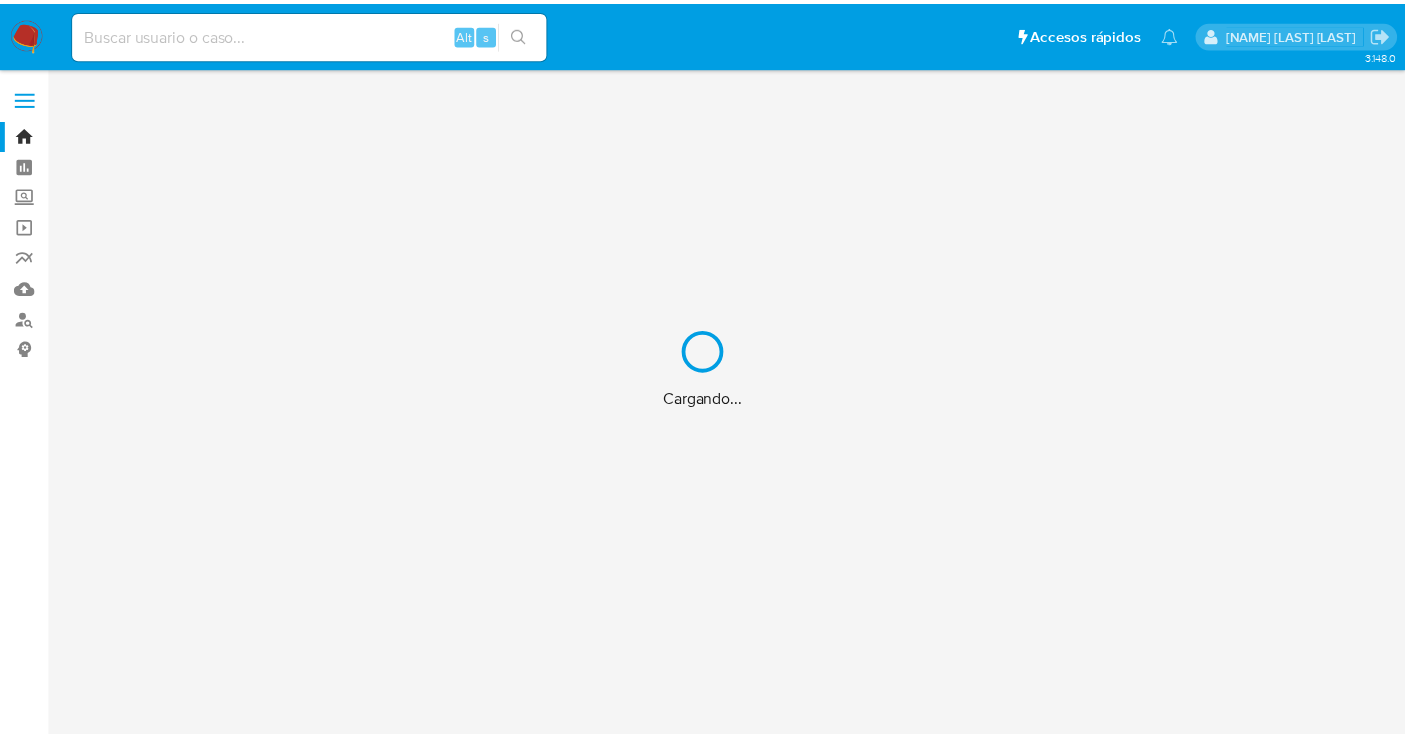 scroll, scrollTop: 0, scrollLeft: 0, axis: both 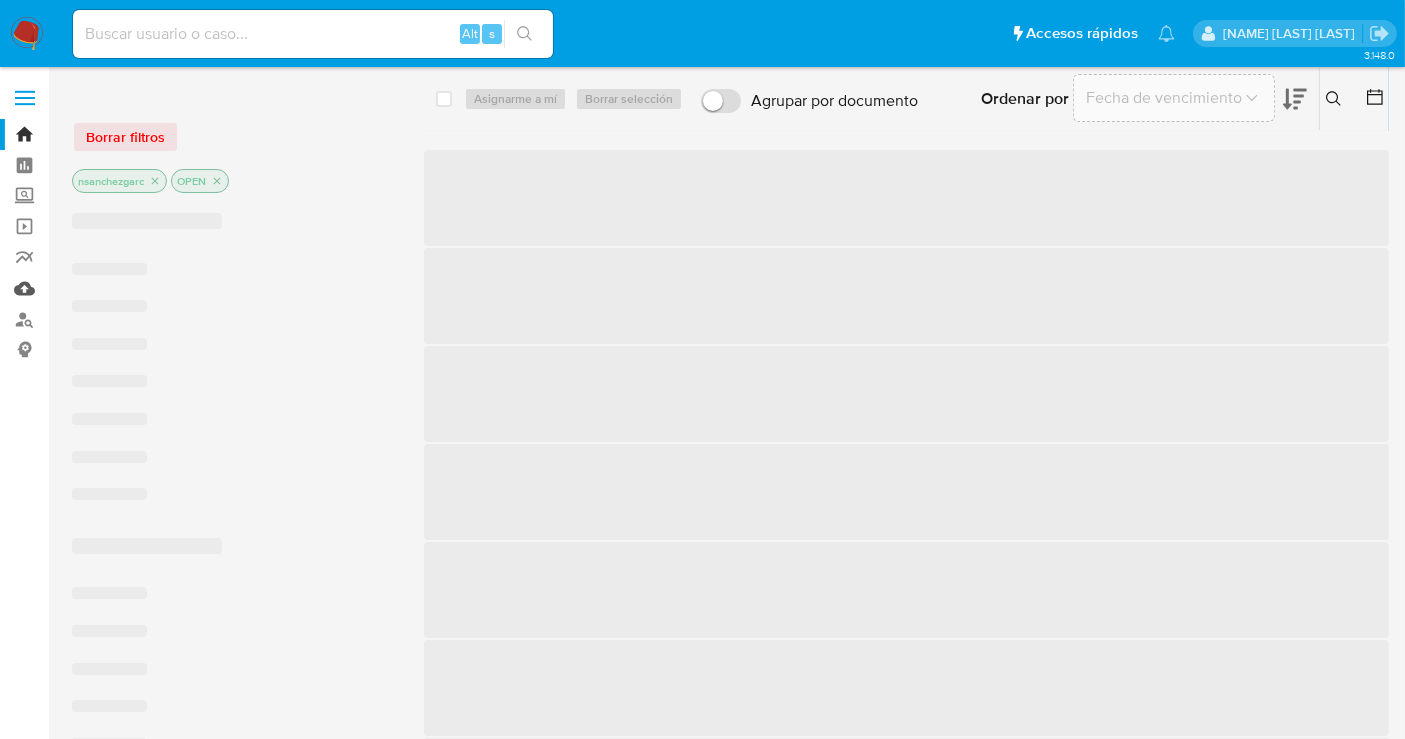 click on "Mulan" at bounding box center (119, 288) 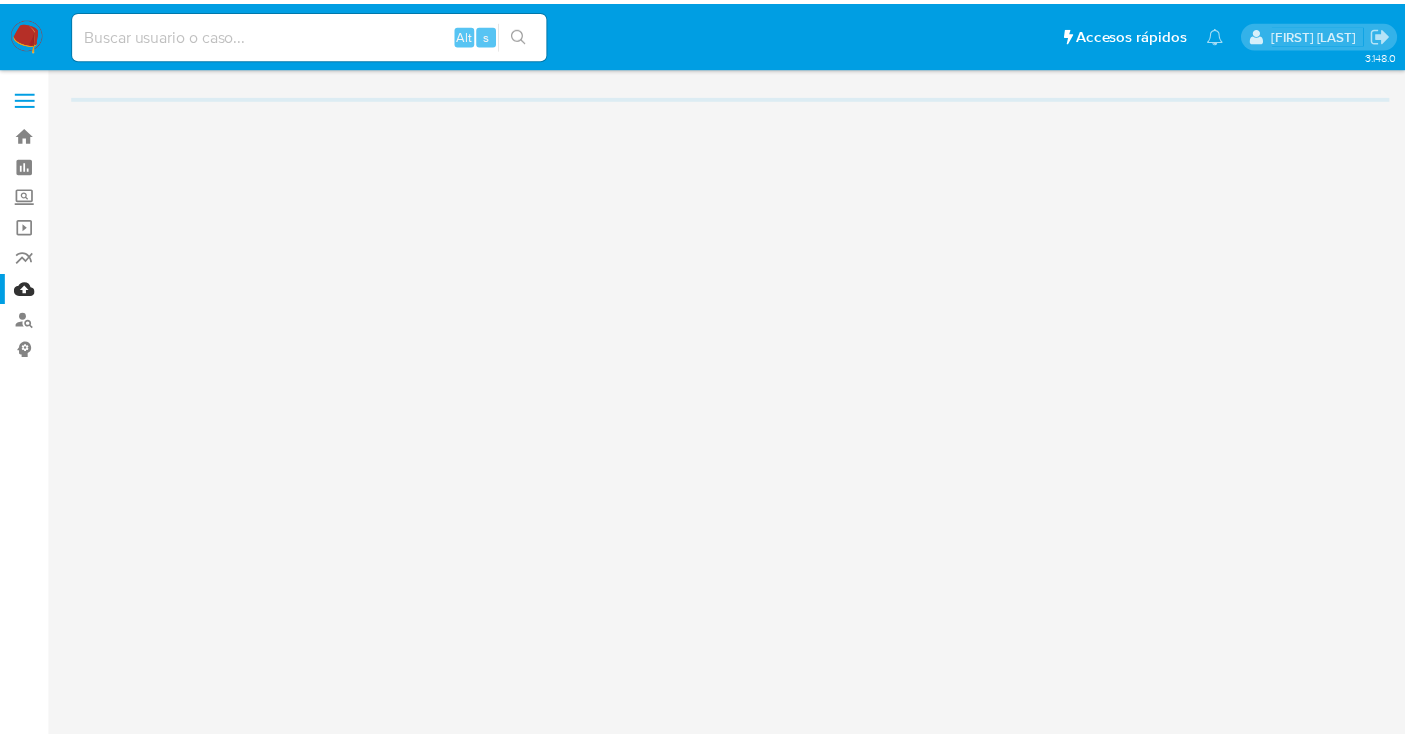 scroll, scrollTop: 0, scrollLeft: 0, axis: both 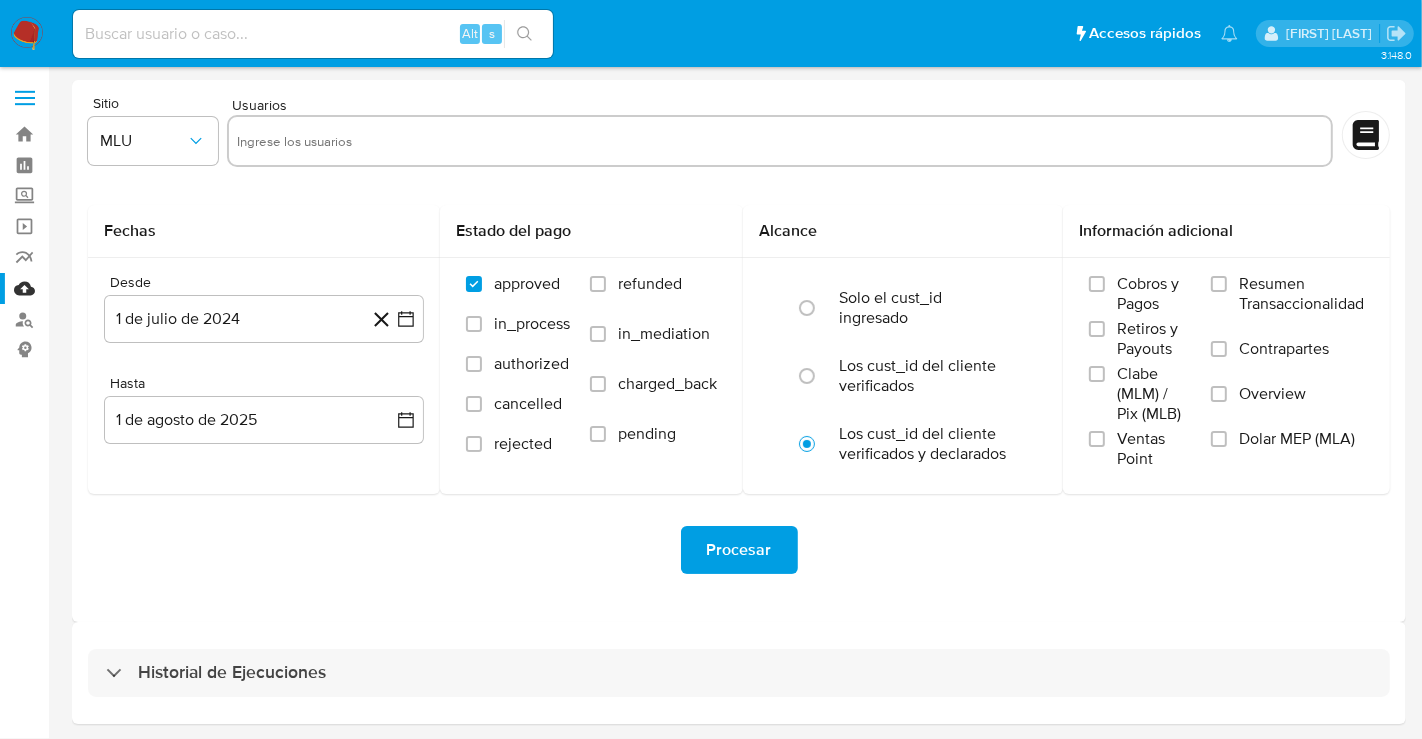 paste on "[PHONE] [PHONE] [PHONE] [PHONE] [PHONE] [PHONE] [PHONE] [PHONE] [PHONE] [PHONE]" 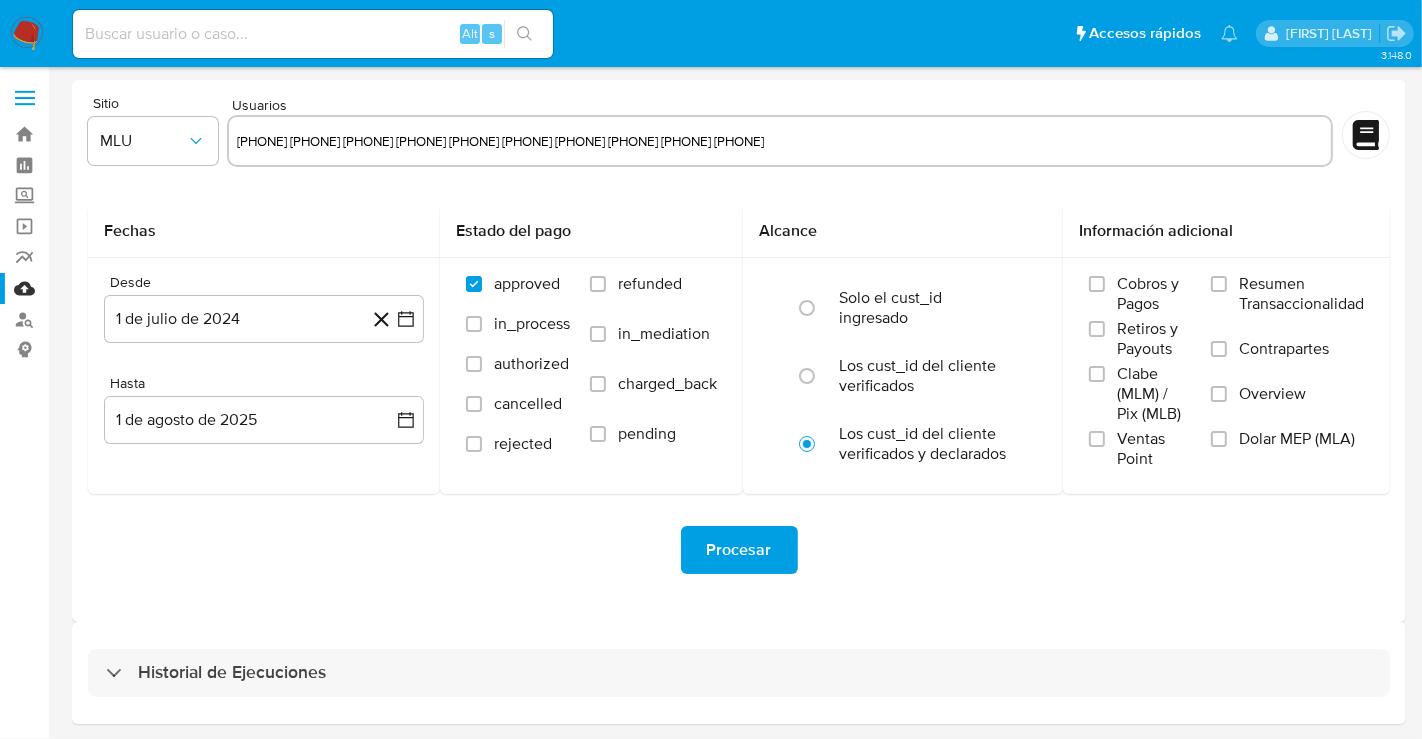 click on "138431280 141930362 1522475196 1278243409 1255290097 662463364 246607197 86800377 747058879 271286132" at bounding box center (780, 141) 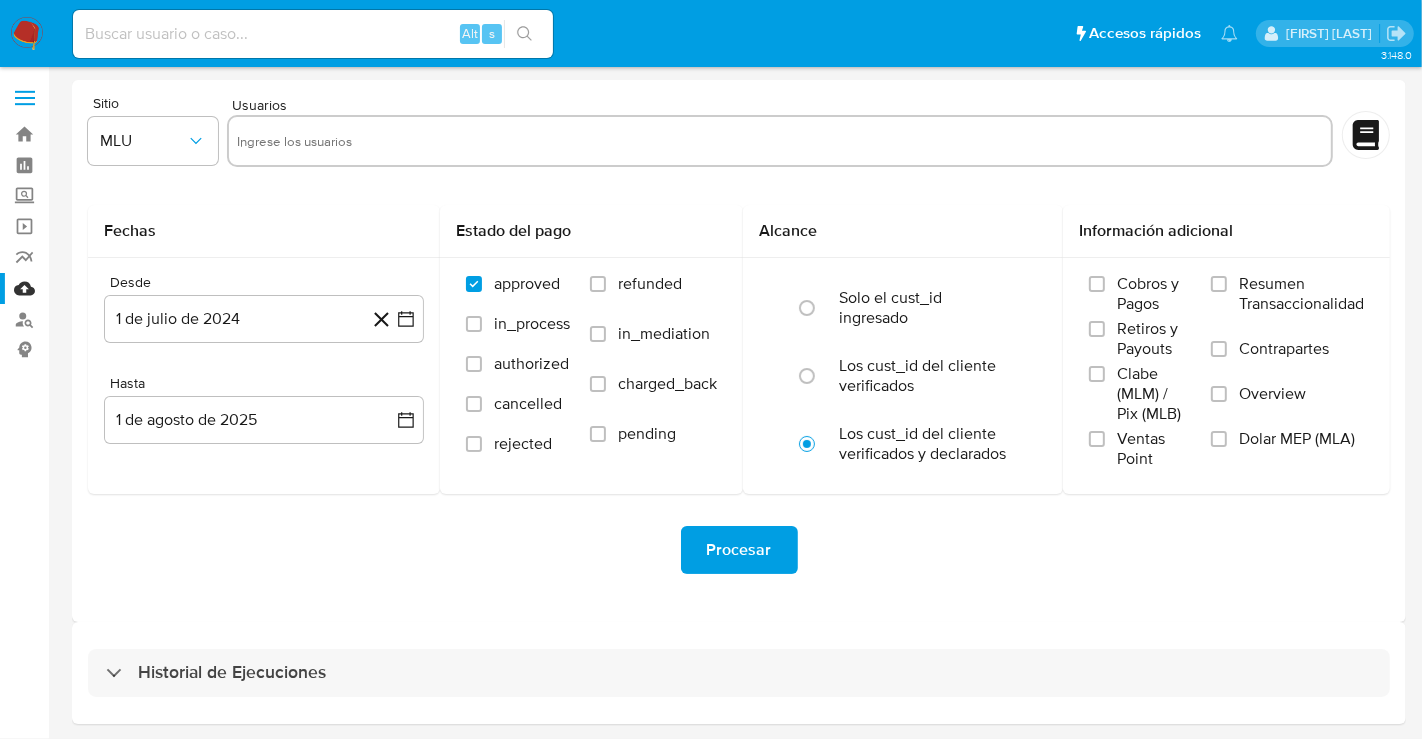 paste on "138431280" 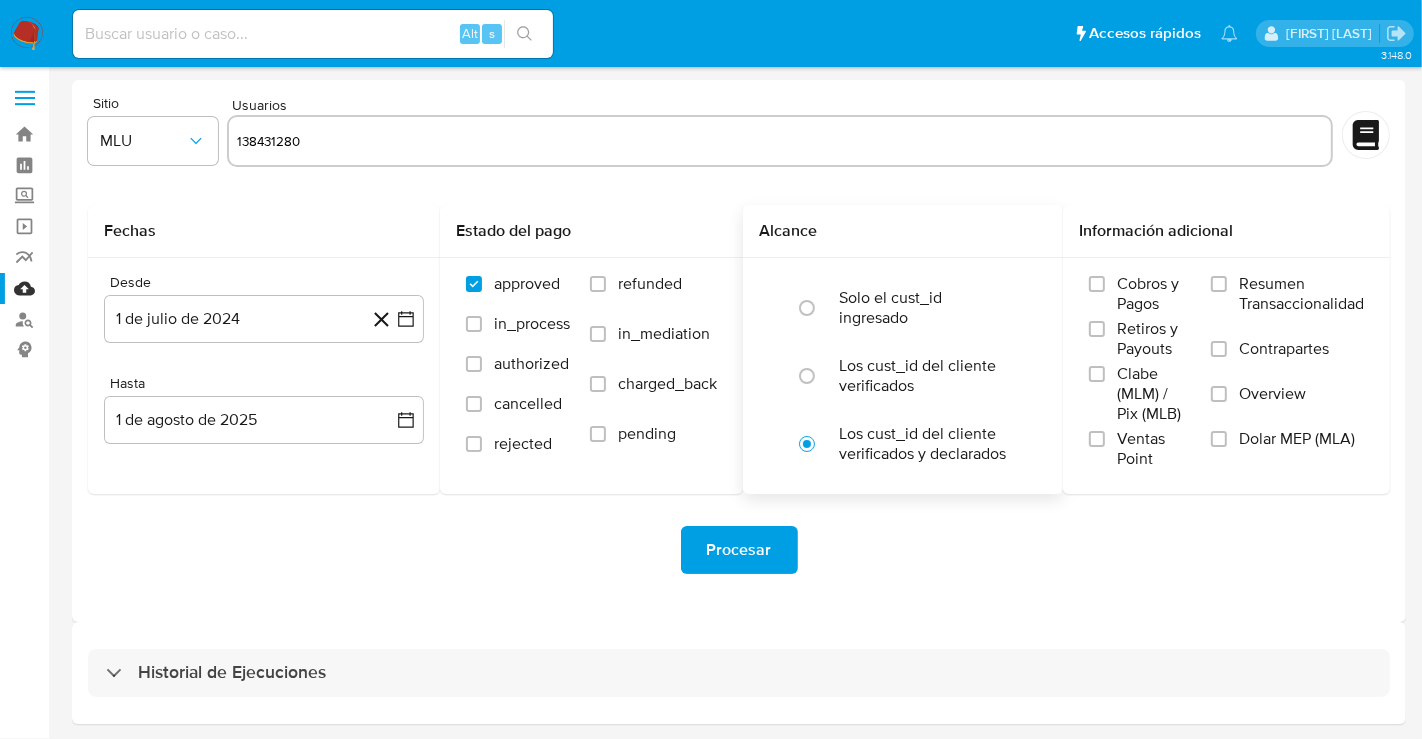 type on "138431280" 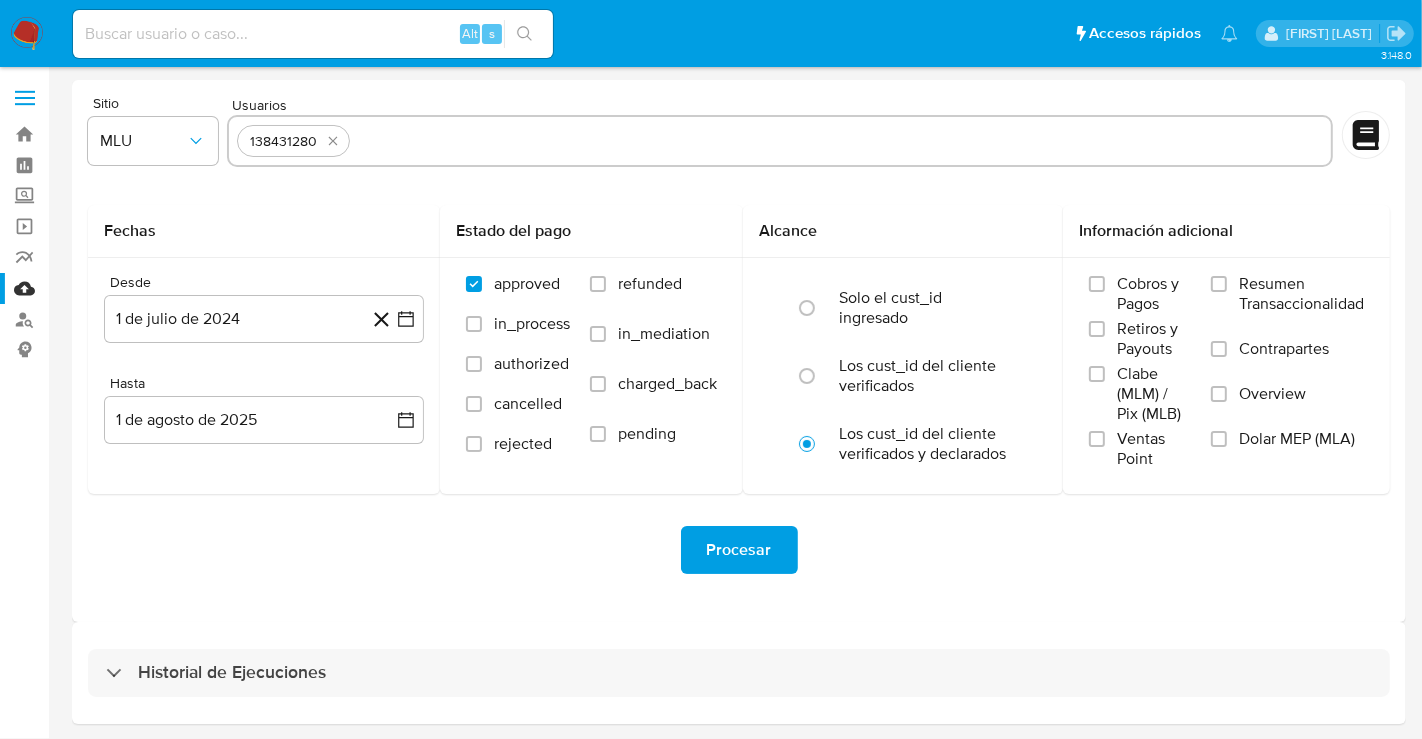 paste on "141930362" 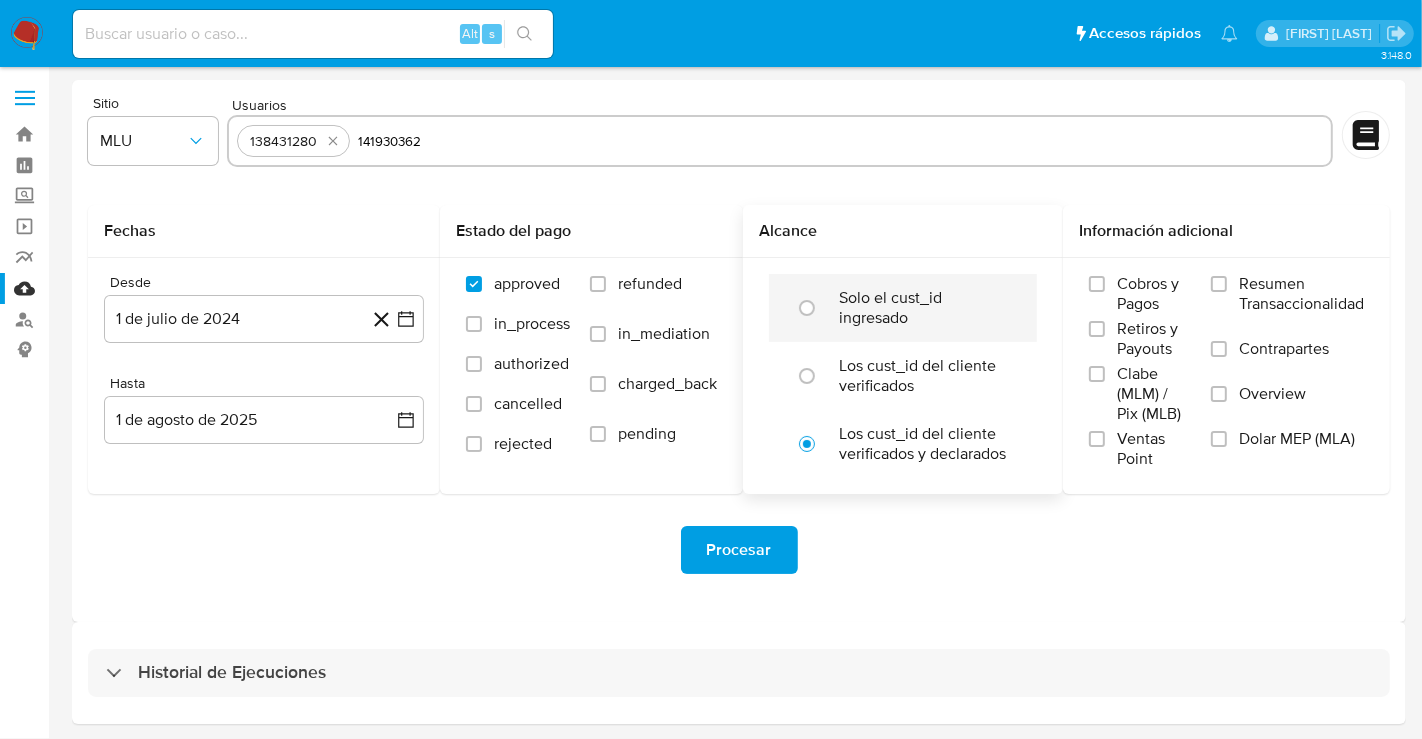 type on "141930362" 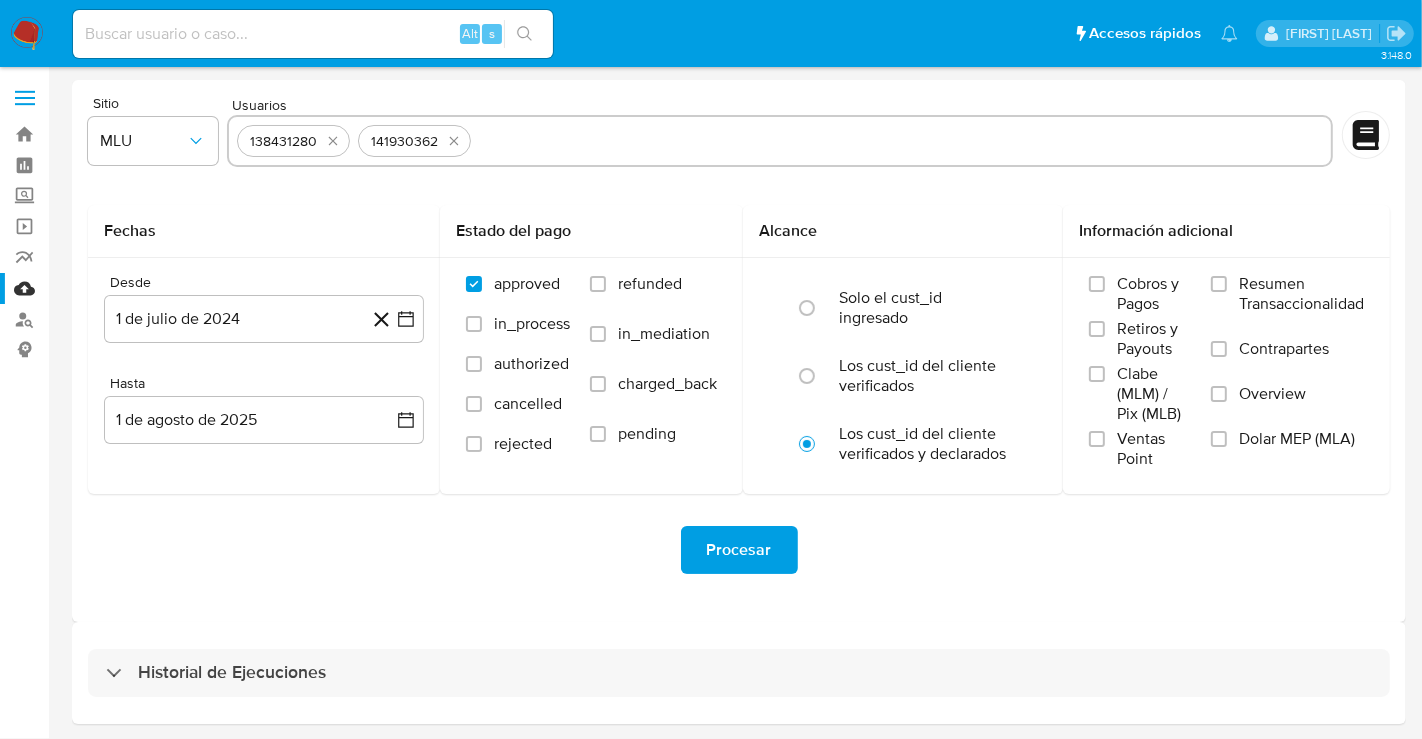 paste on "1522475196" 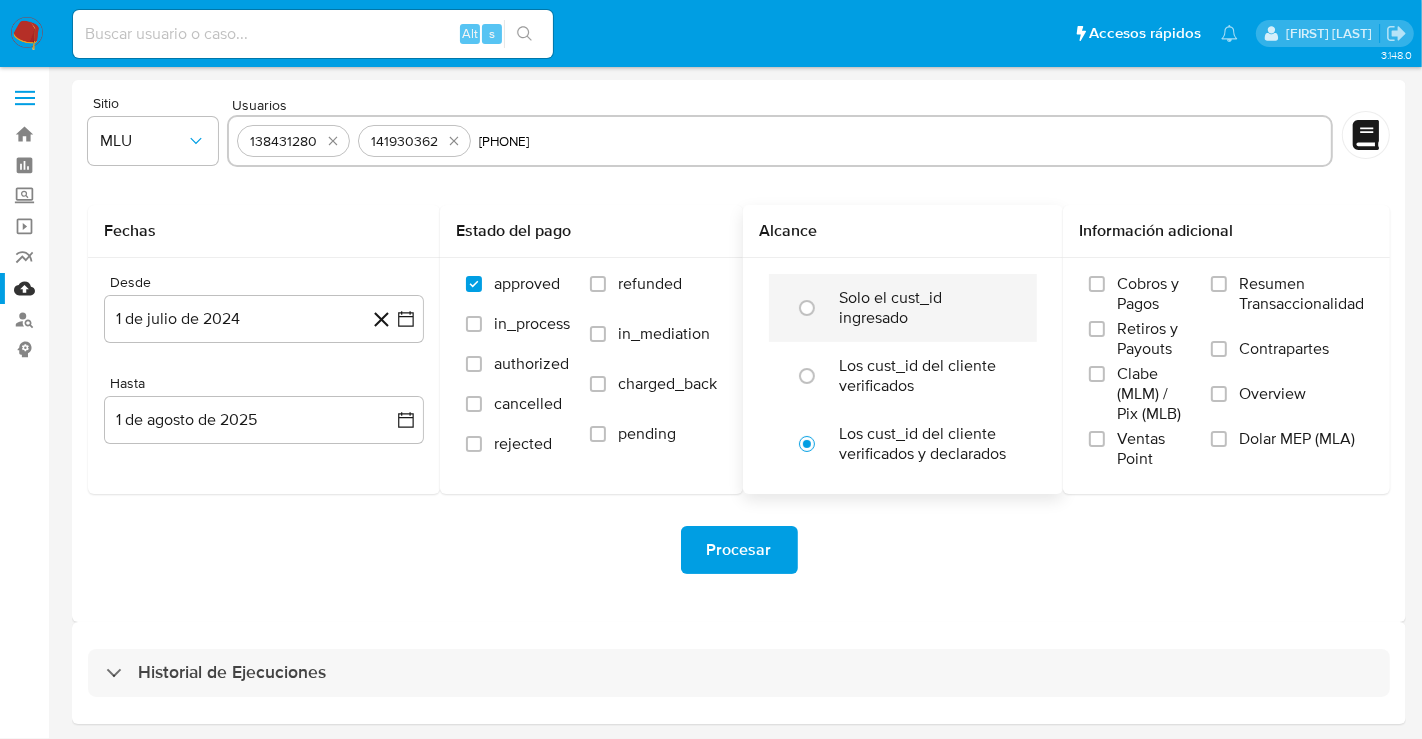type on "1522475196" 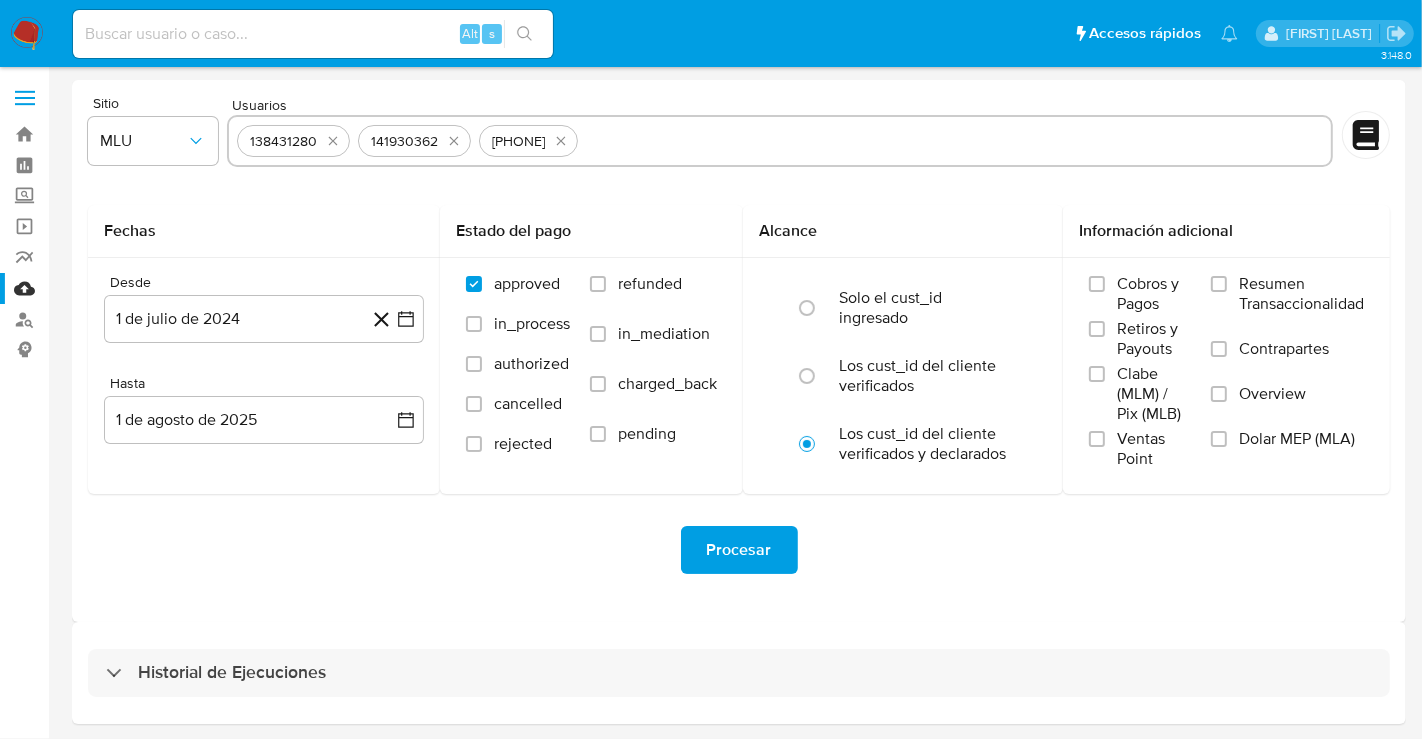 paste on "1278243409" 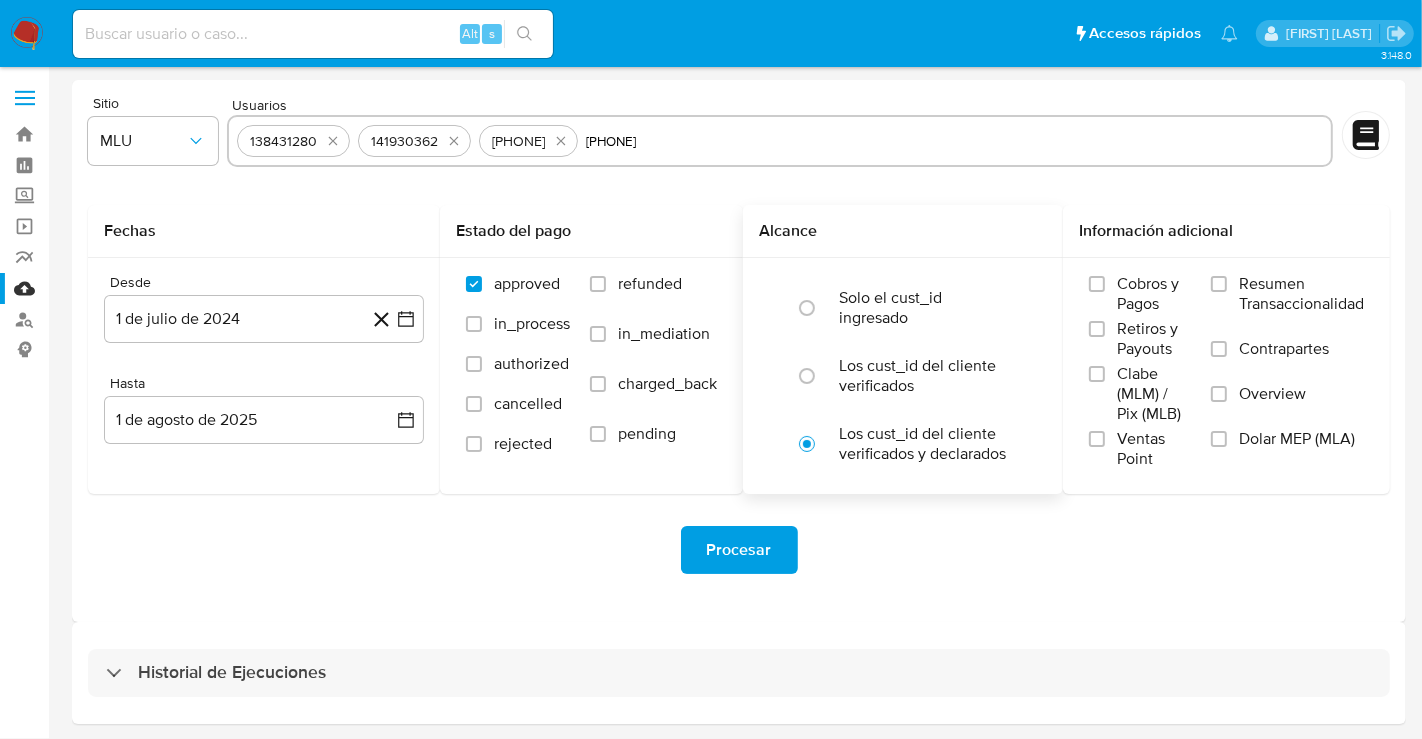 type on "1278243409" 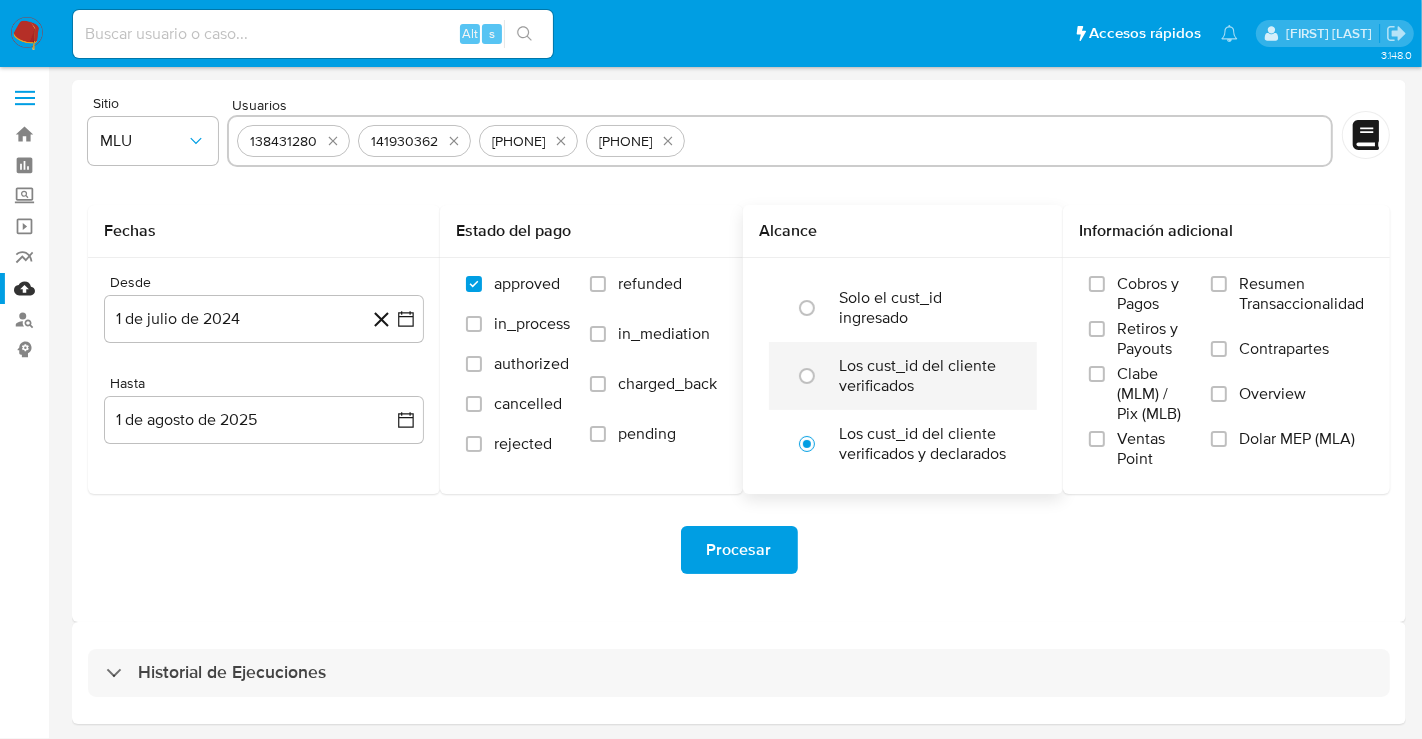 paste on "1255290097" 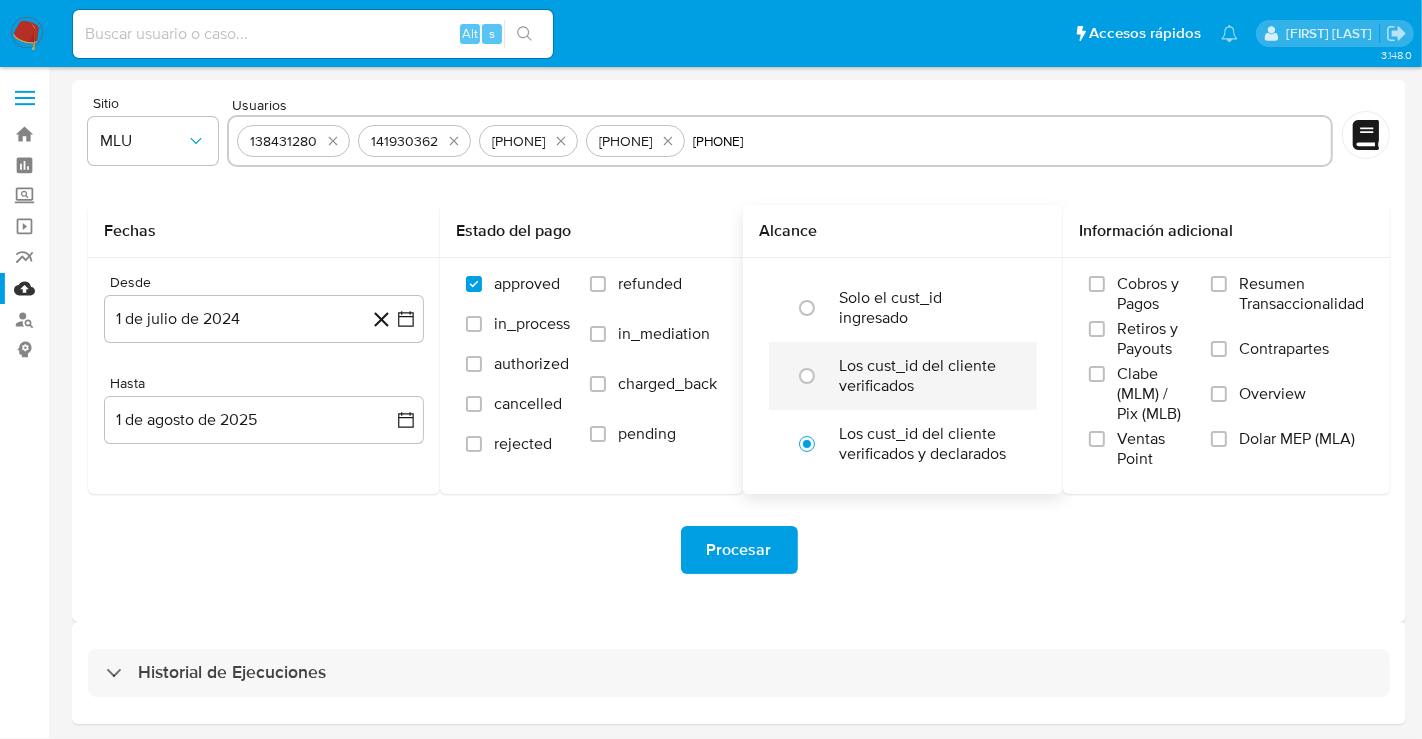 type on "1255290097" 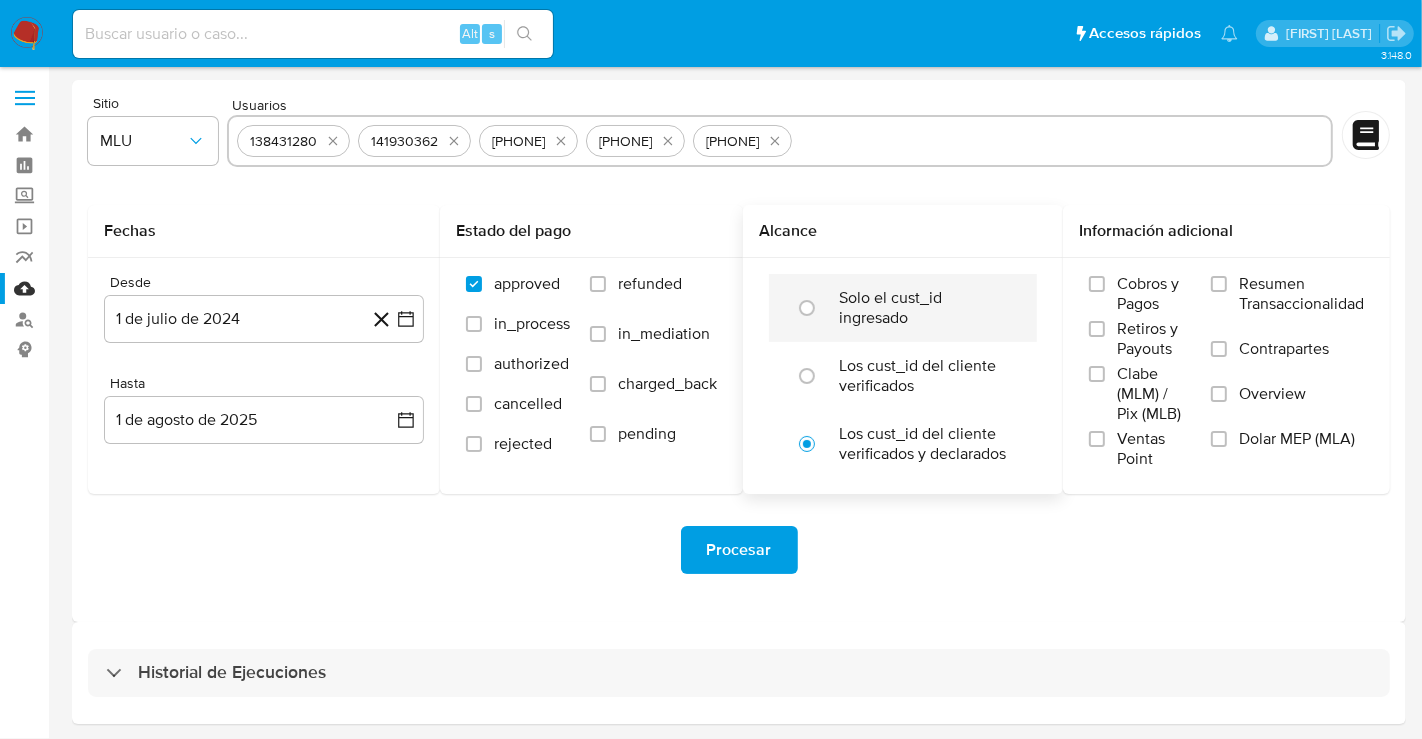 paste on "662463364" 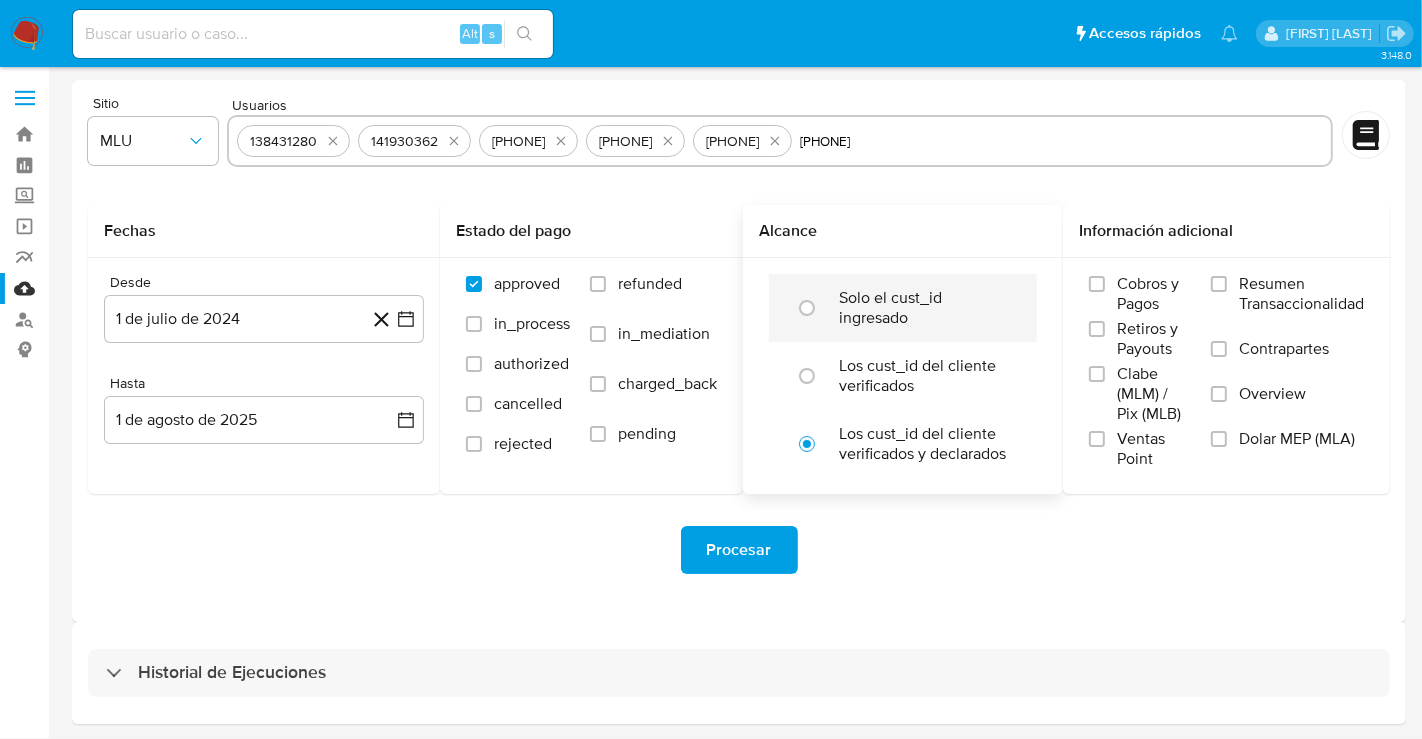 type on "662463364" 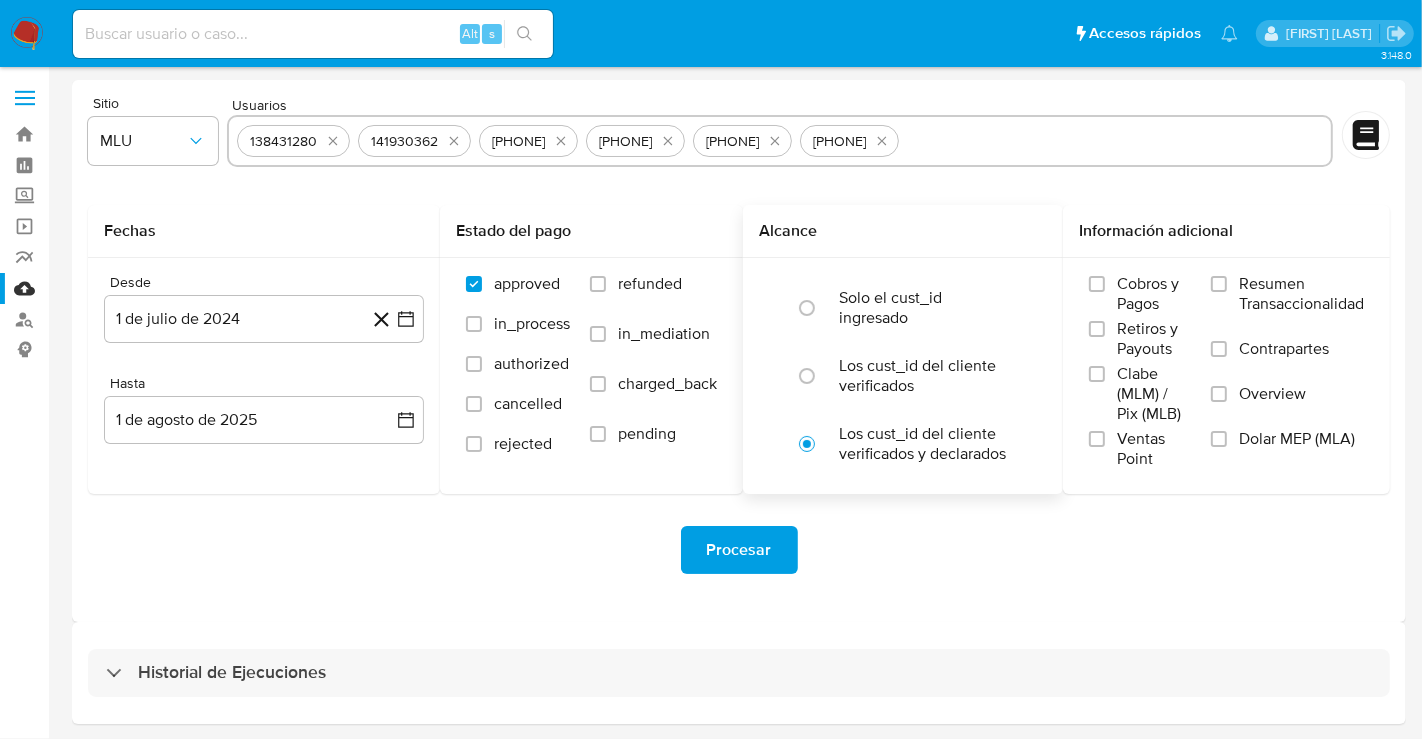 paste on "246607197" 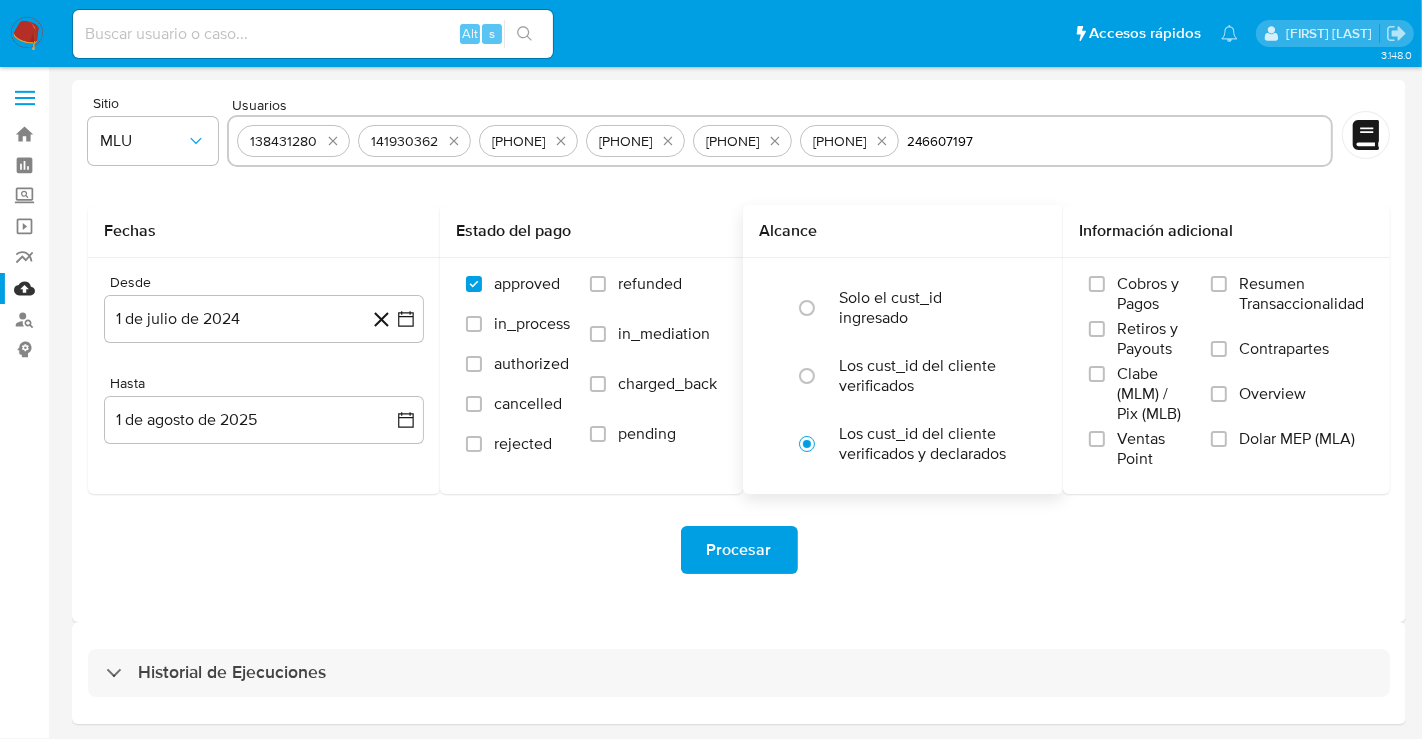 type on "246607197" 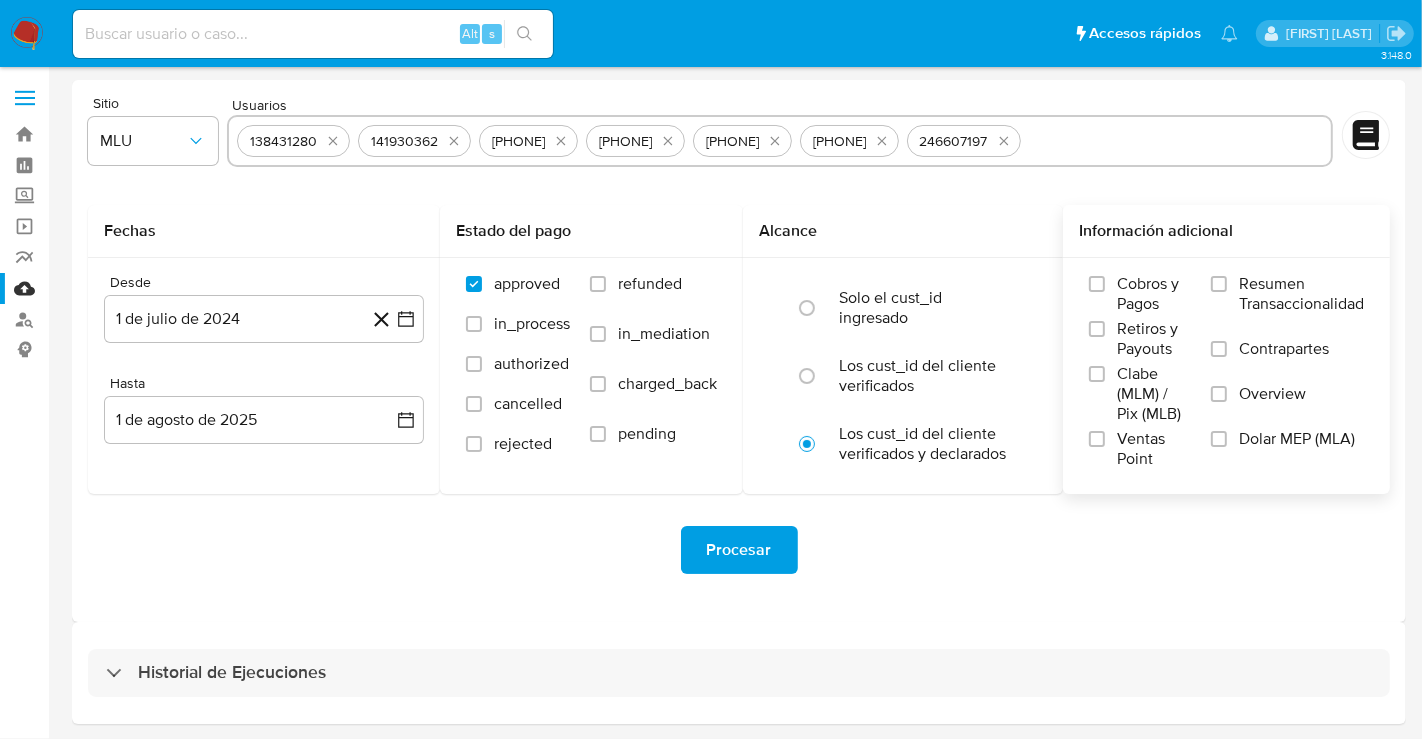 paste on "86800377" 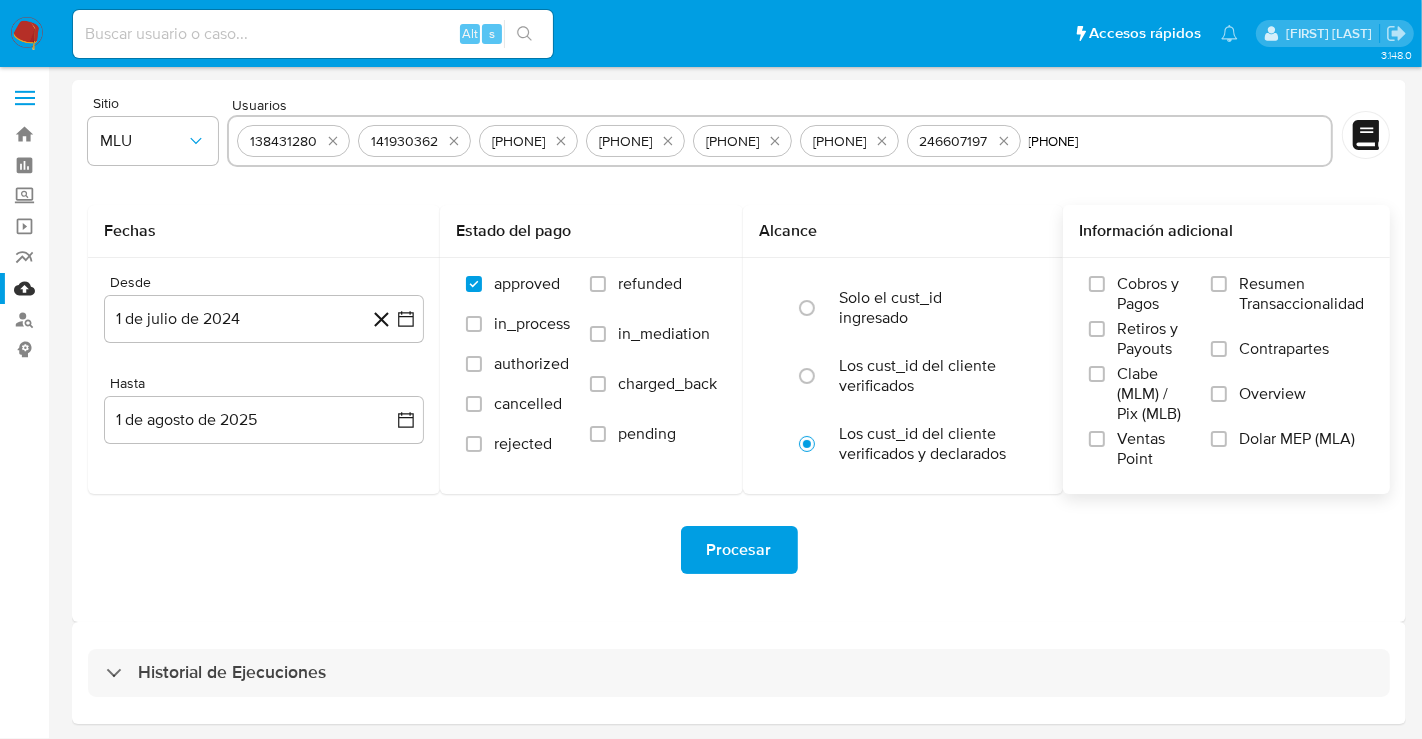 type on "86800377" 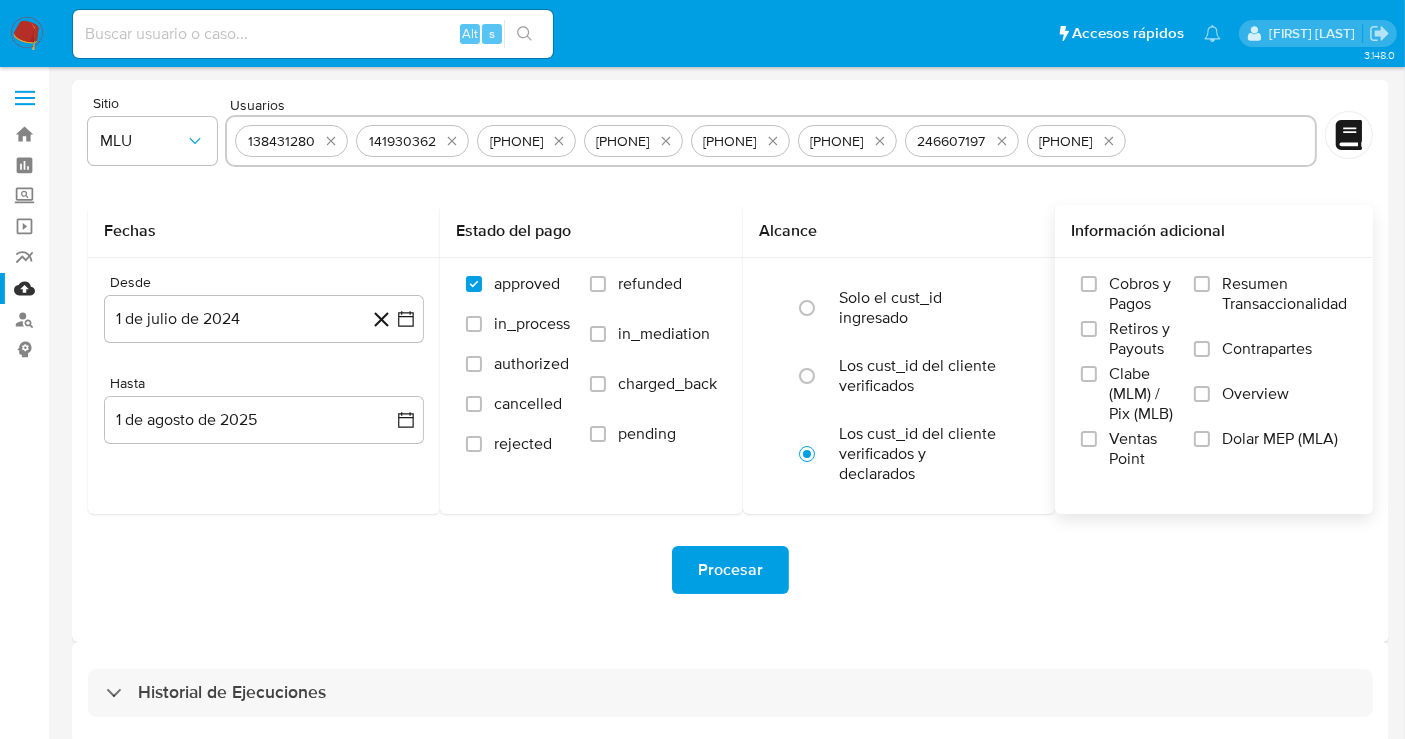 paste on "747058879" 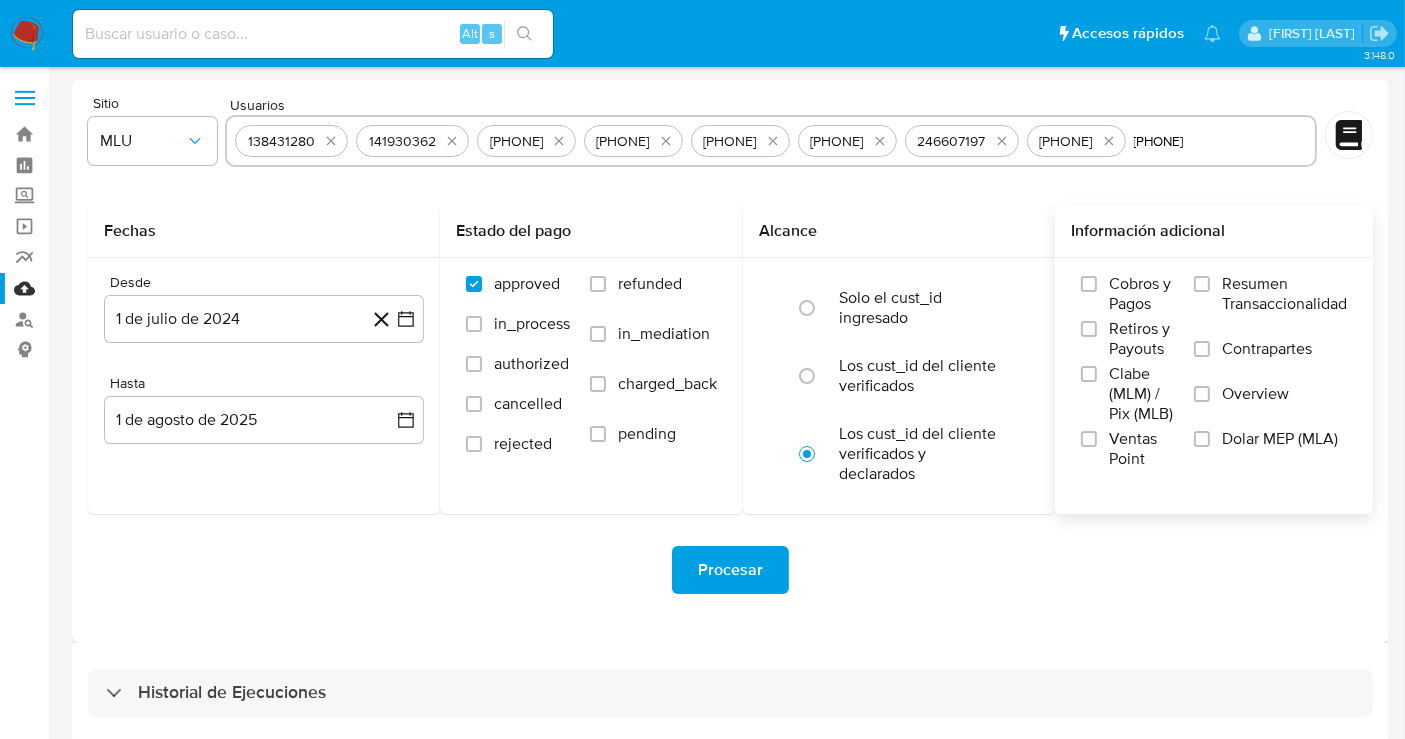 type on "747058879" 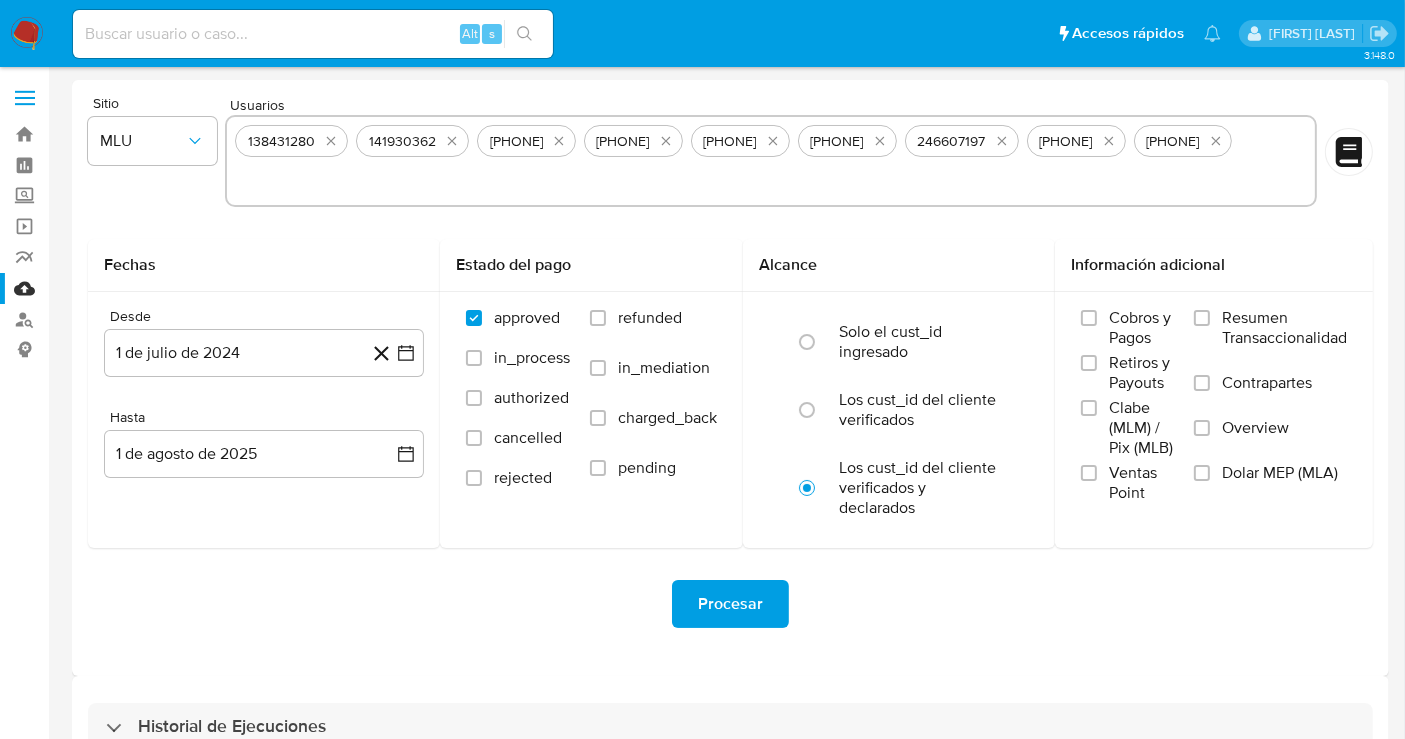 paste on "271286132" 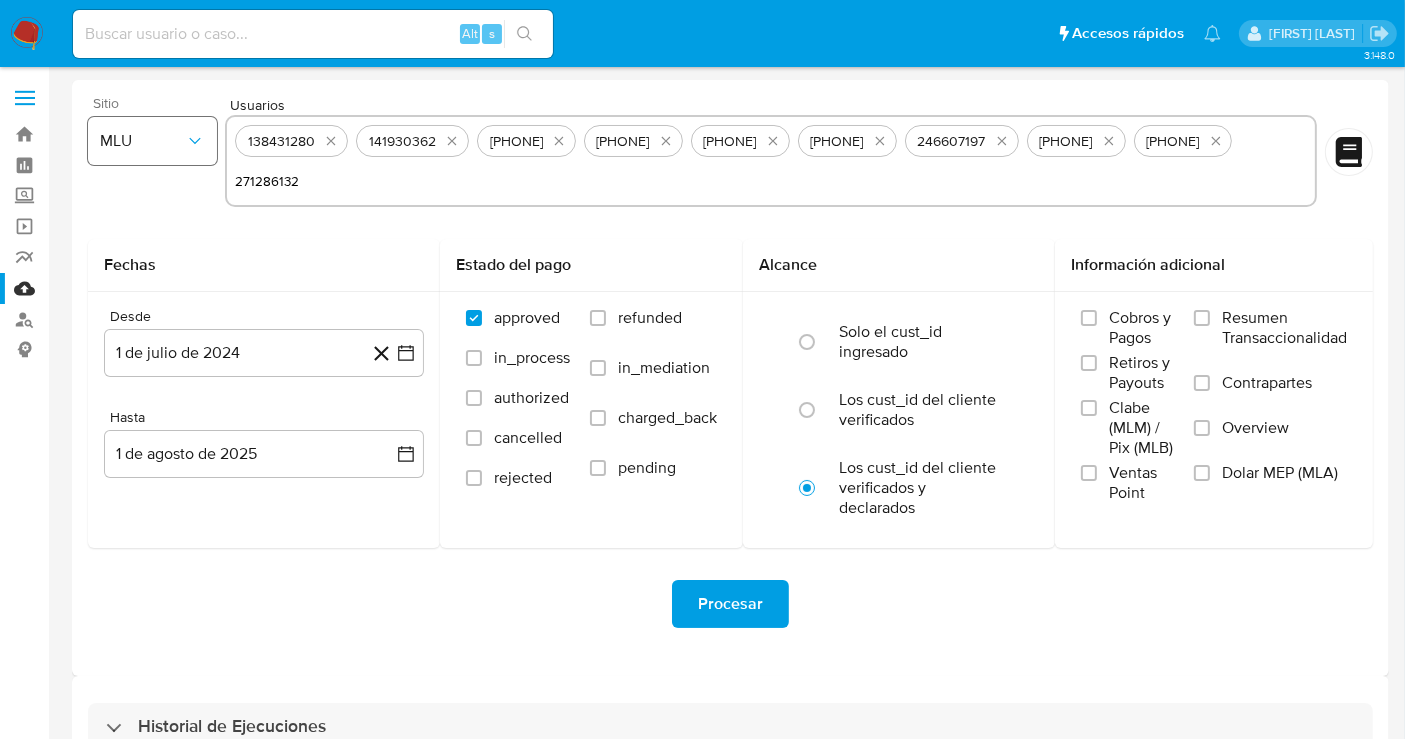 type on "271286132" 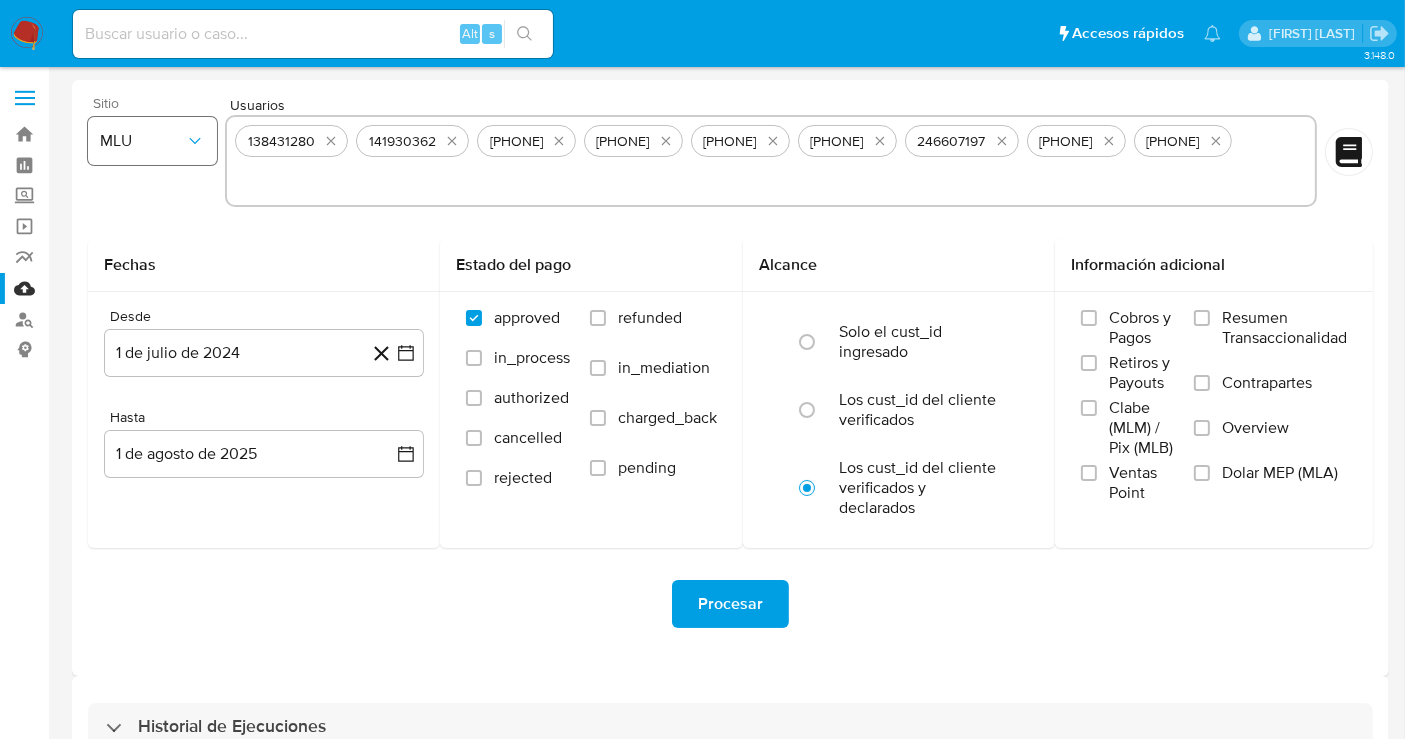 click on "MLU" at bounding box center (142, 141) 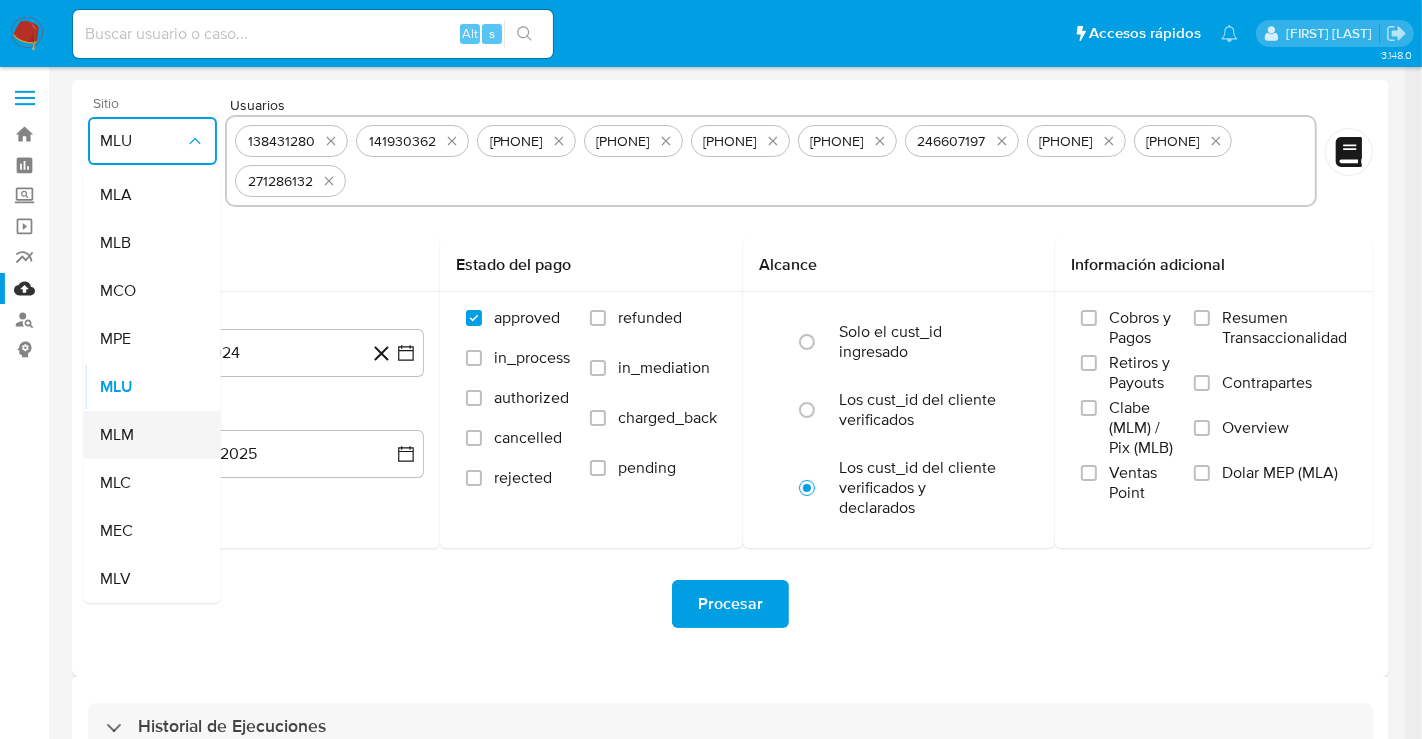 click on "MLM" at bounding box center [117, 435] 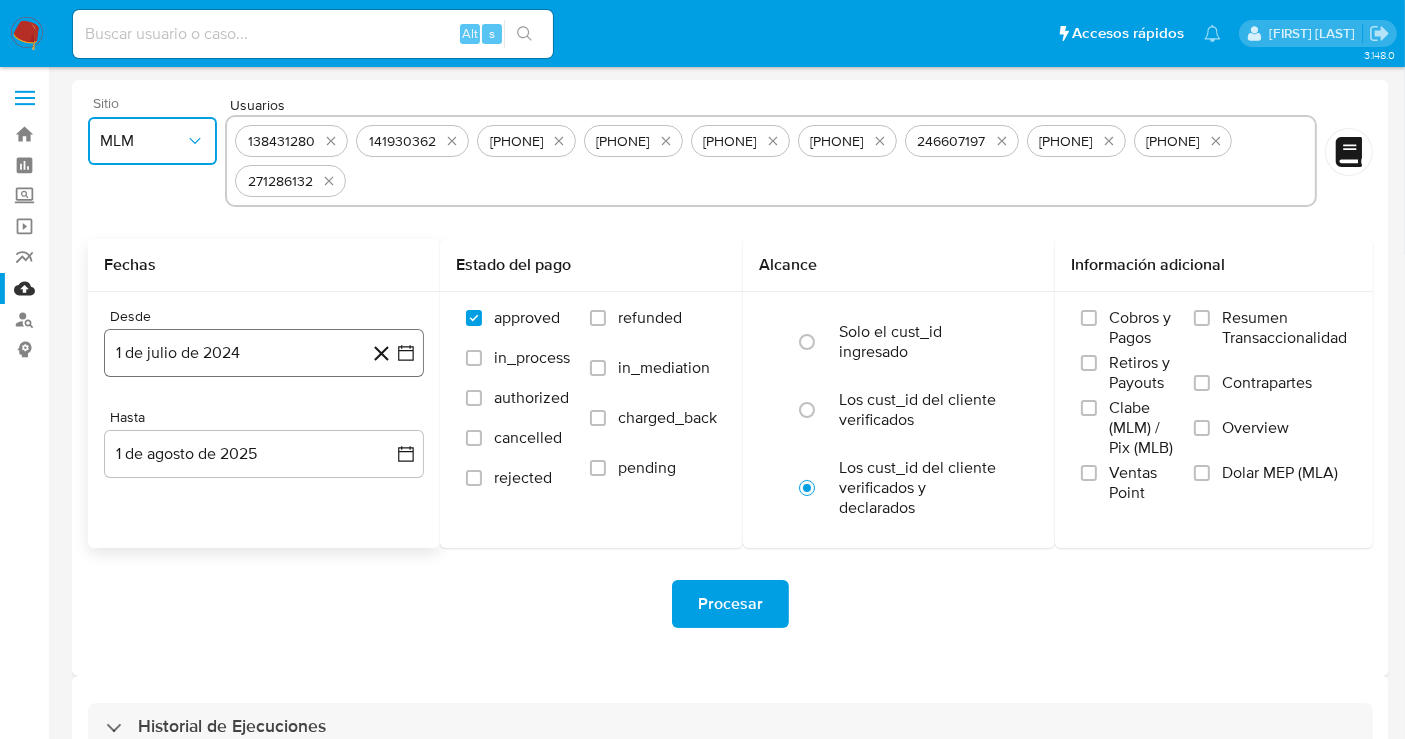 click on "1 de julio de 2024" at bounding box center [264, 353] 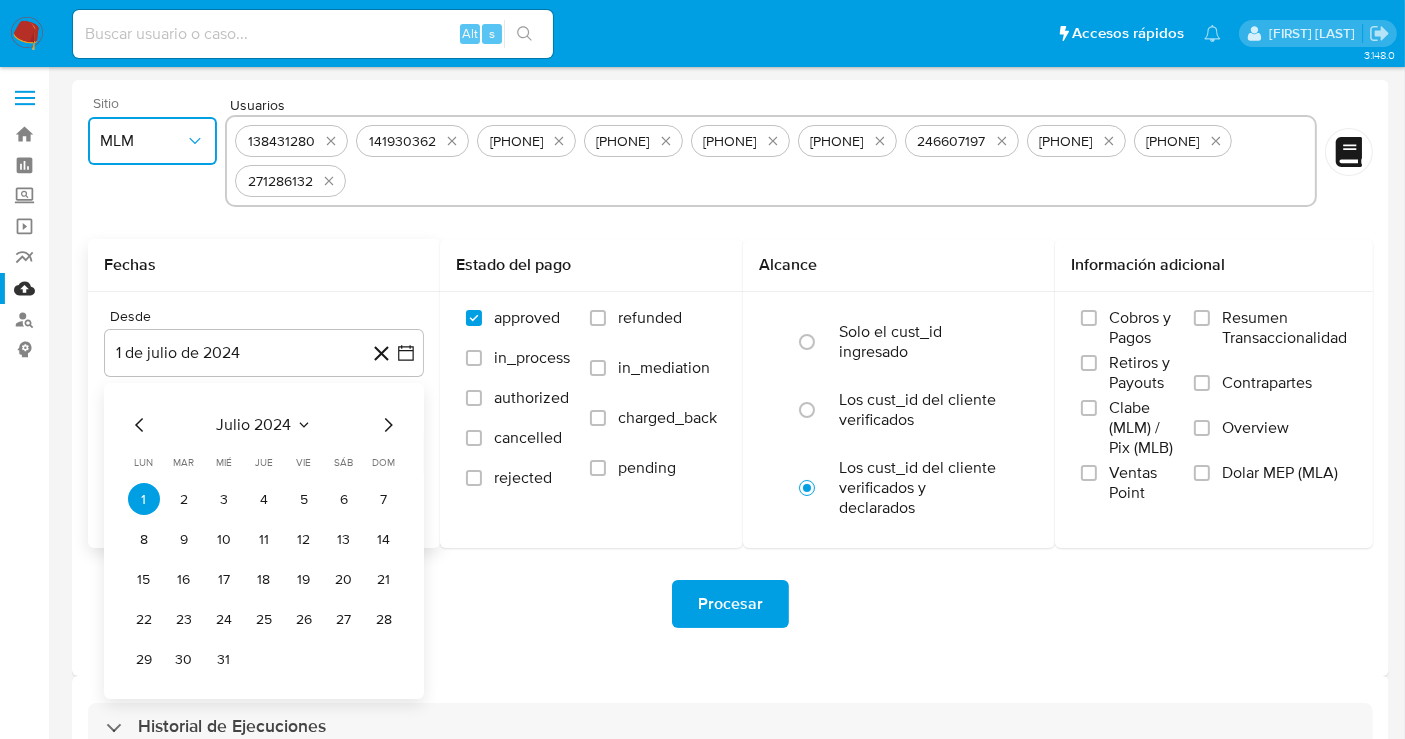 click 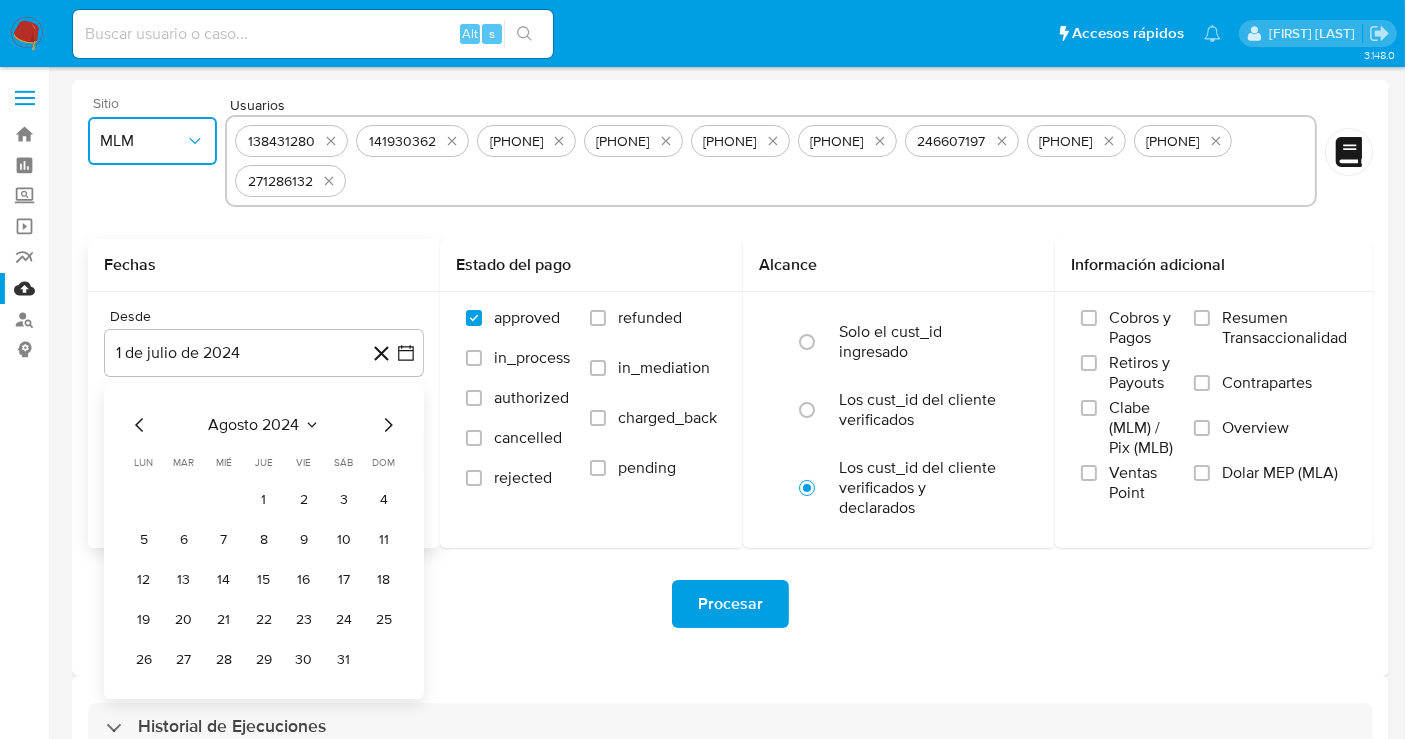click 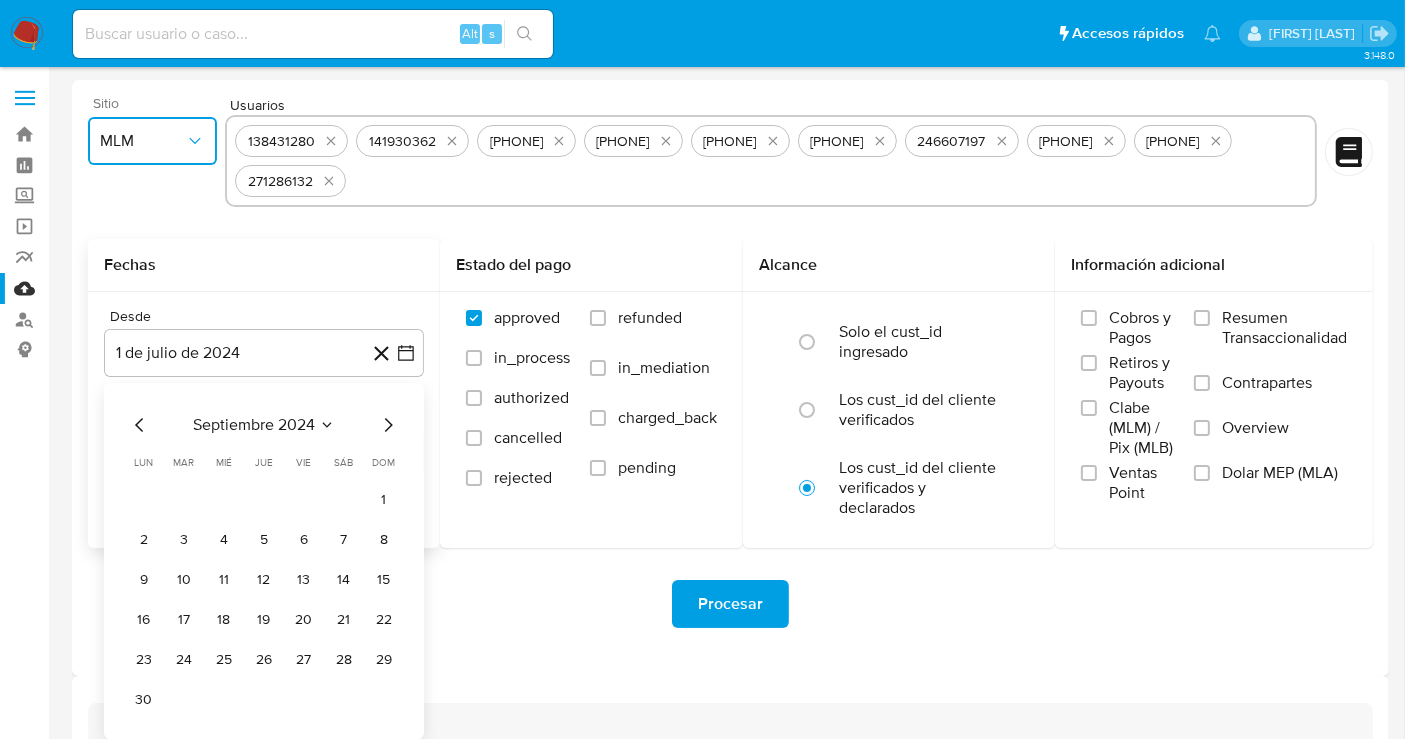 click 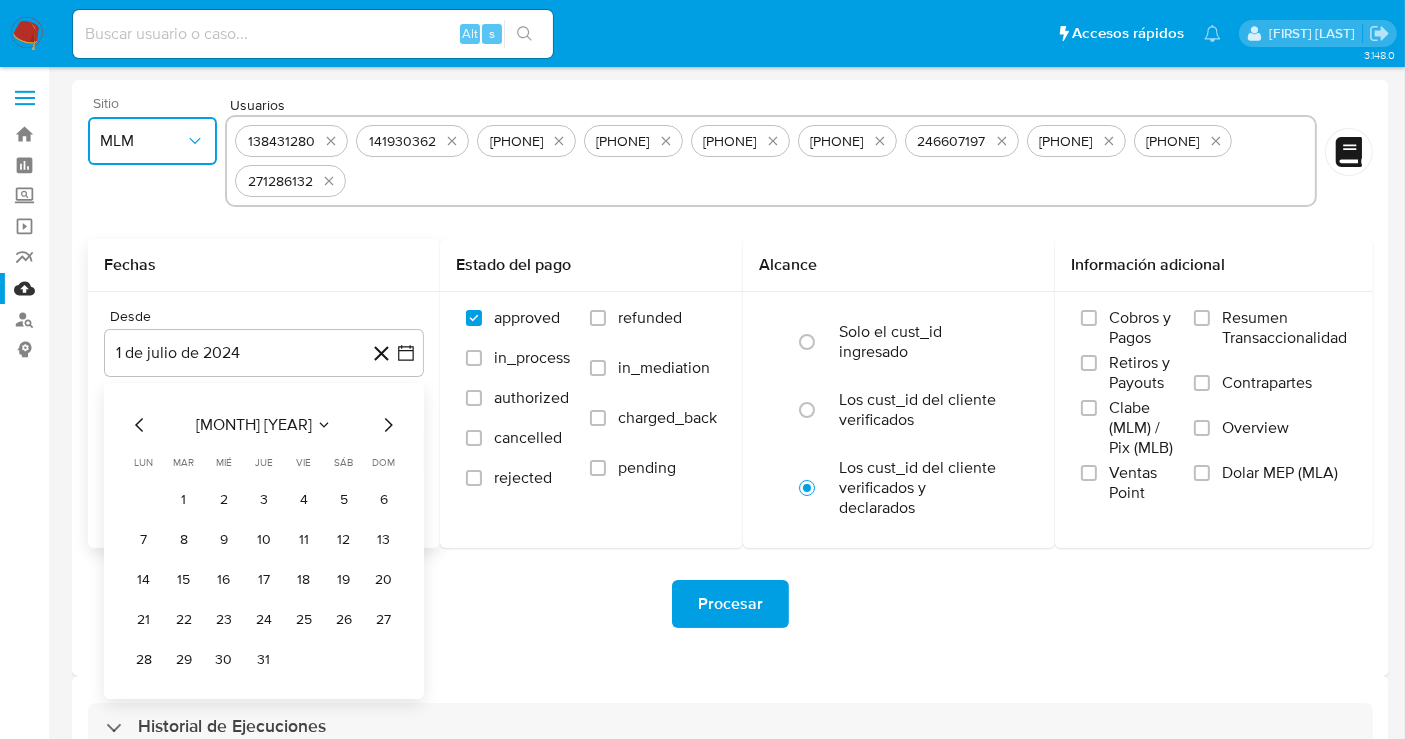 click 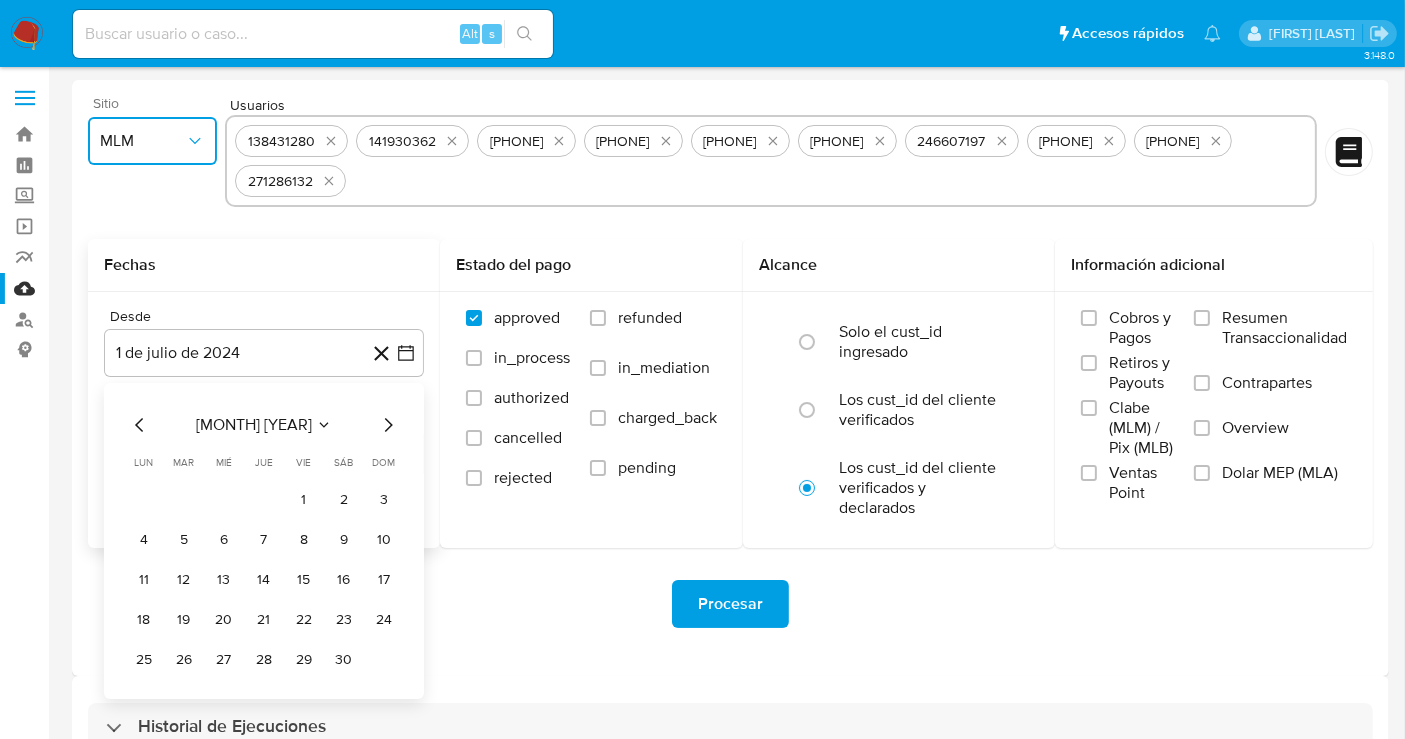 click 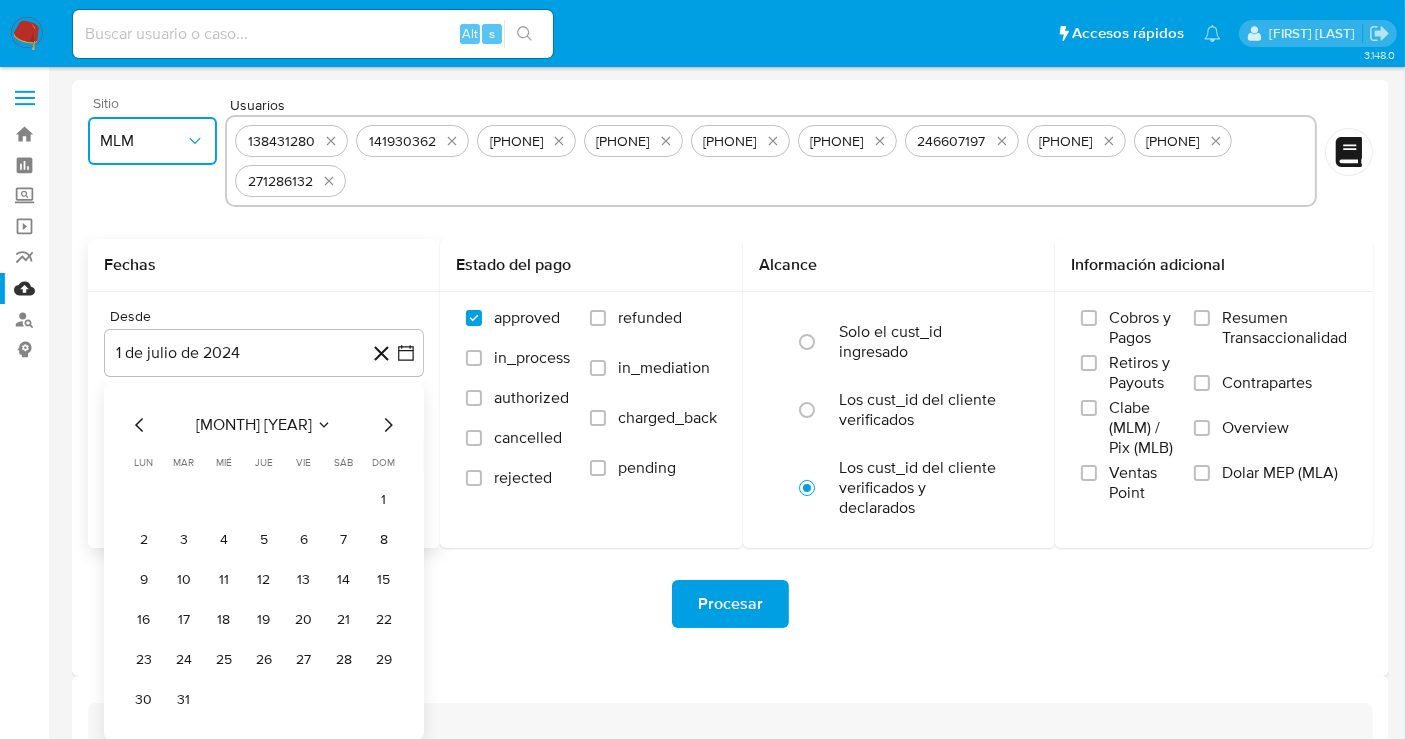 click 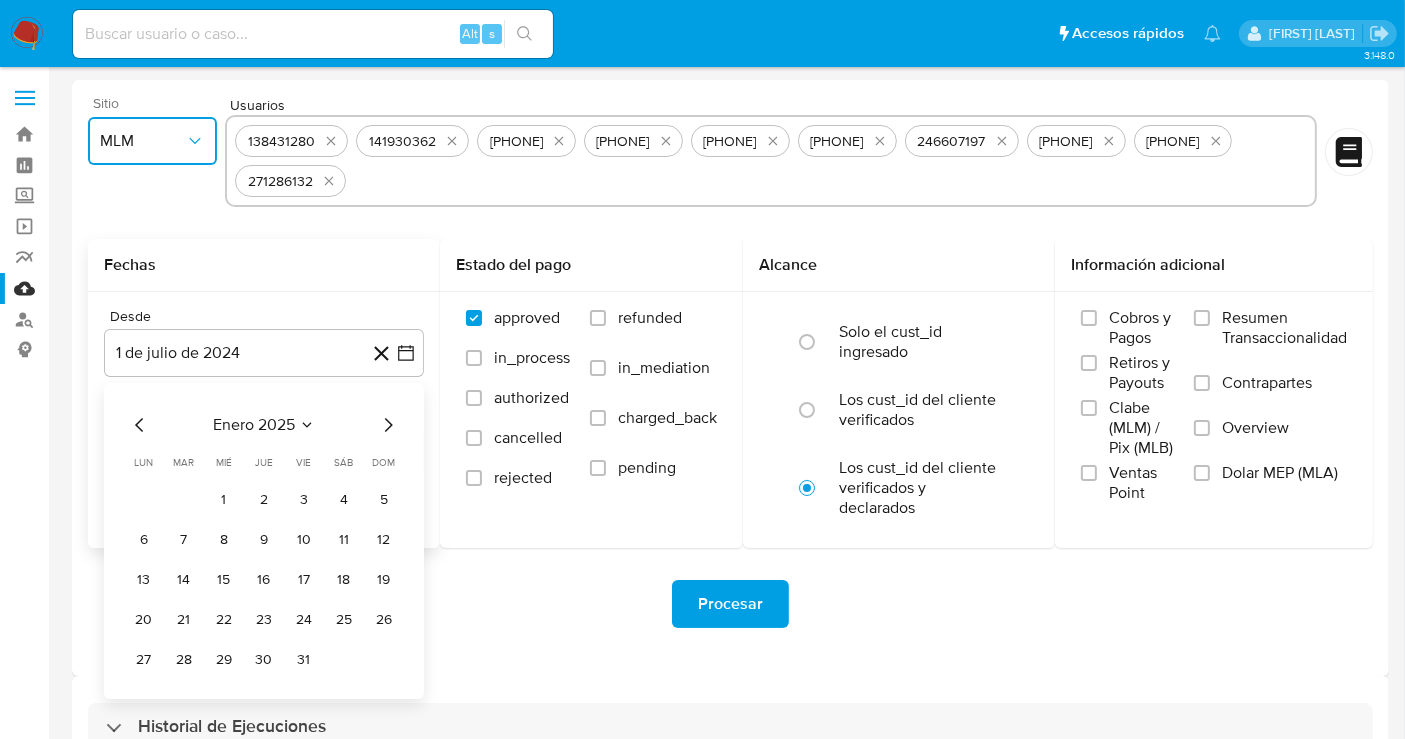 click 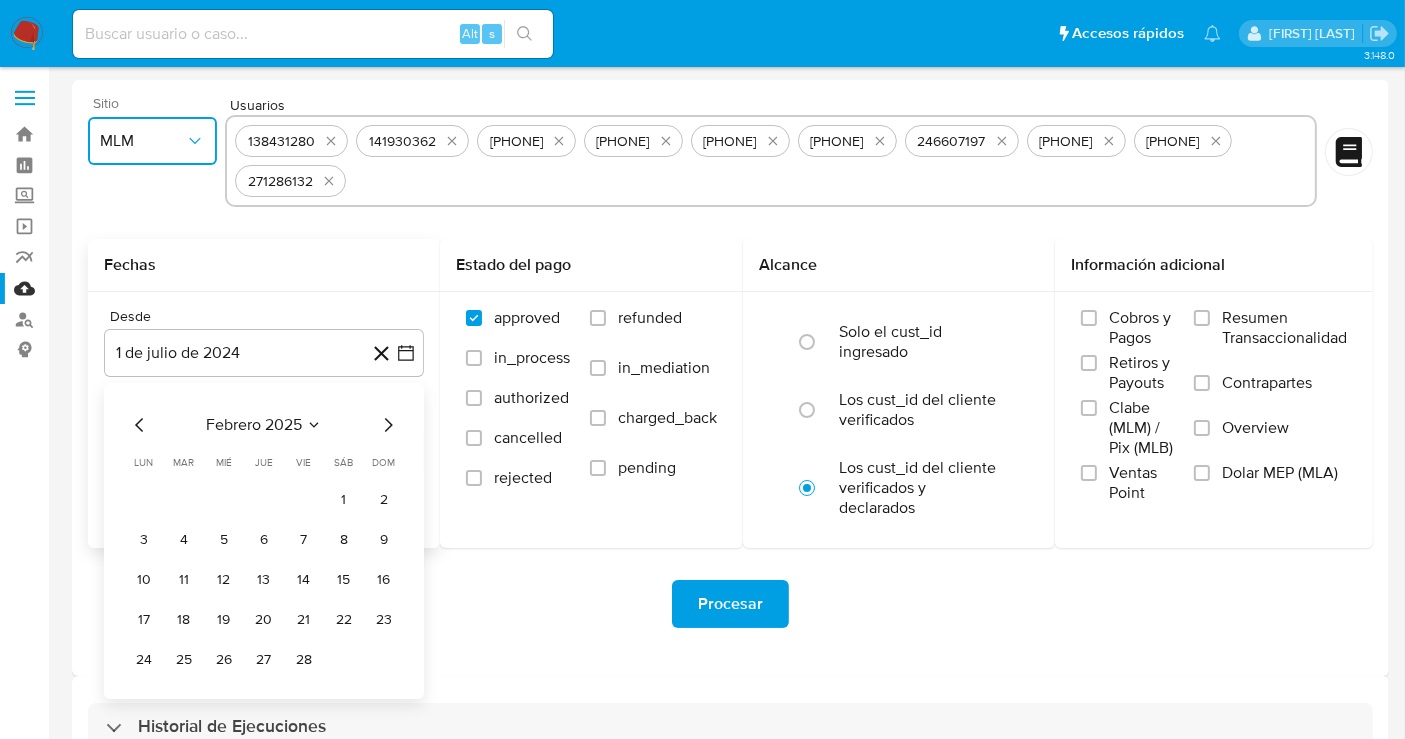 click 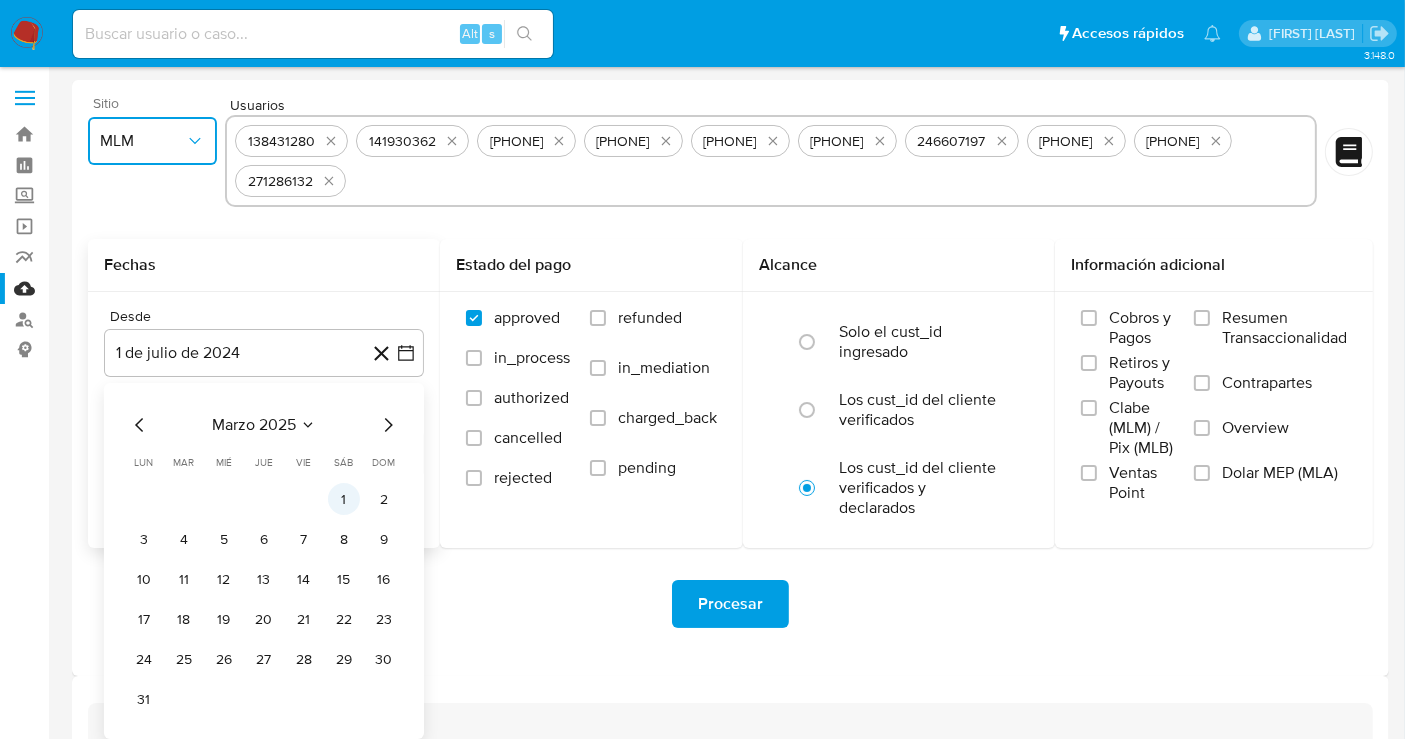 click on "1" at bounding box center (344, 499) 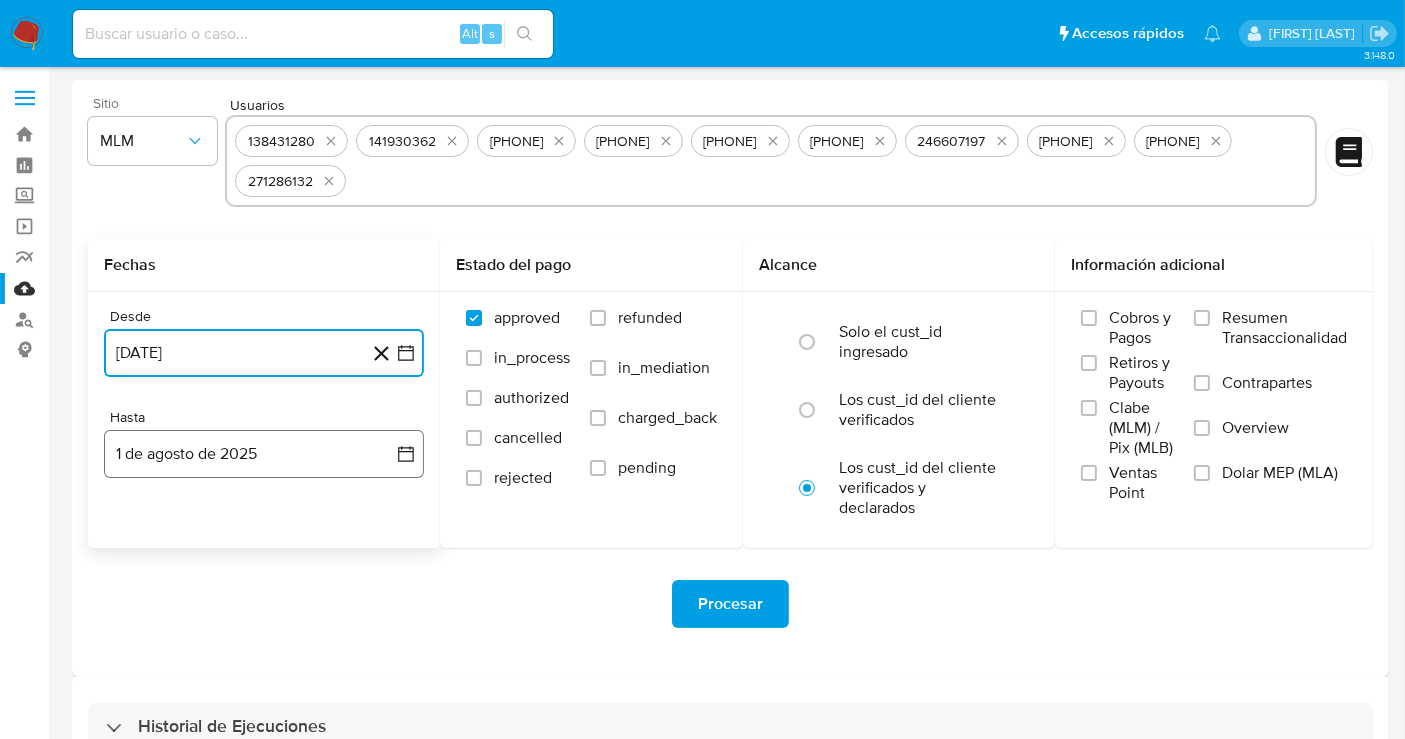 click on "1 de agosto de 2025" at bounding box center (264, 454) 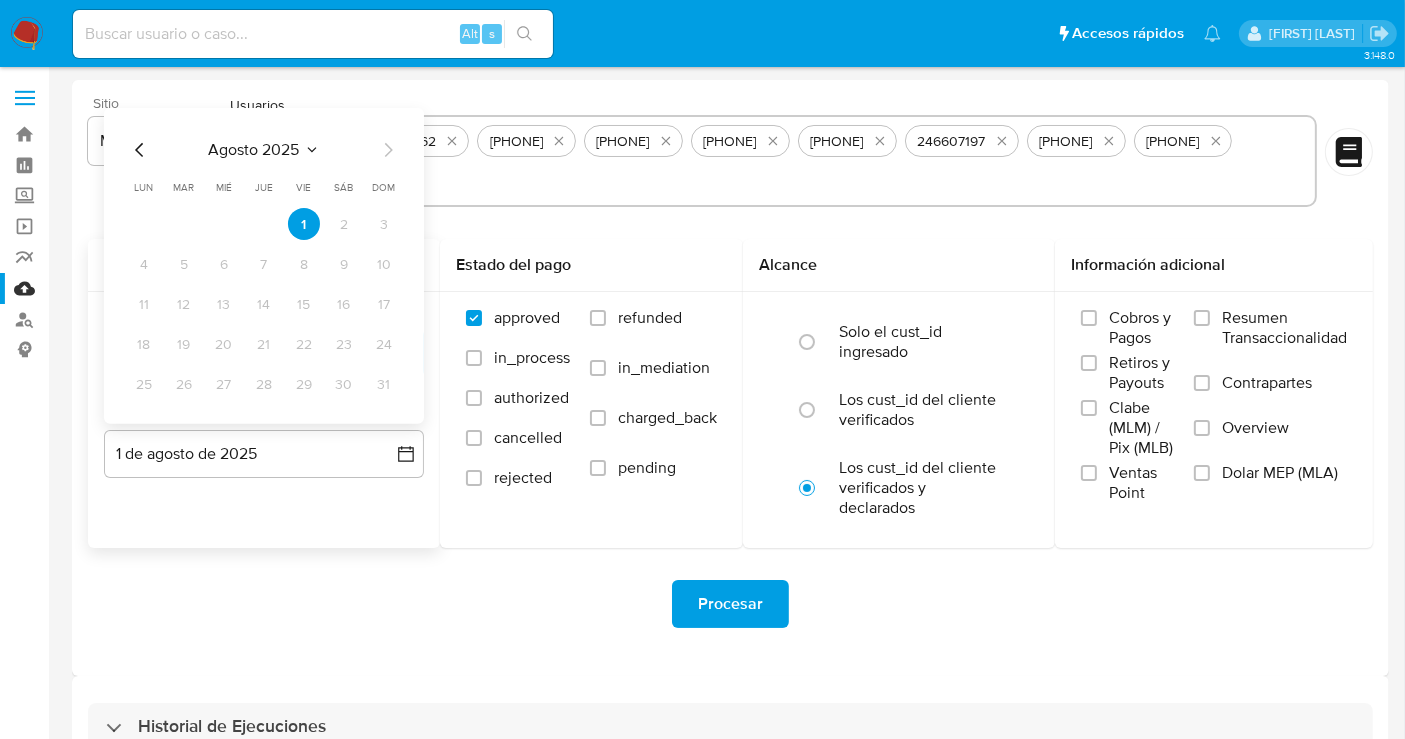 click 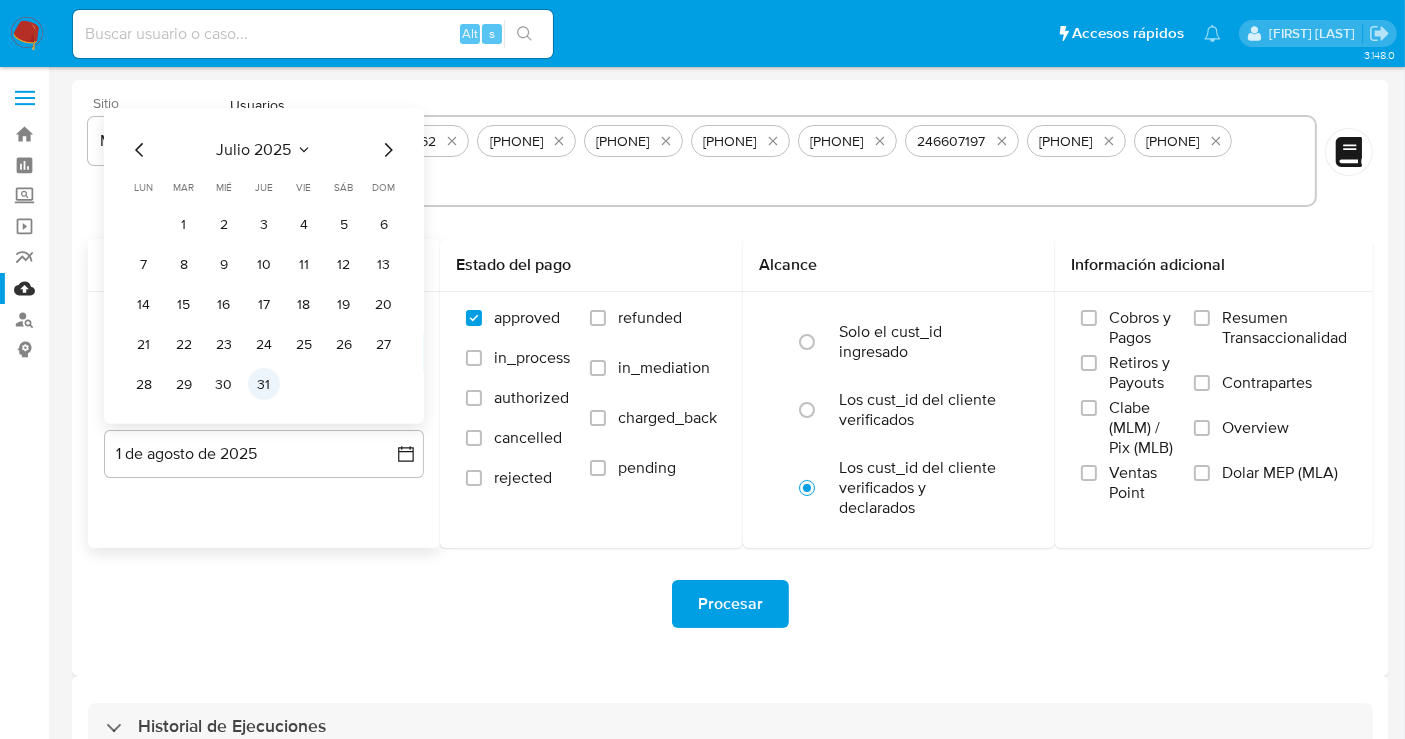 click on "31" at bounding box center (264, 384) 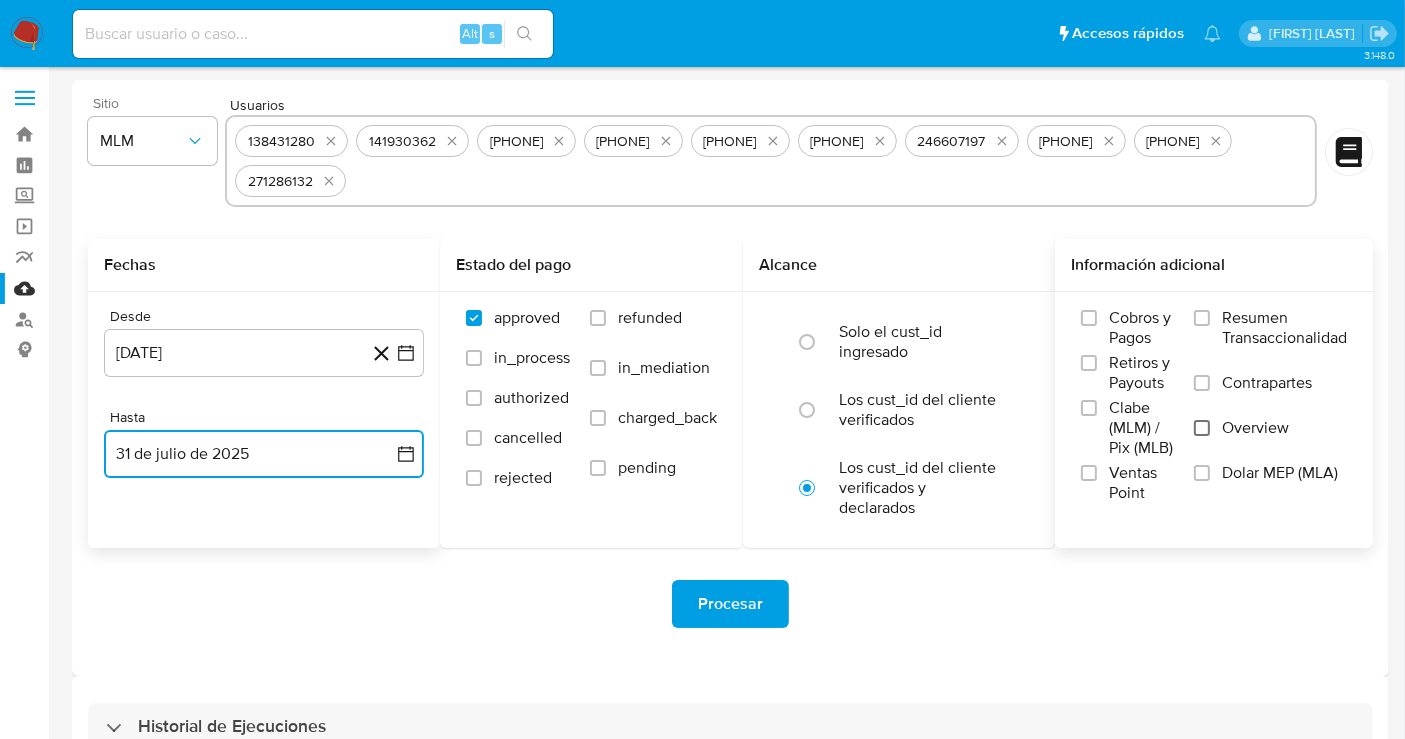 click on "Overview" at bounding box center [1202, 428] 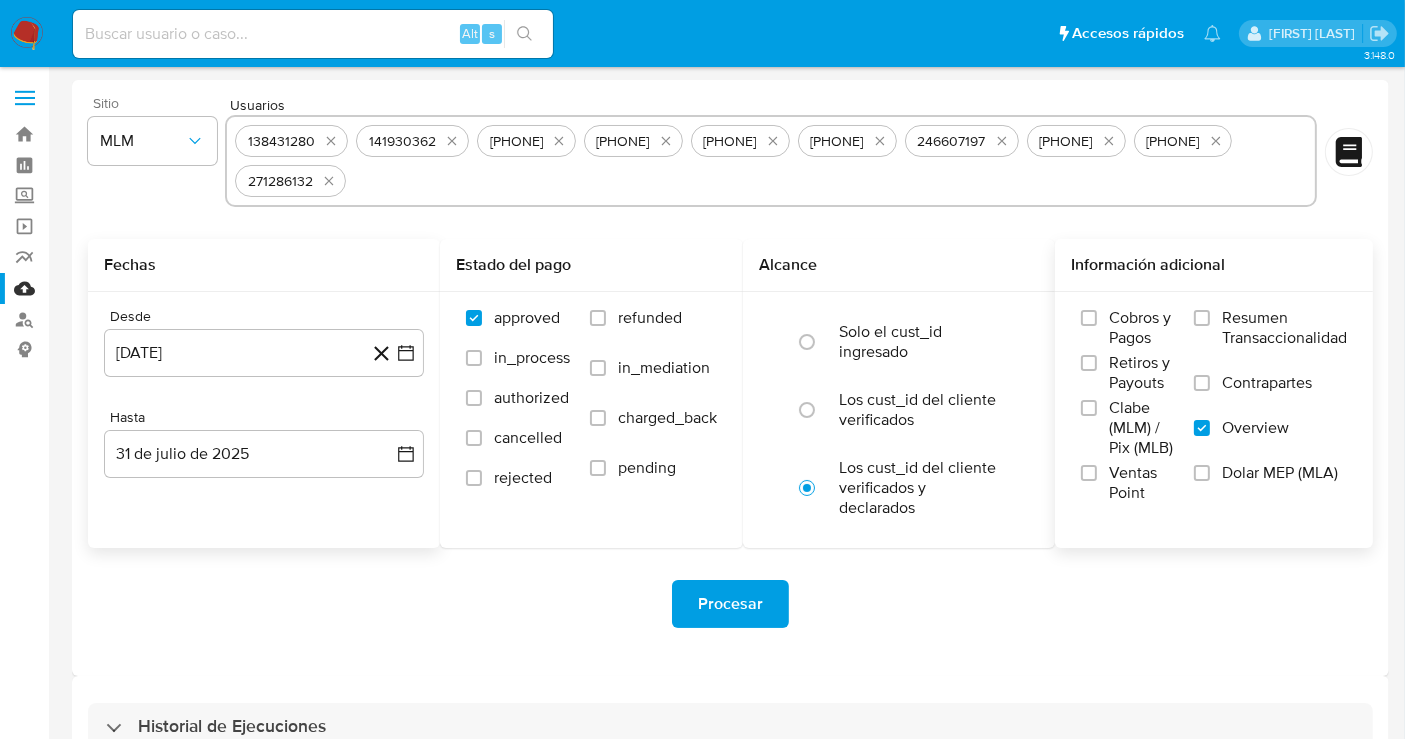 click on "Procesar" at bounding box center (730, 604) 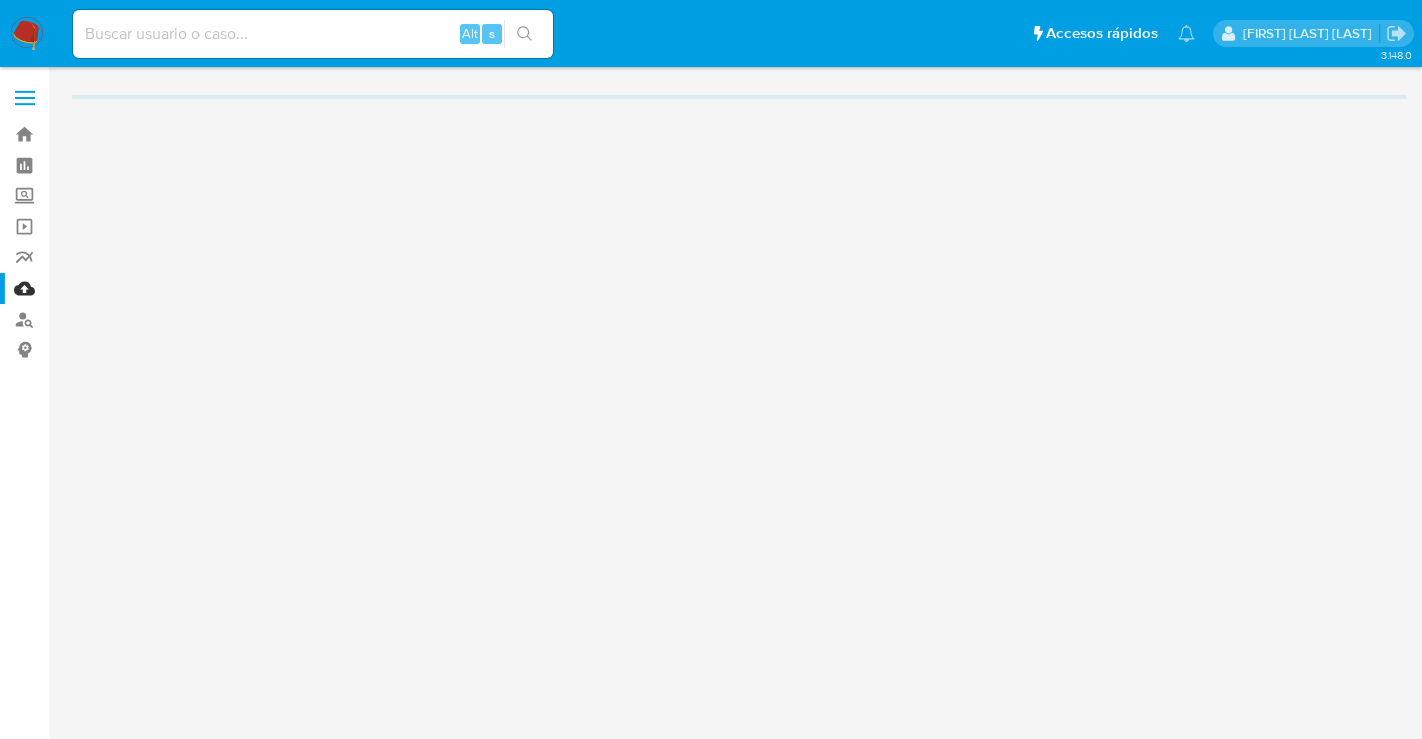 scroll, scrollTop: 0, scrollLeft: 0, axis: both 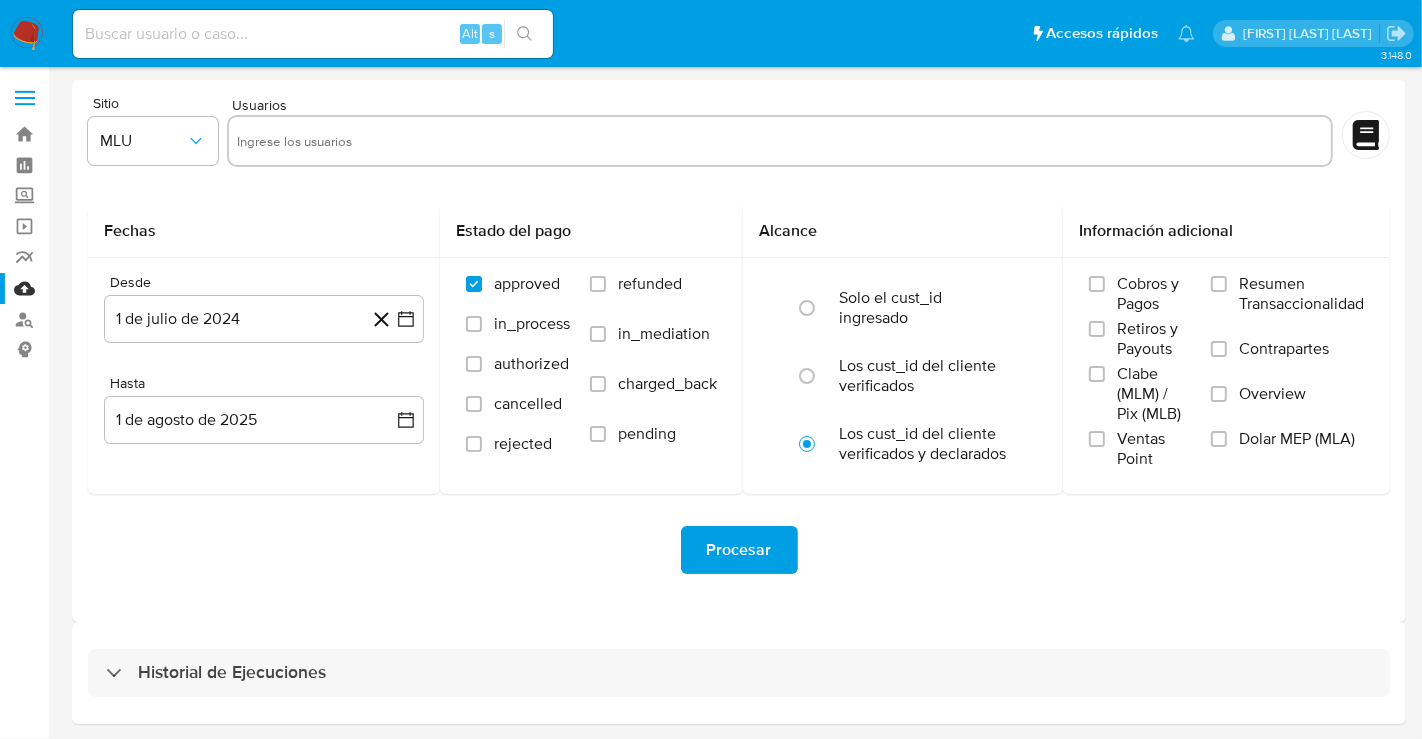 click at bounding box center (27, 34) 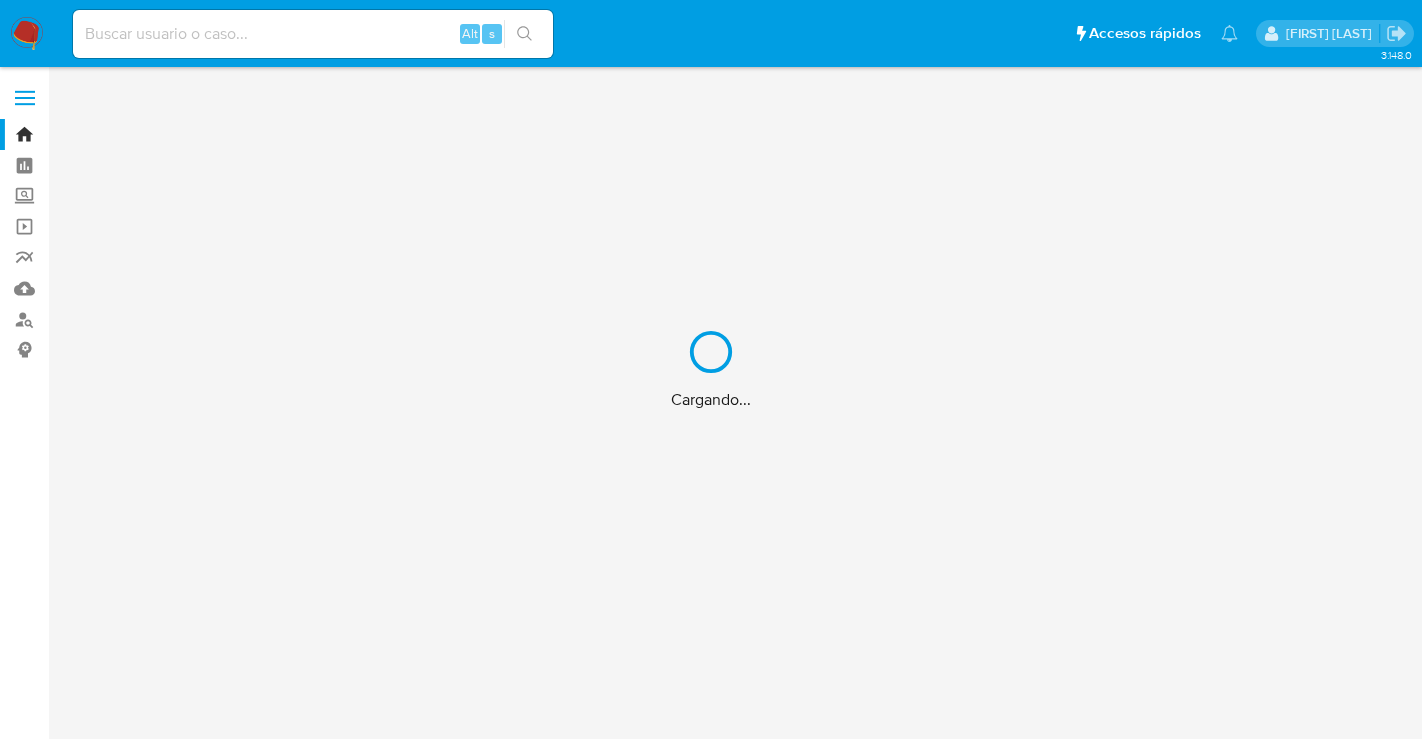 scroll, scrollTop: 0, scrollLeft: 0, axis: both 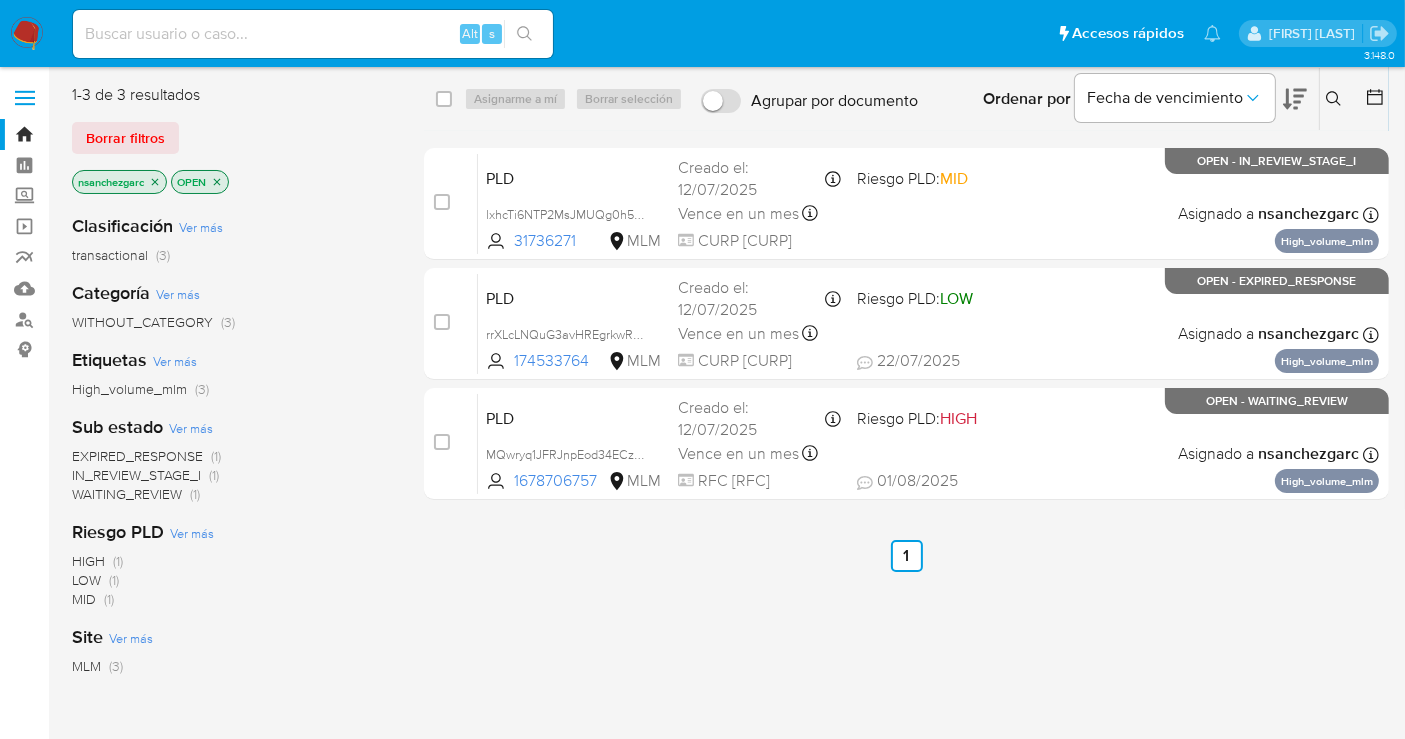 click 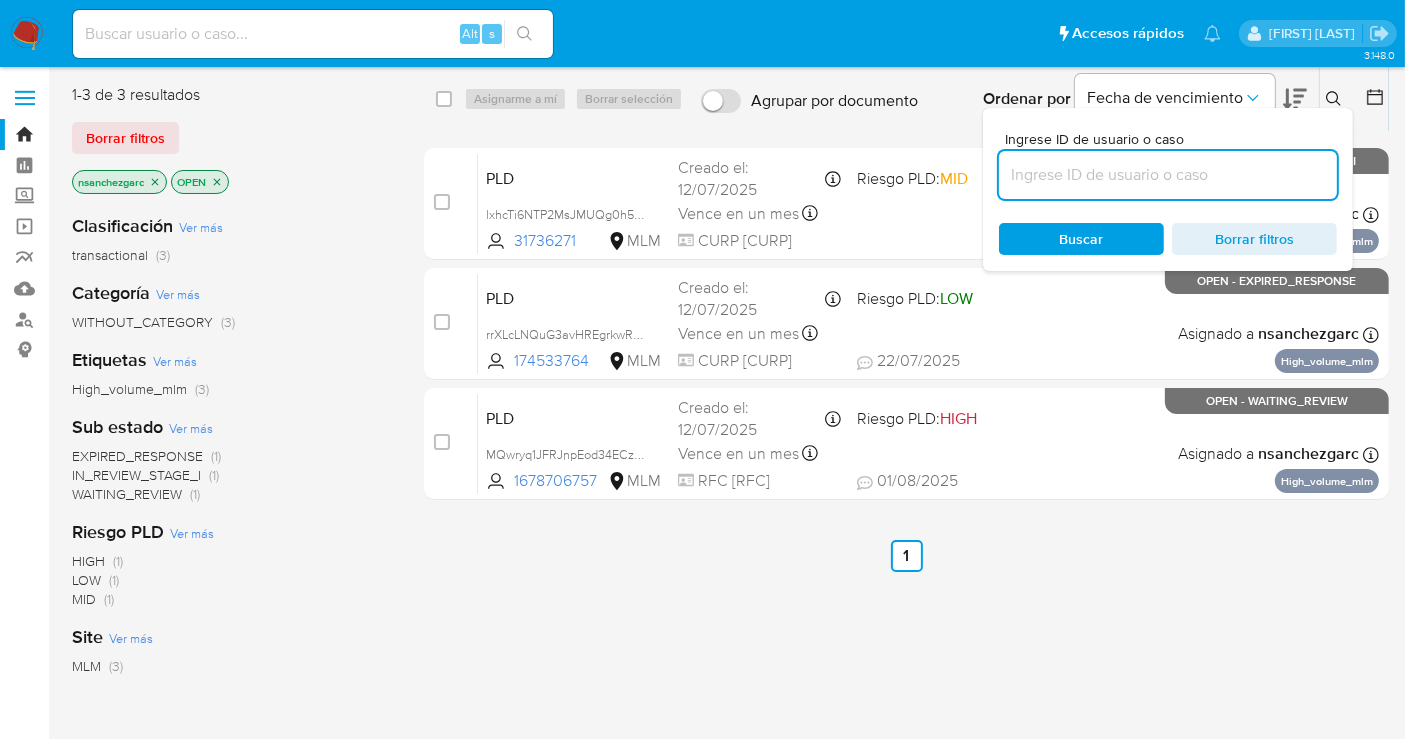 click at bounding box center [1168, 175] 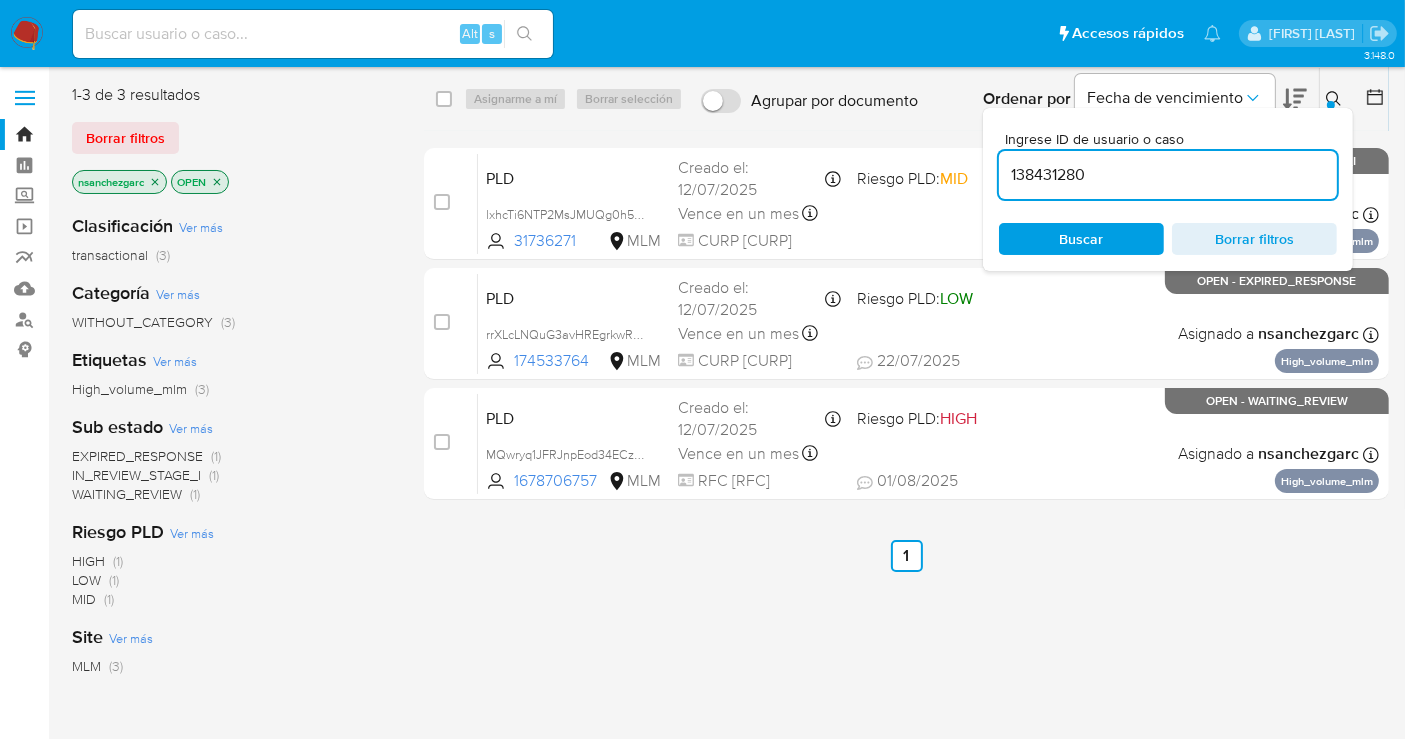 type on "138431280" 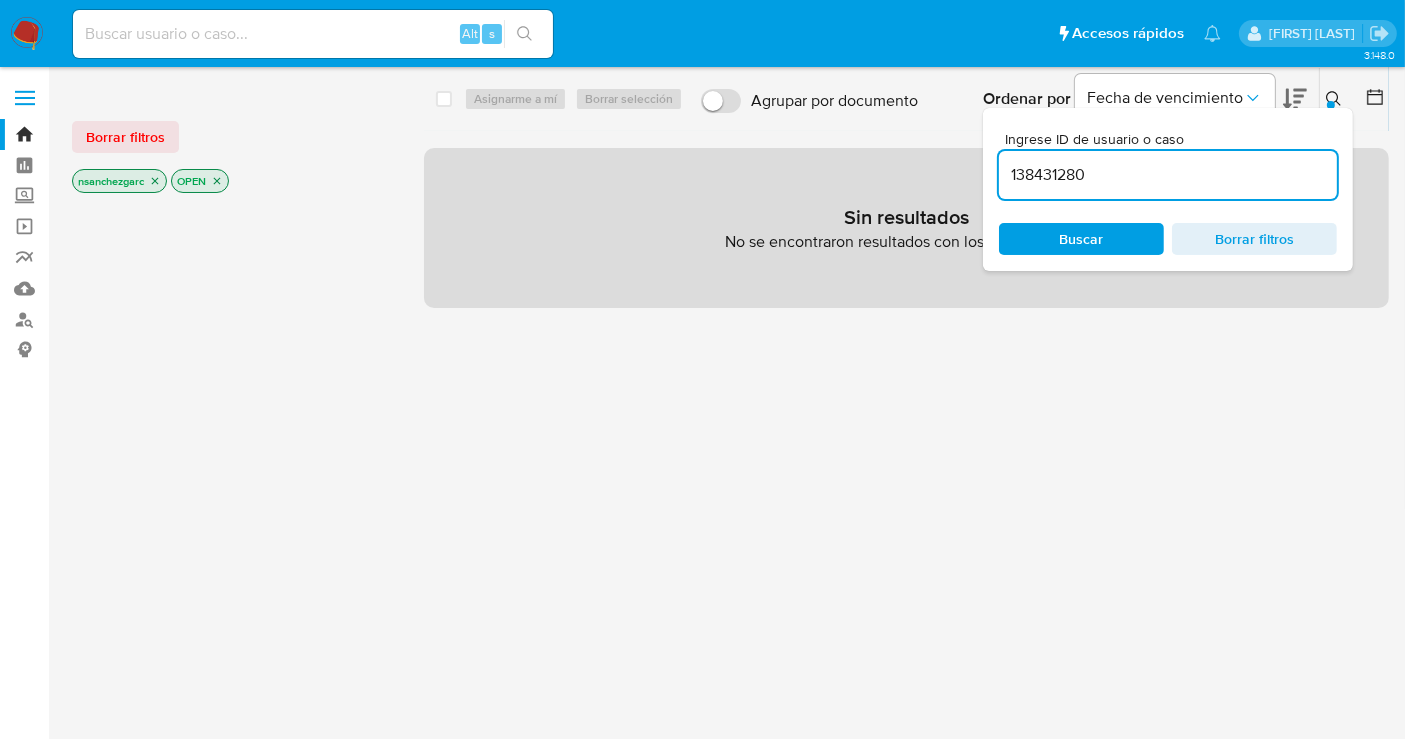 click 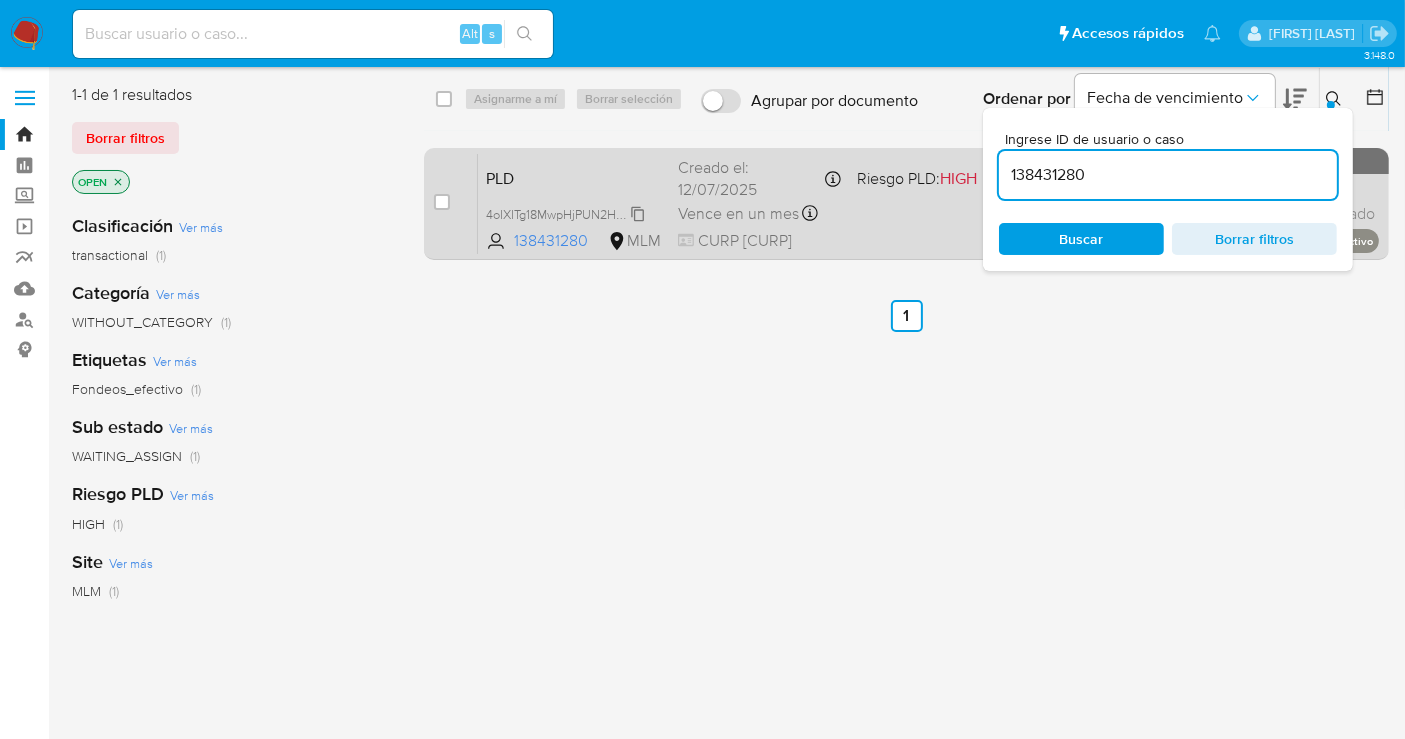 click on "4oIXITg18MwpHjPUN2H3qtlD" at bounding box center [566, 213] 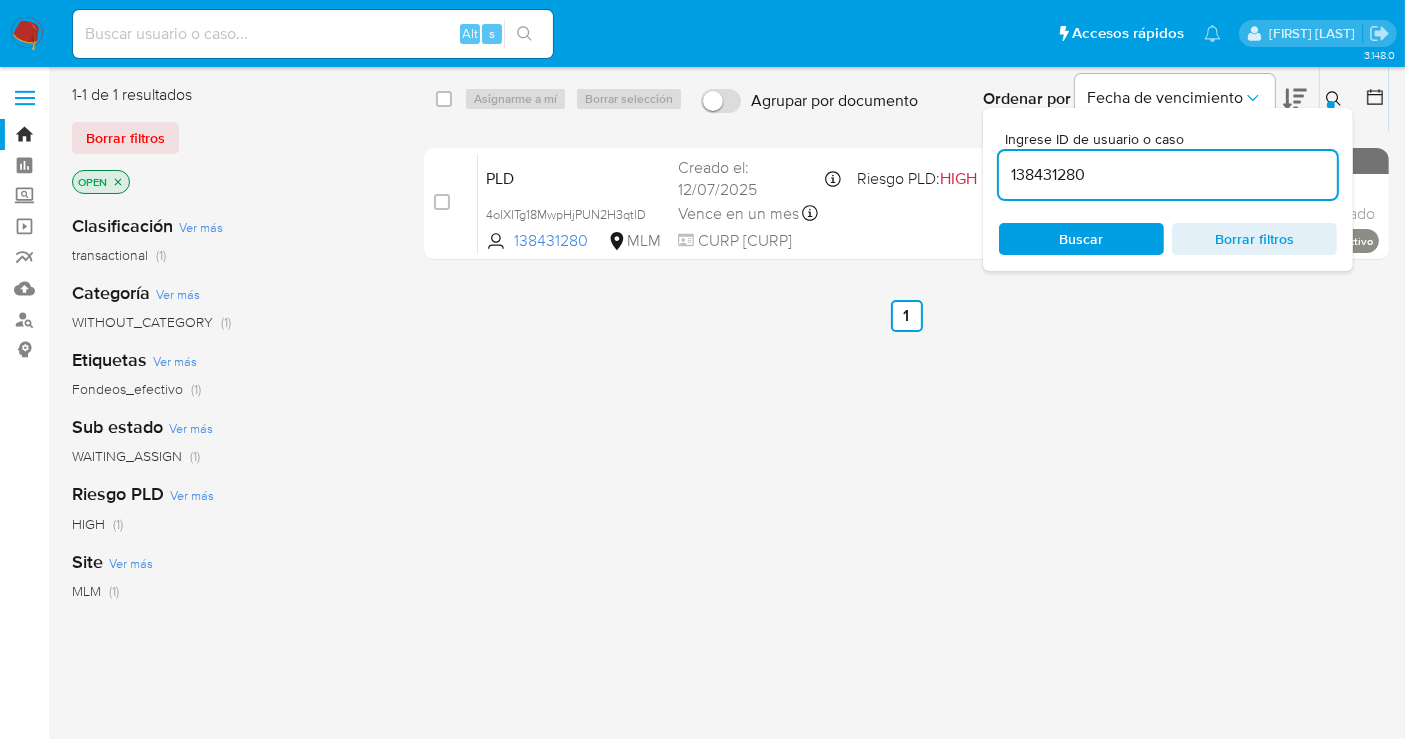 click on "Ingrese ID de usuario o caso 138431280 Buscar Borrar filtros" at bounding box center (1168, 189) 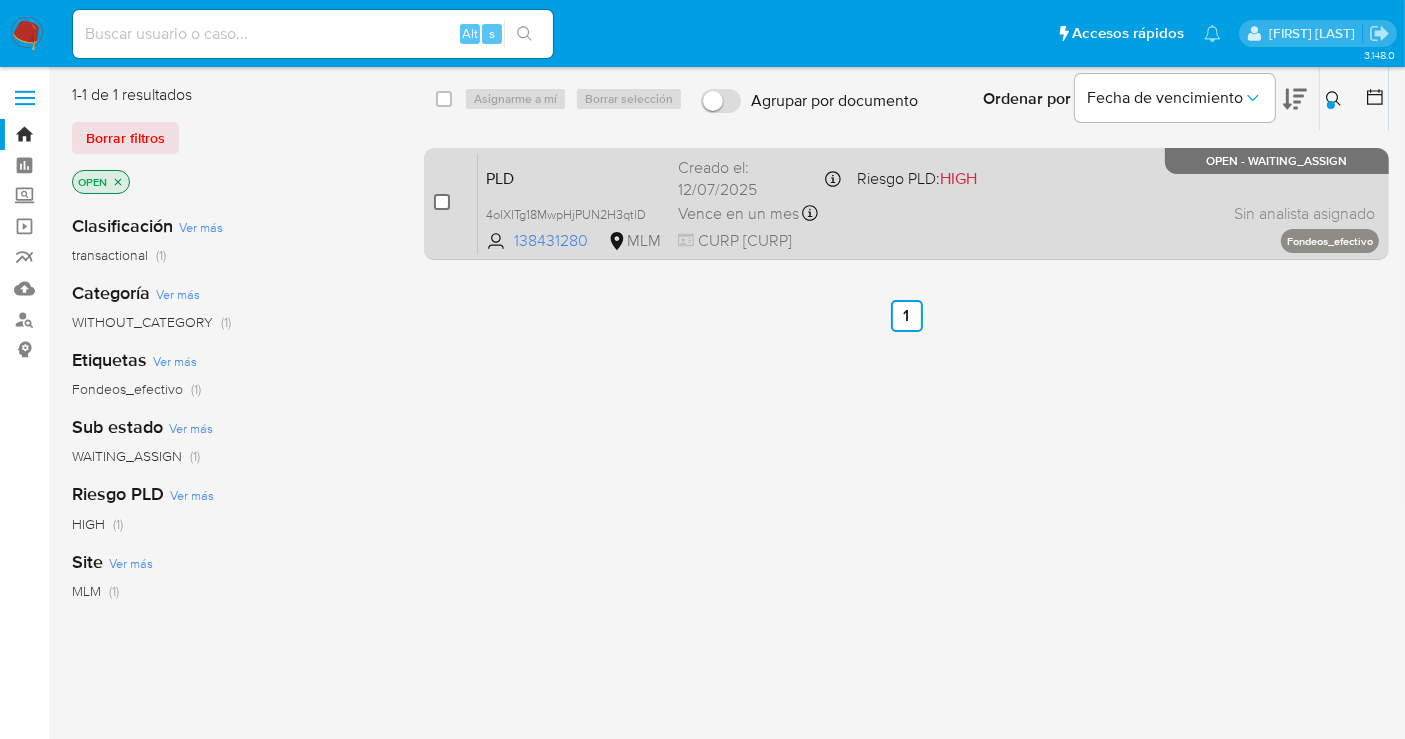 click at bounding box center (442, 202) 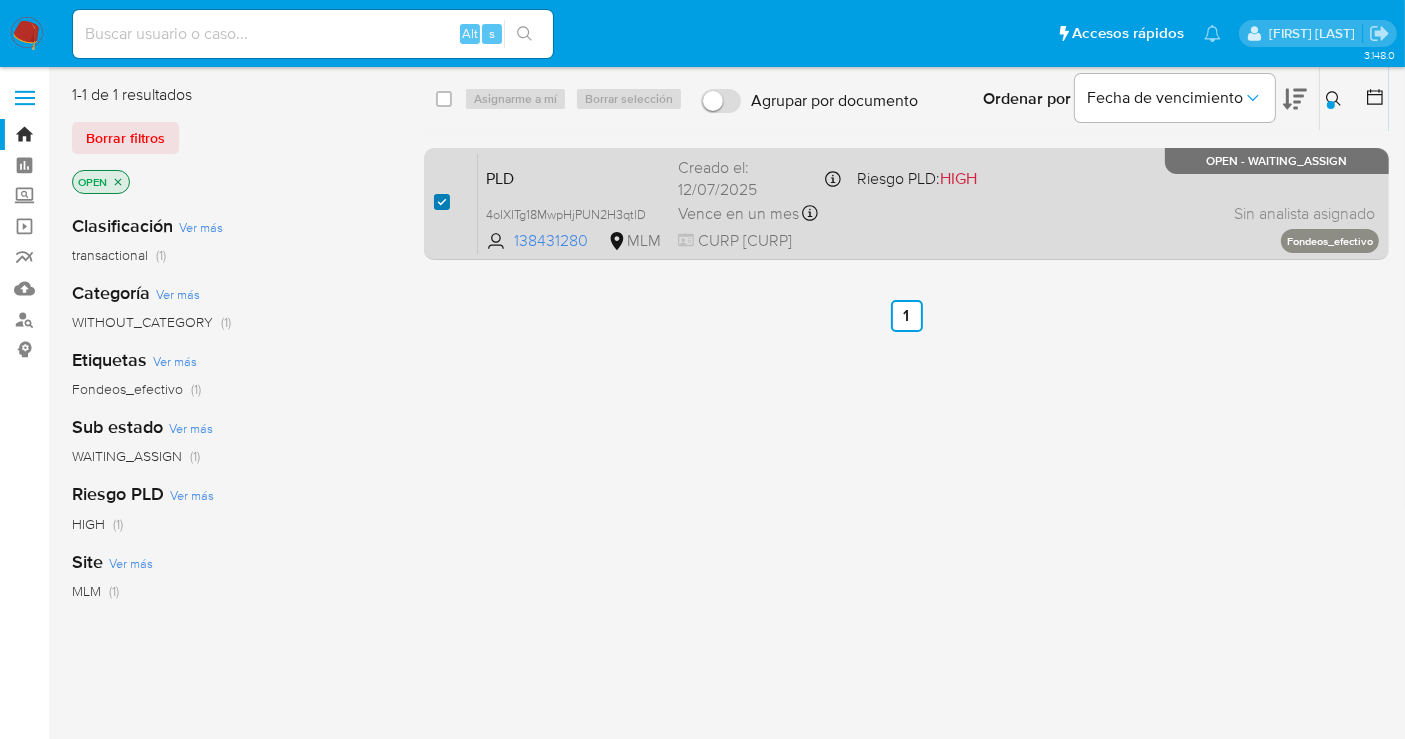checkbox on "true" 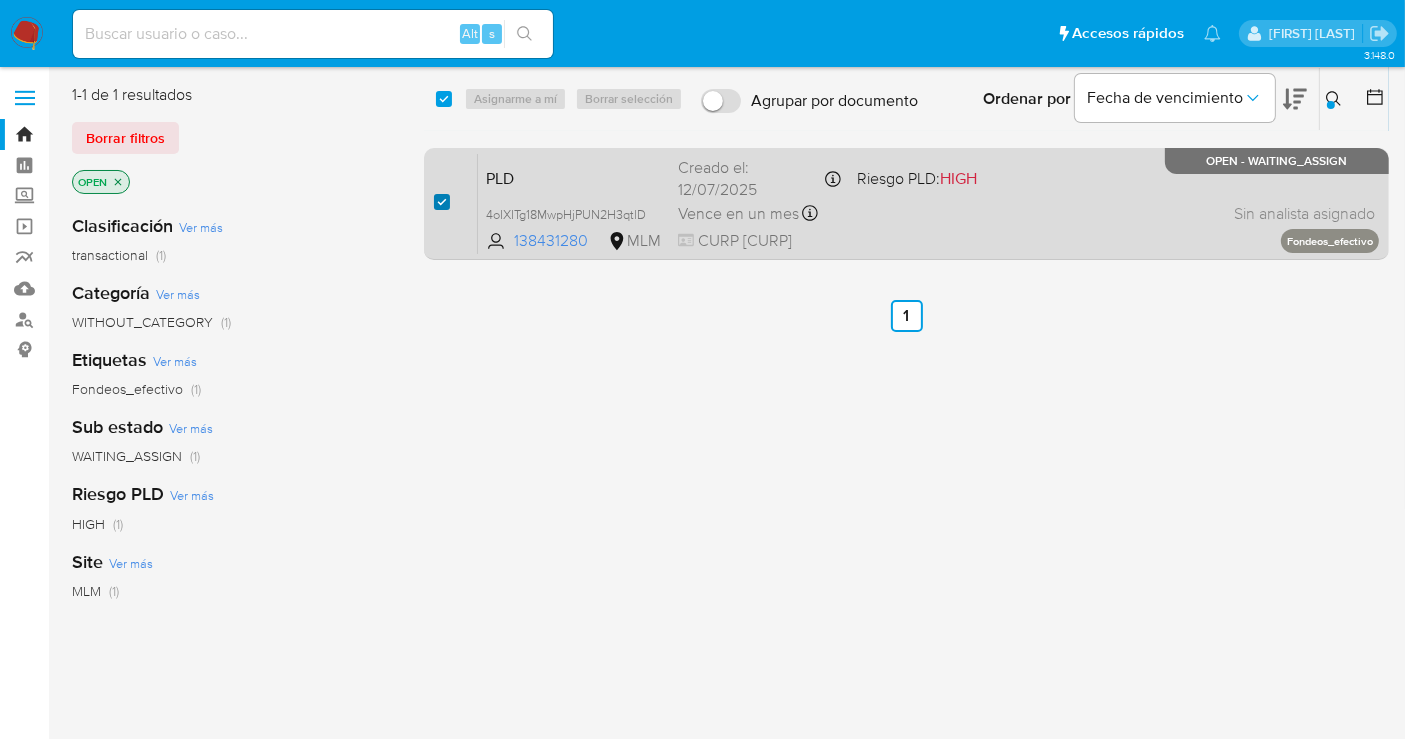 checkbox on "true" 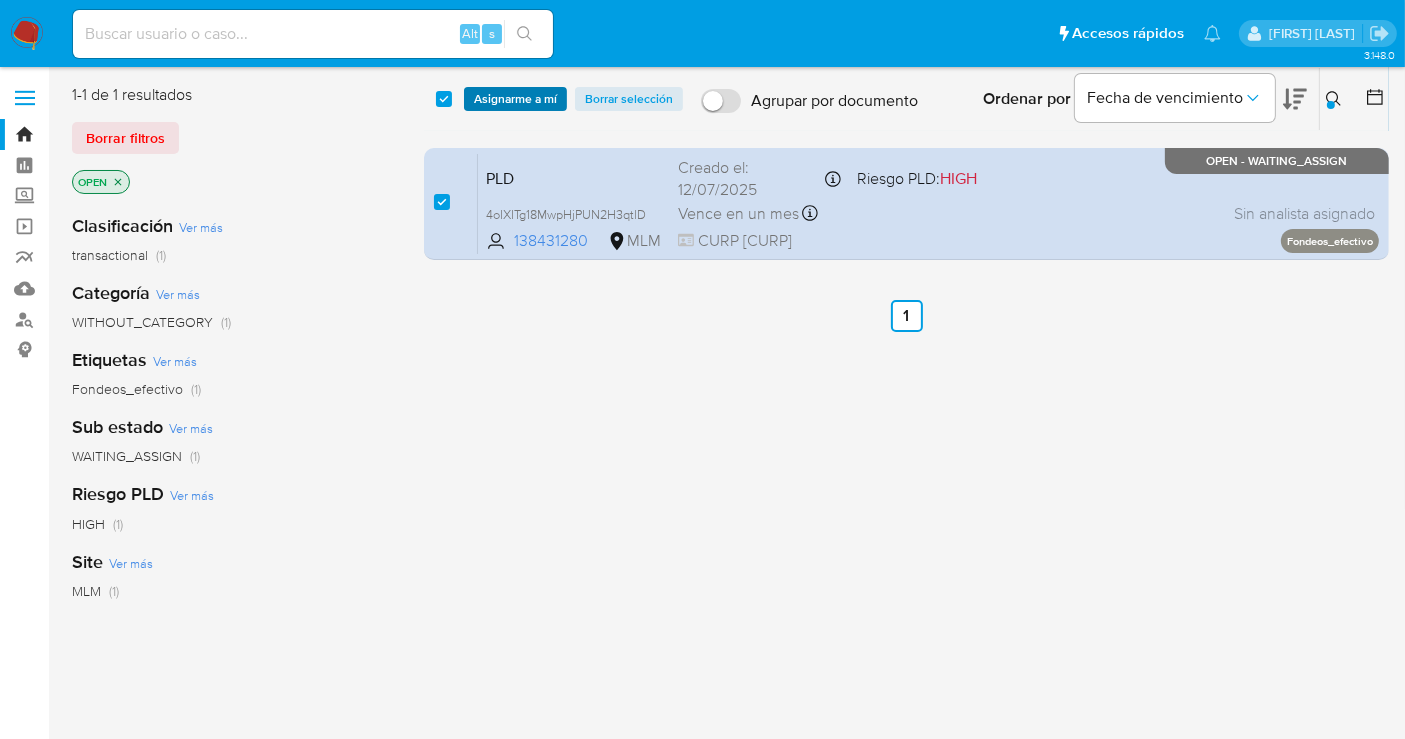 click on "Asignarme a mí" at bounding box center (515, 99) 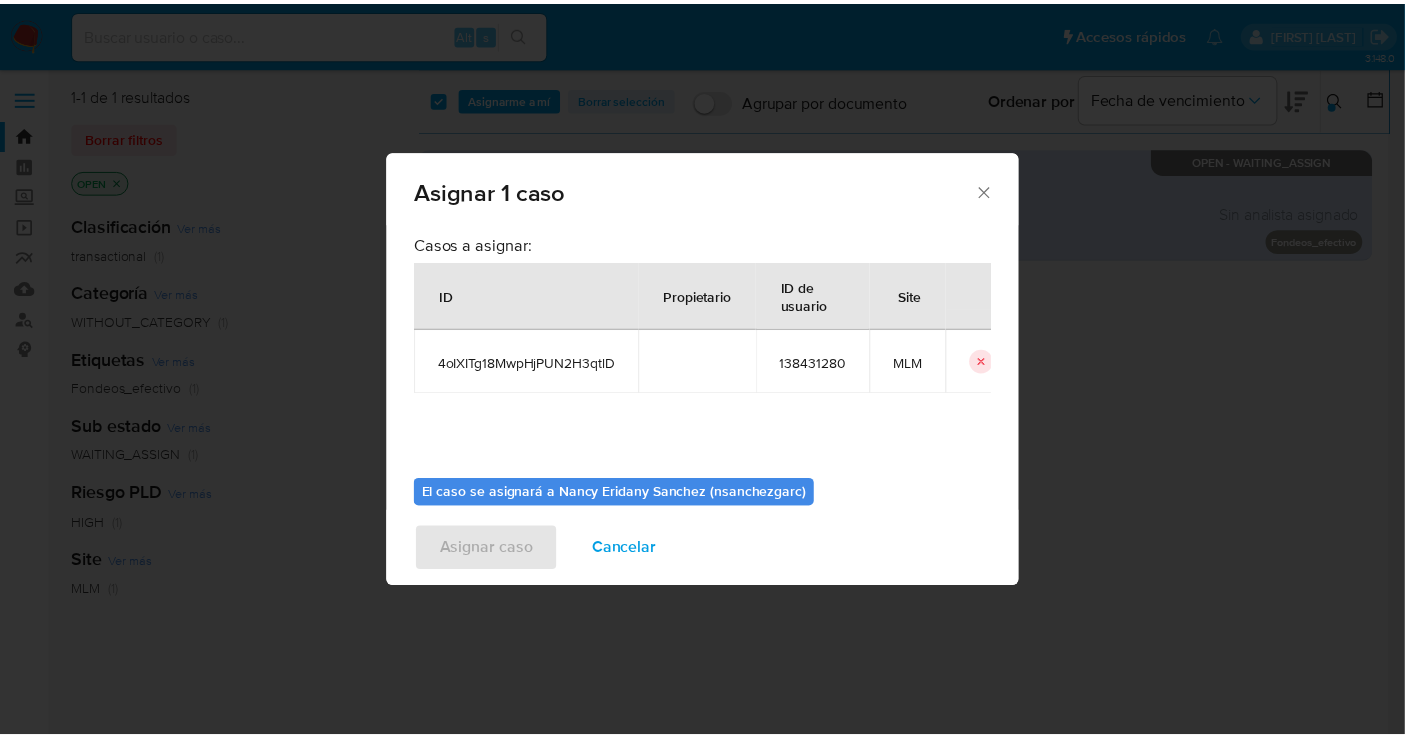 scroll, scrollTop: 102, scrollLeft: 0, axis: vertical 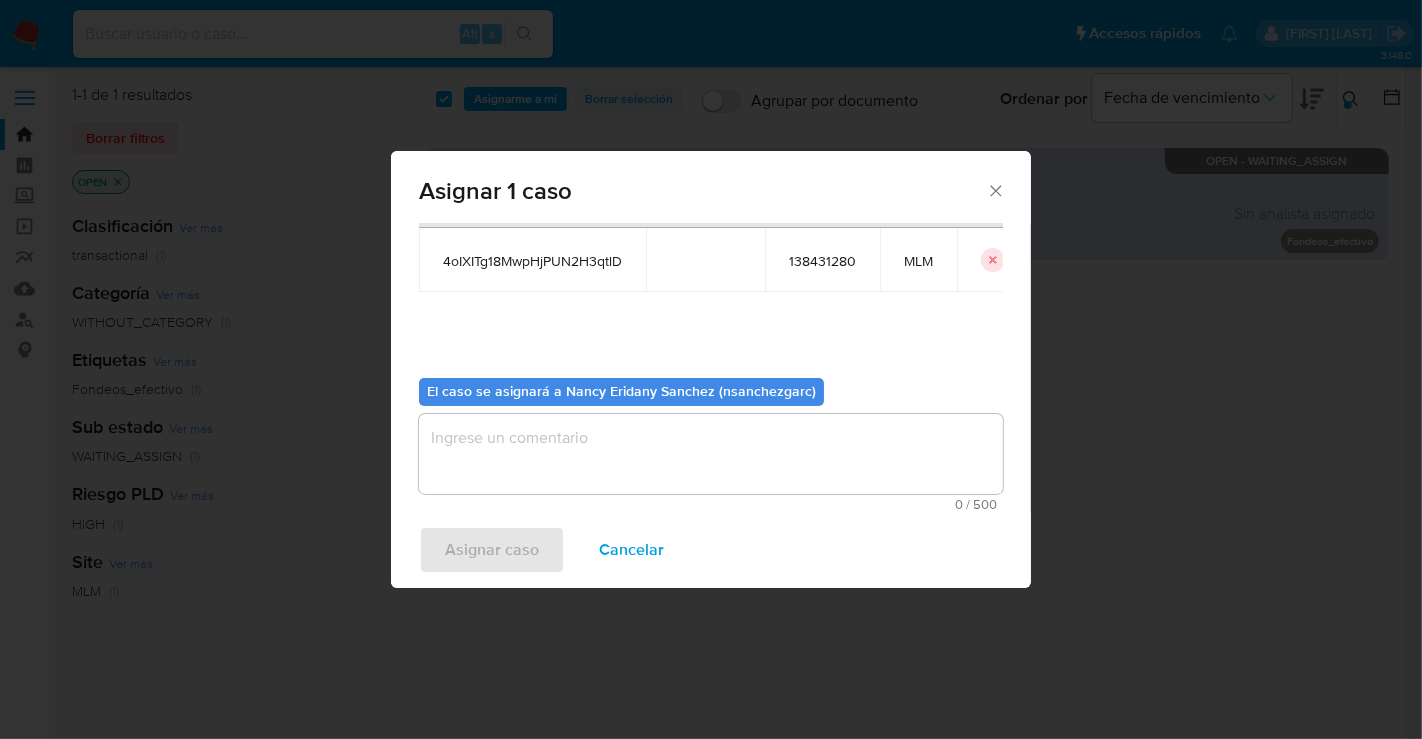 click at bounding box center (711, 454) 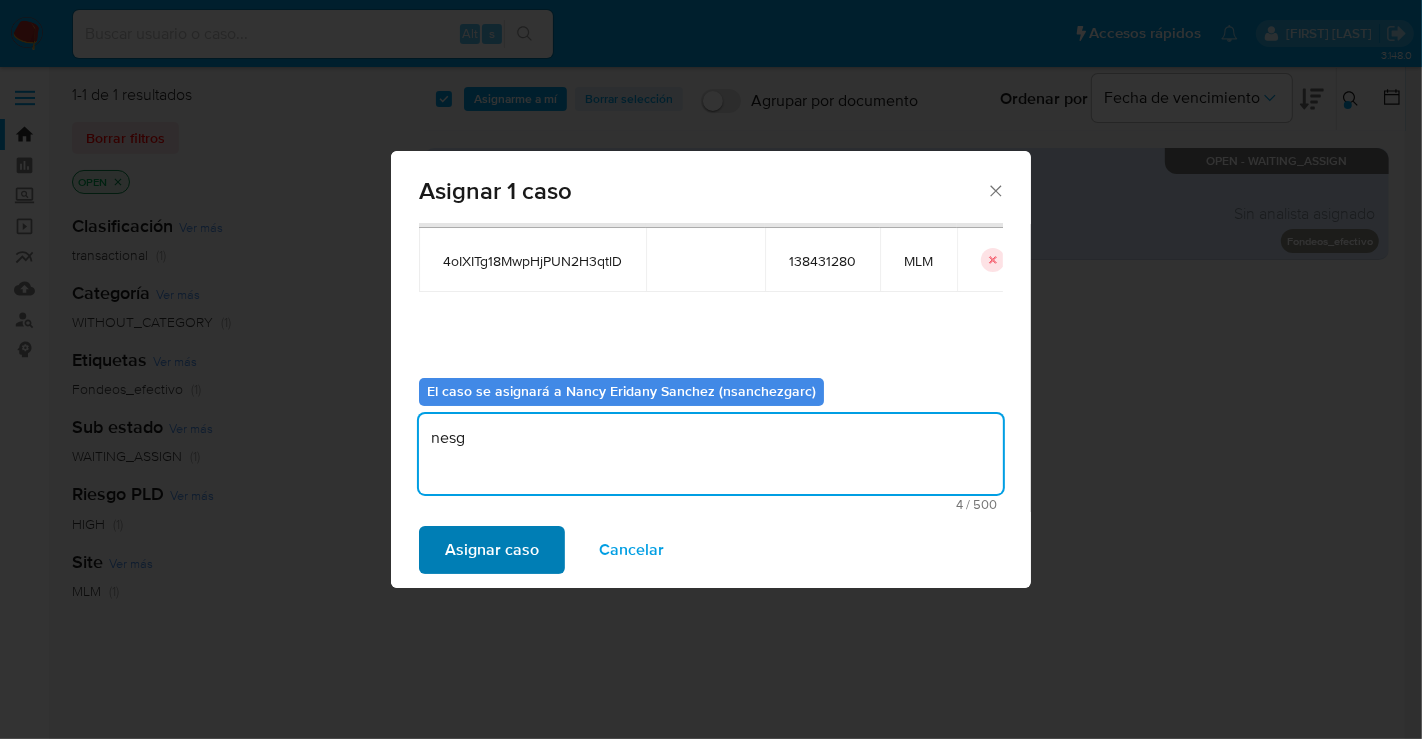 type on "nesg" 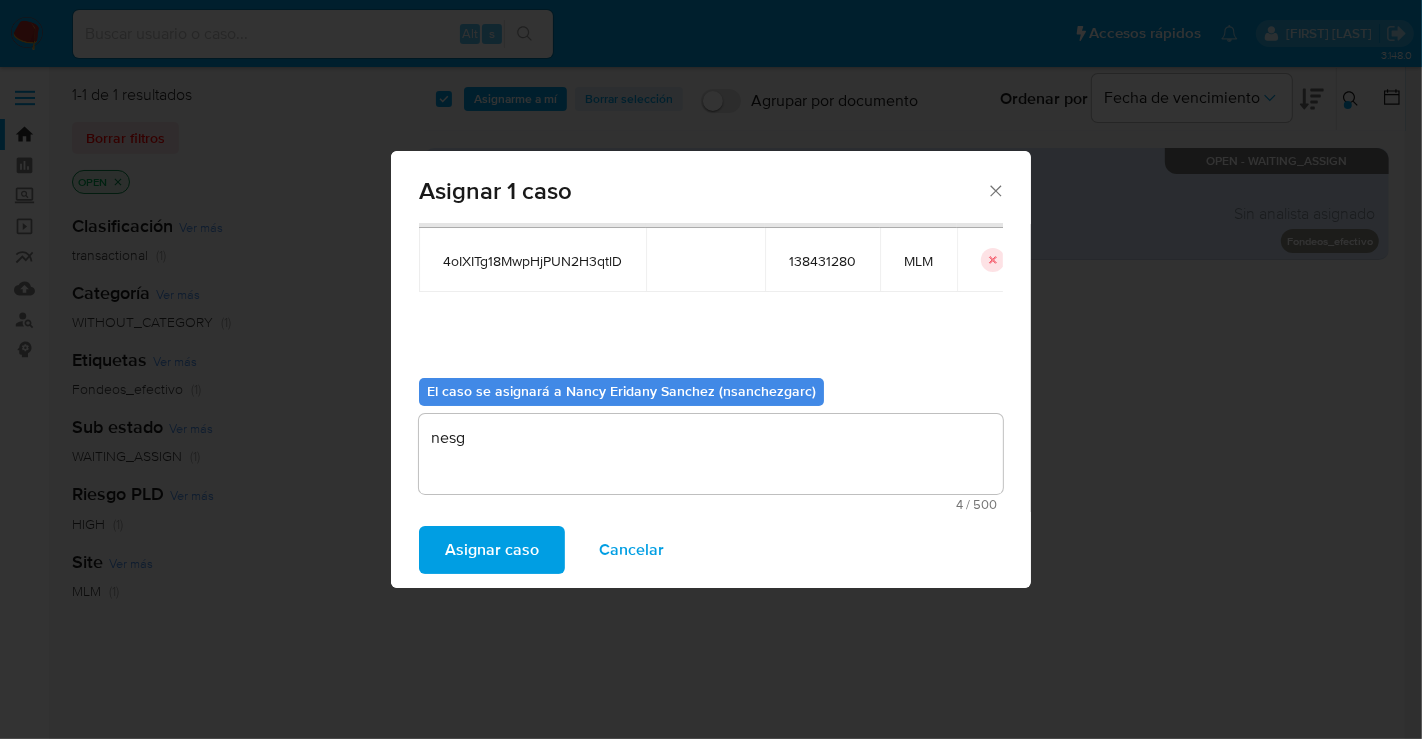 click on "Asignar caso" at bounding box center (492, 550) 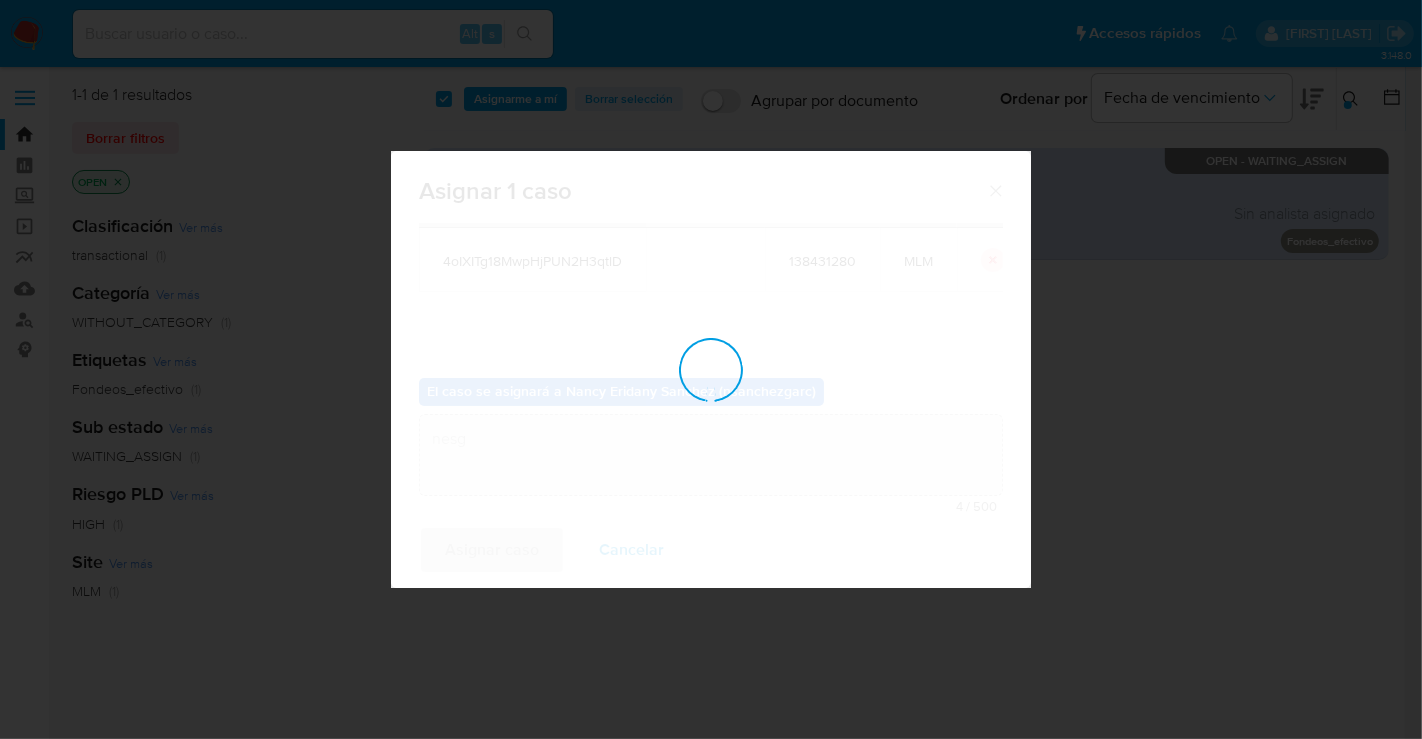 type 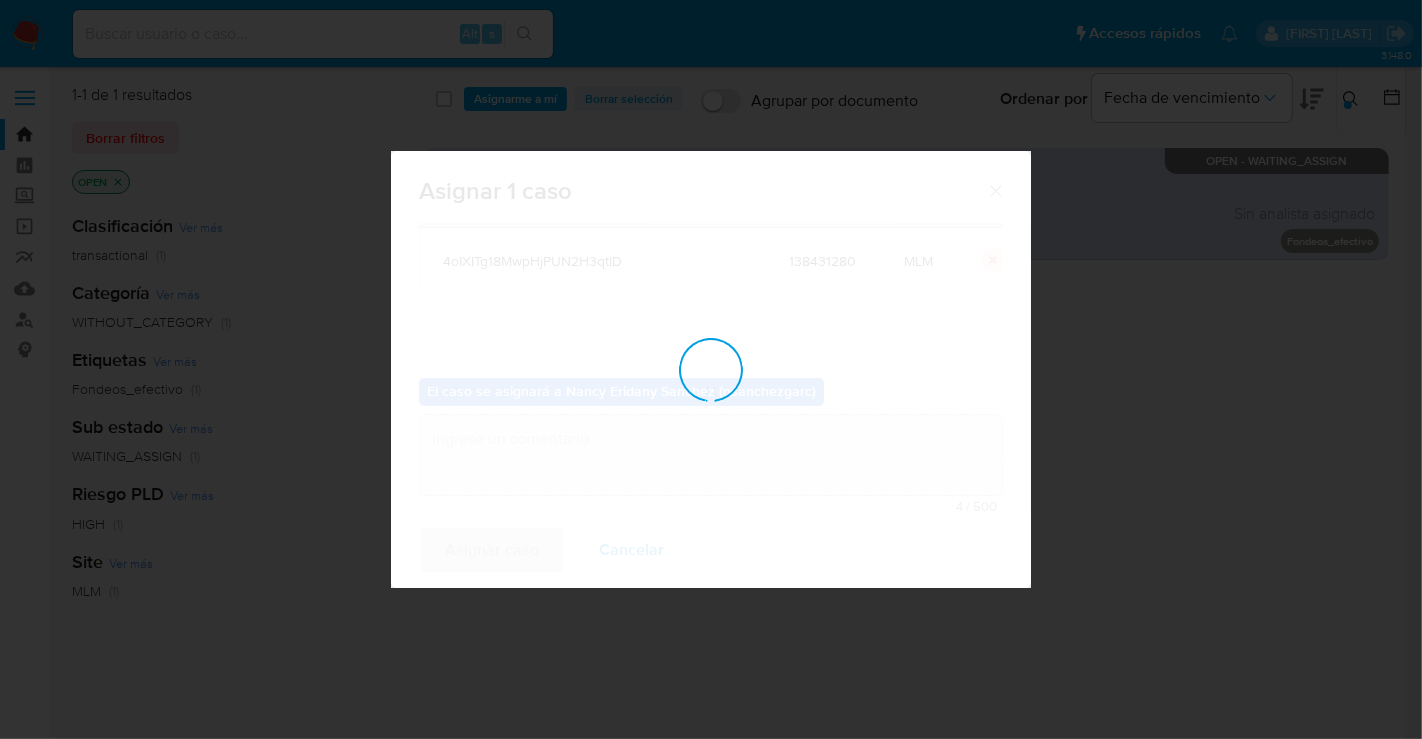 checkbox on "false" 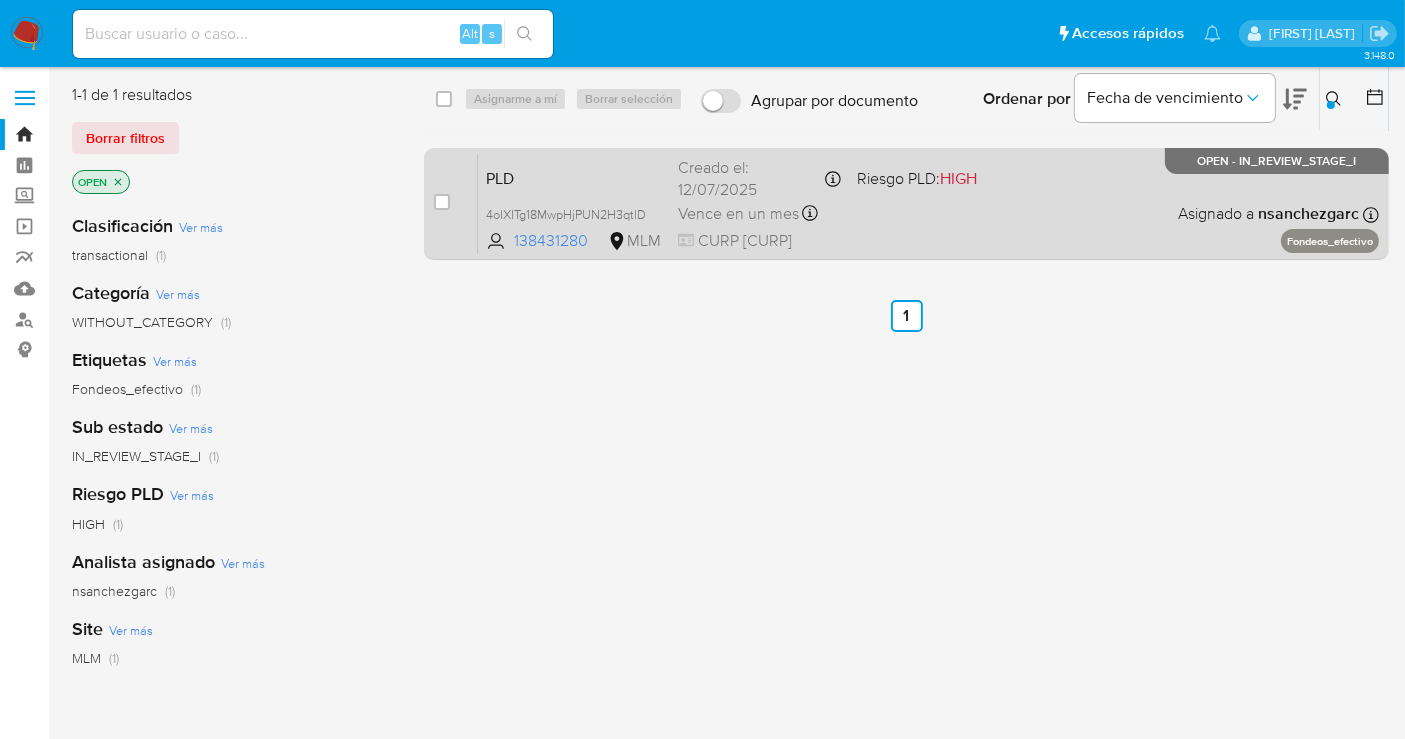click on "Creado el: 12/07/2025   Creado el: 12/07/2025 02:07:34" at bounding box center [759, 178] 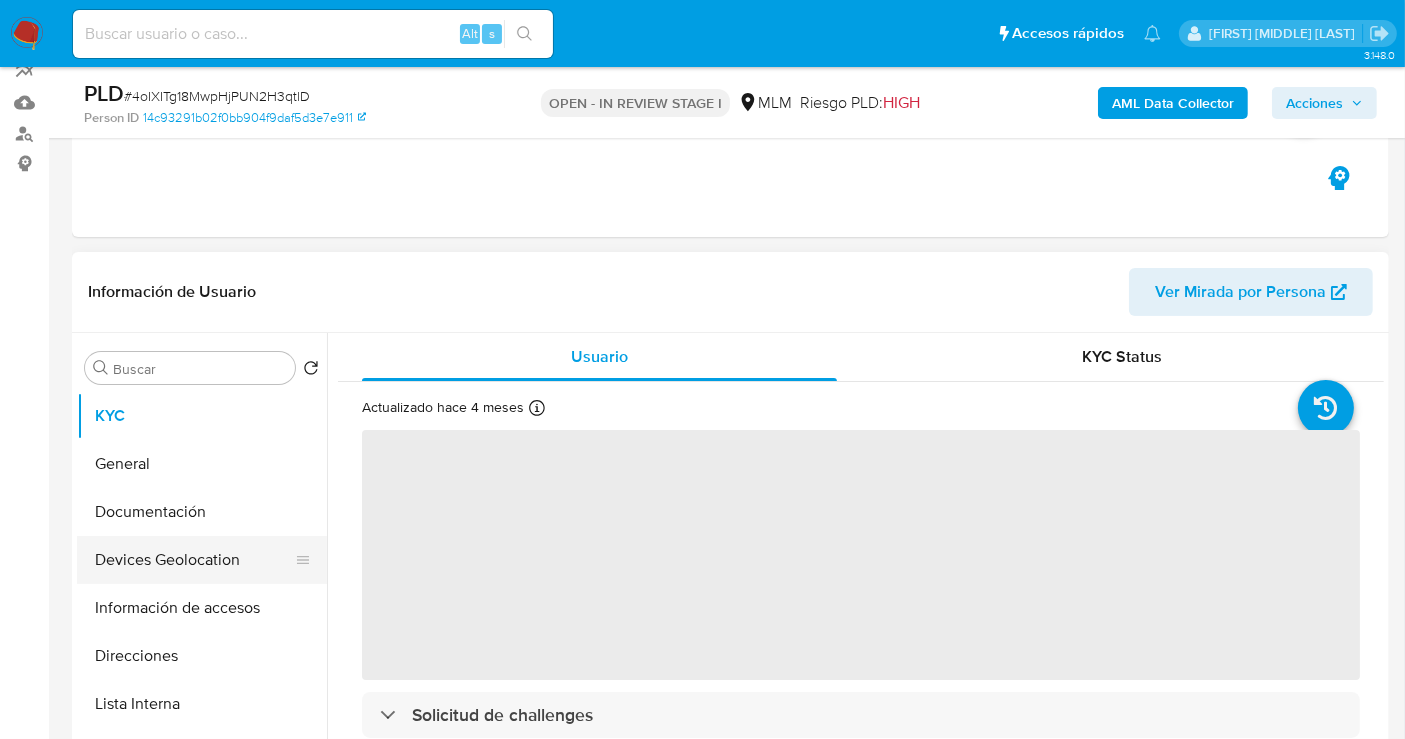 scroll, scrollTop: 222, scrollLeft: 0, axis: vertical 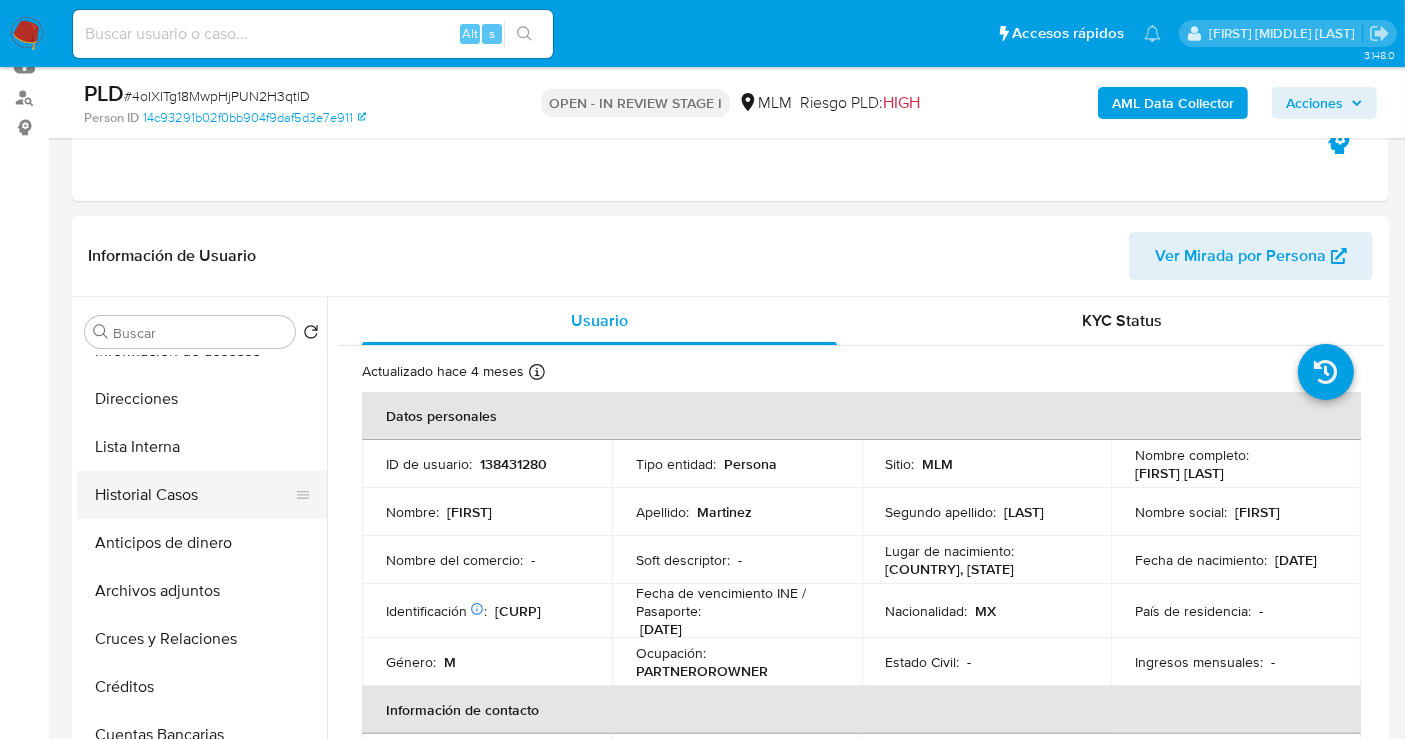 select on "10" 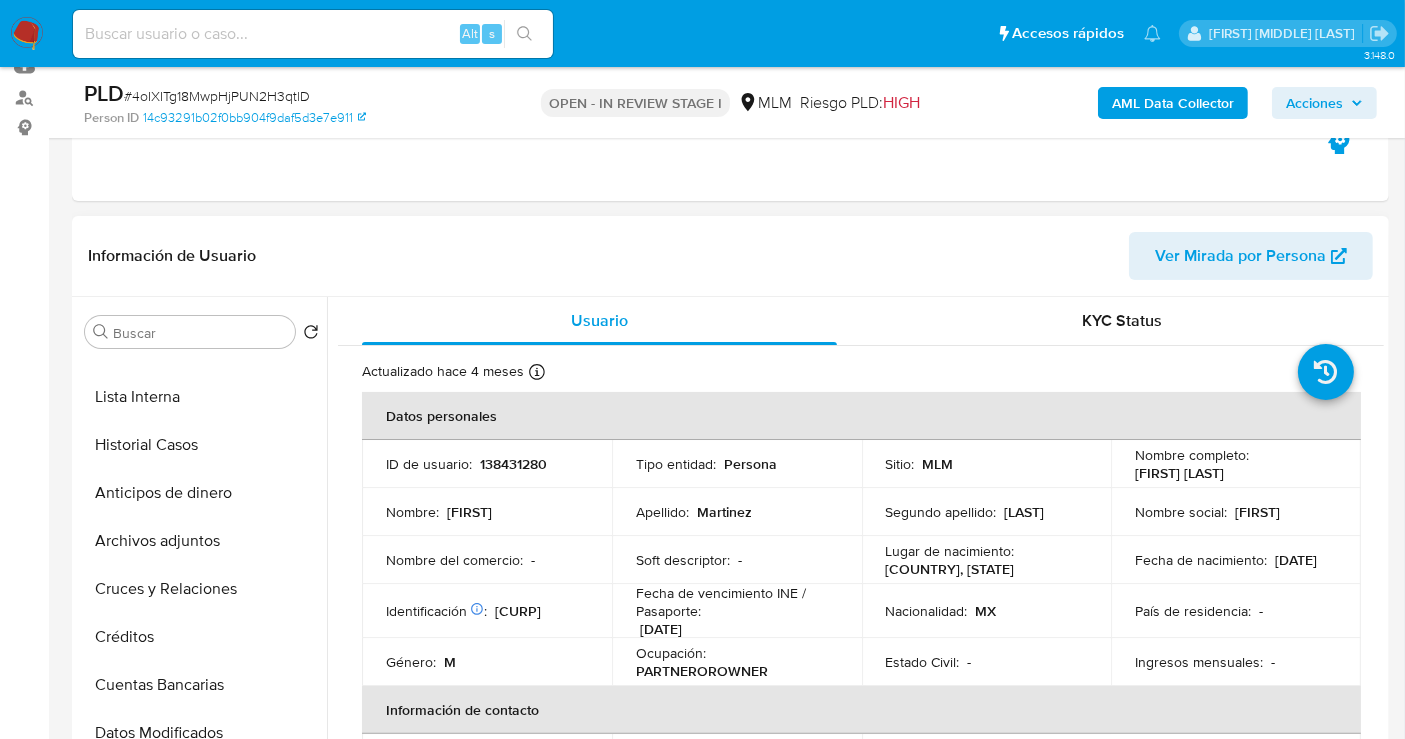 scroll, scrollTop: 221, scrollLeft: 0, axis: vertical 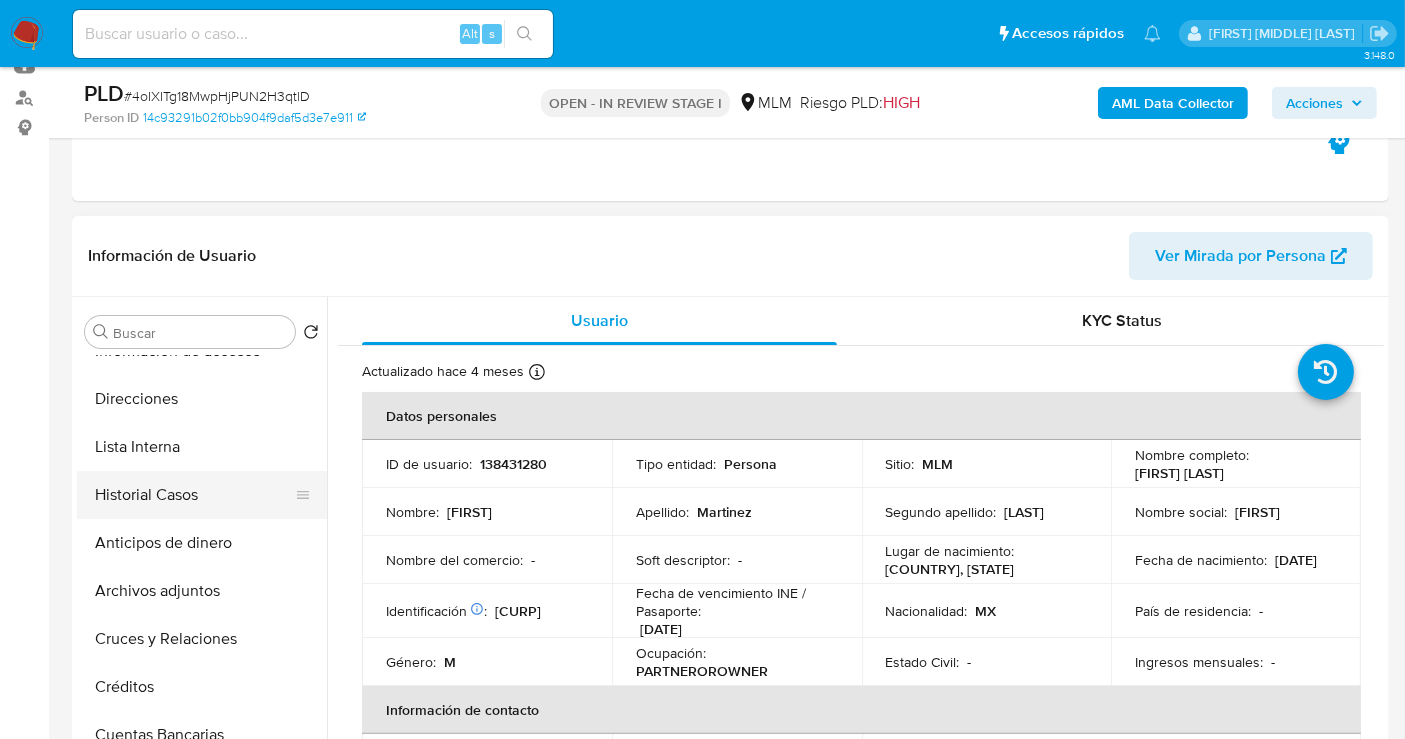 click on "Historial Casos" at bounding box center (194, 495) 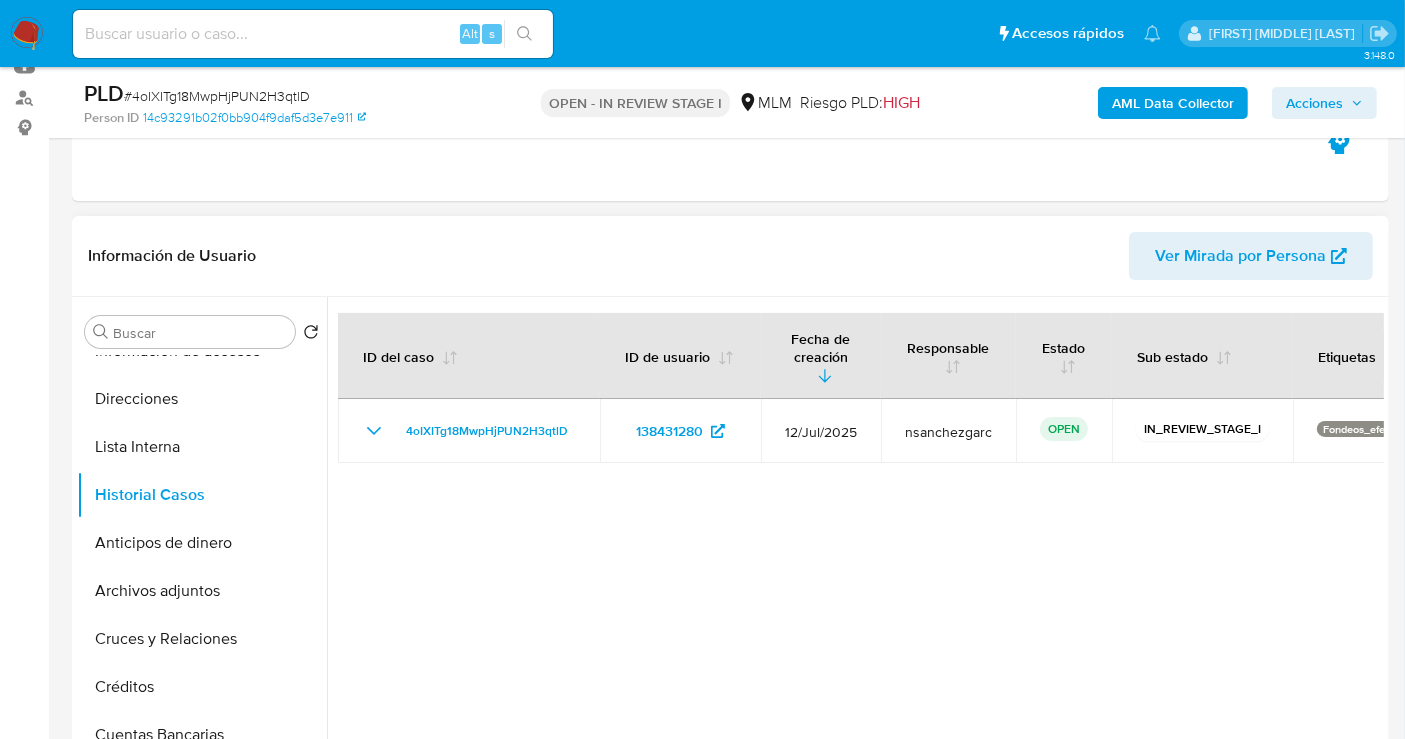 scroll, scrollTop: 0, scrollLeft: 0, axis: both 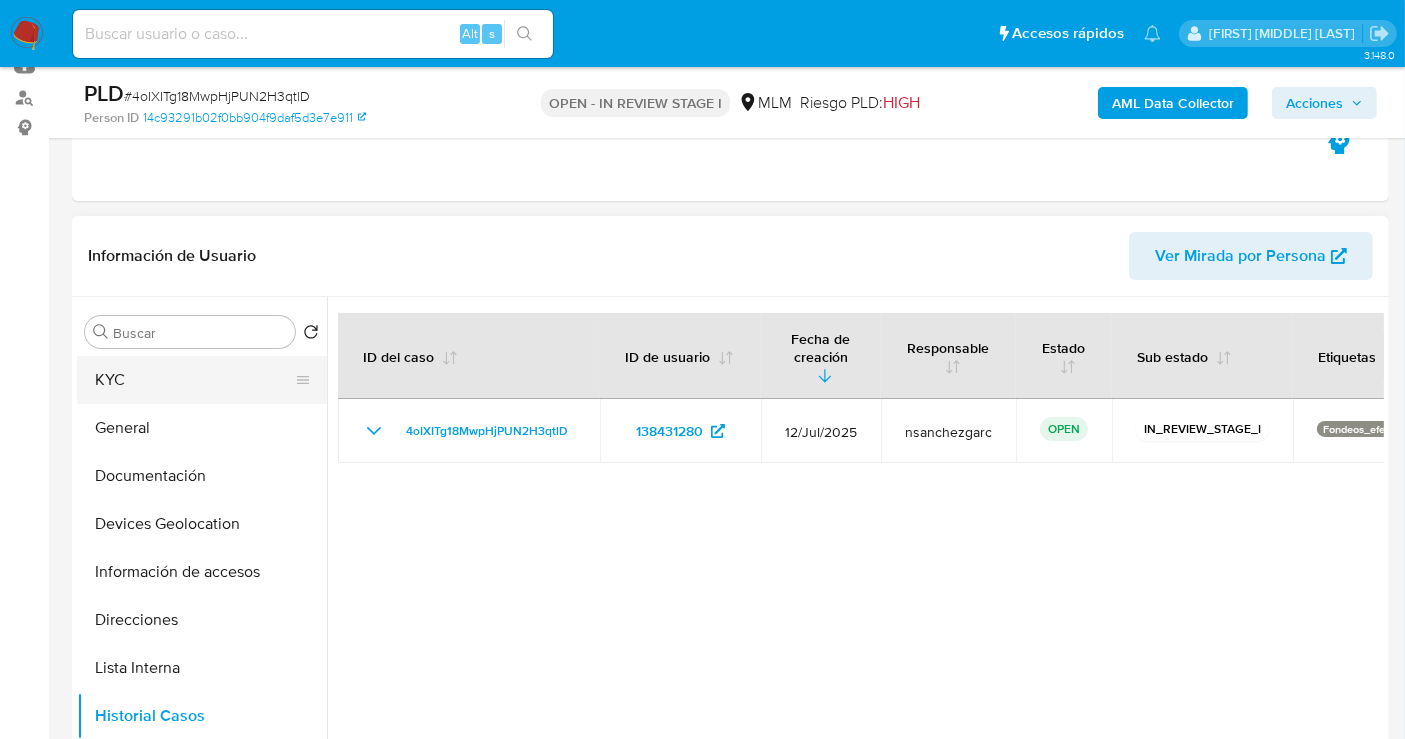 click on "KYC" at bounding box center (194, 380) 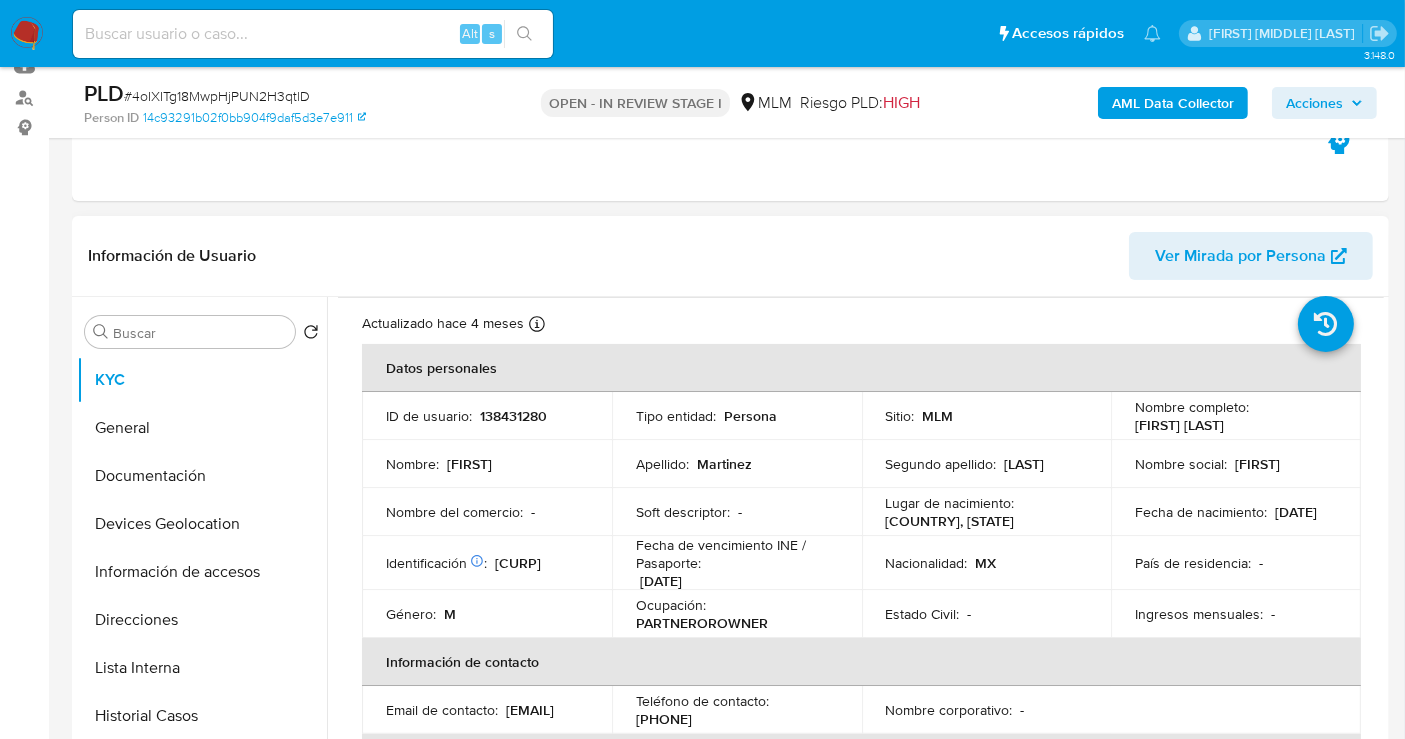 scroll, scrollTop: 0, scrollLeft: 0, axis: both 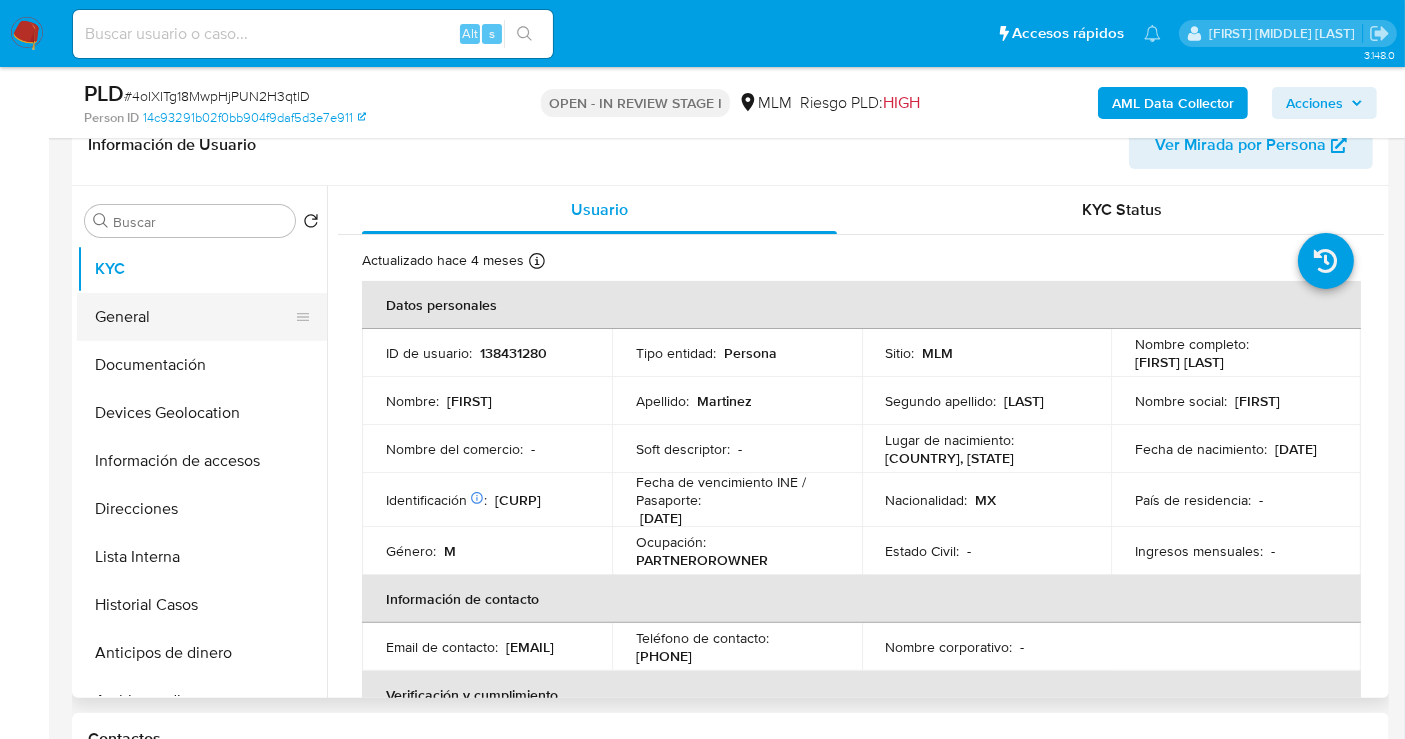 click on "General" at bounding box center (194, 317) 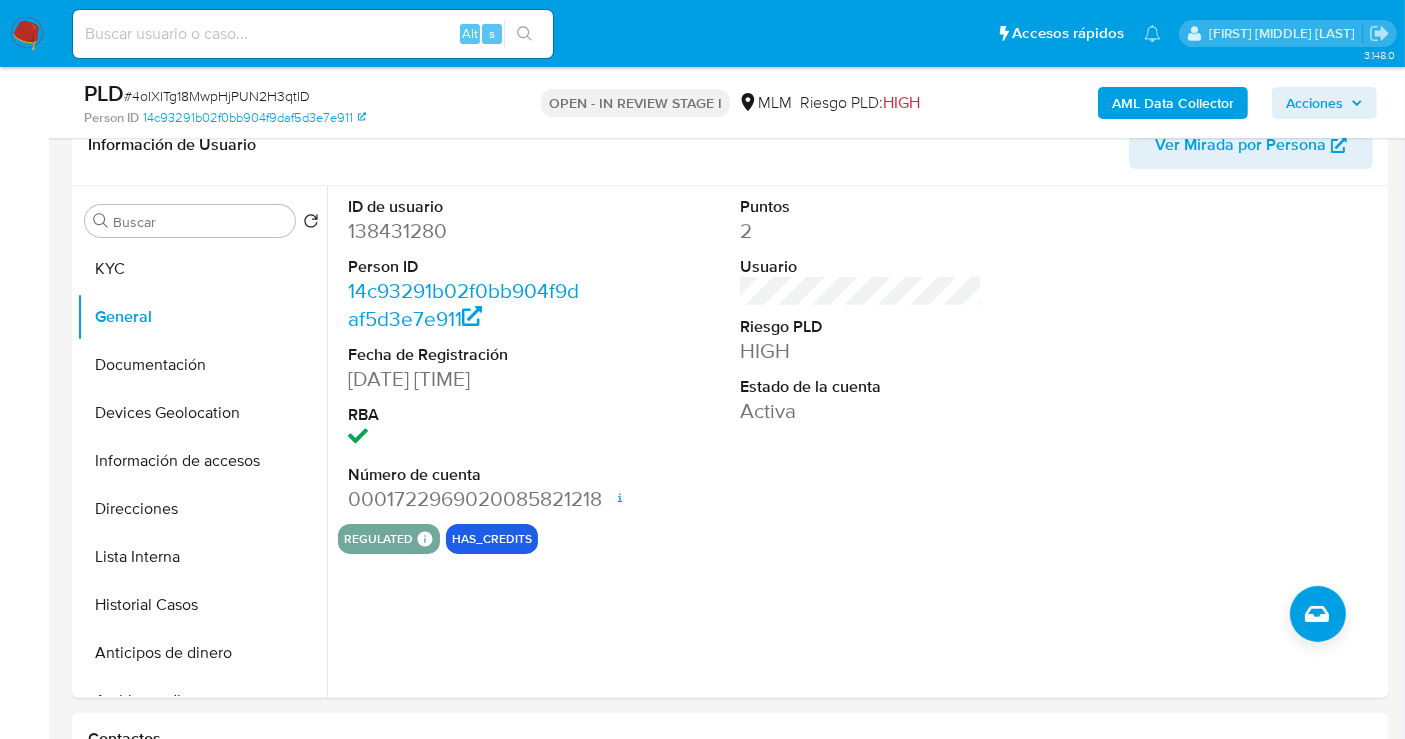 type 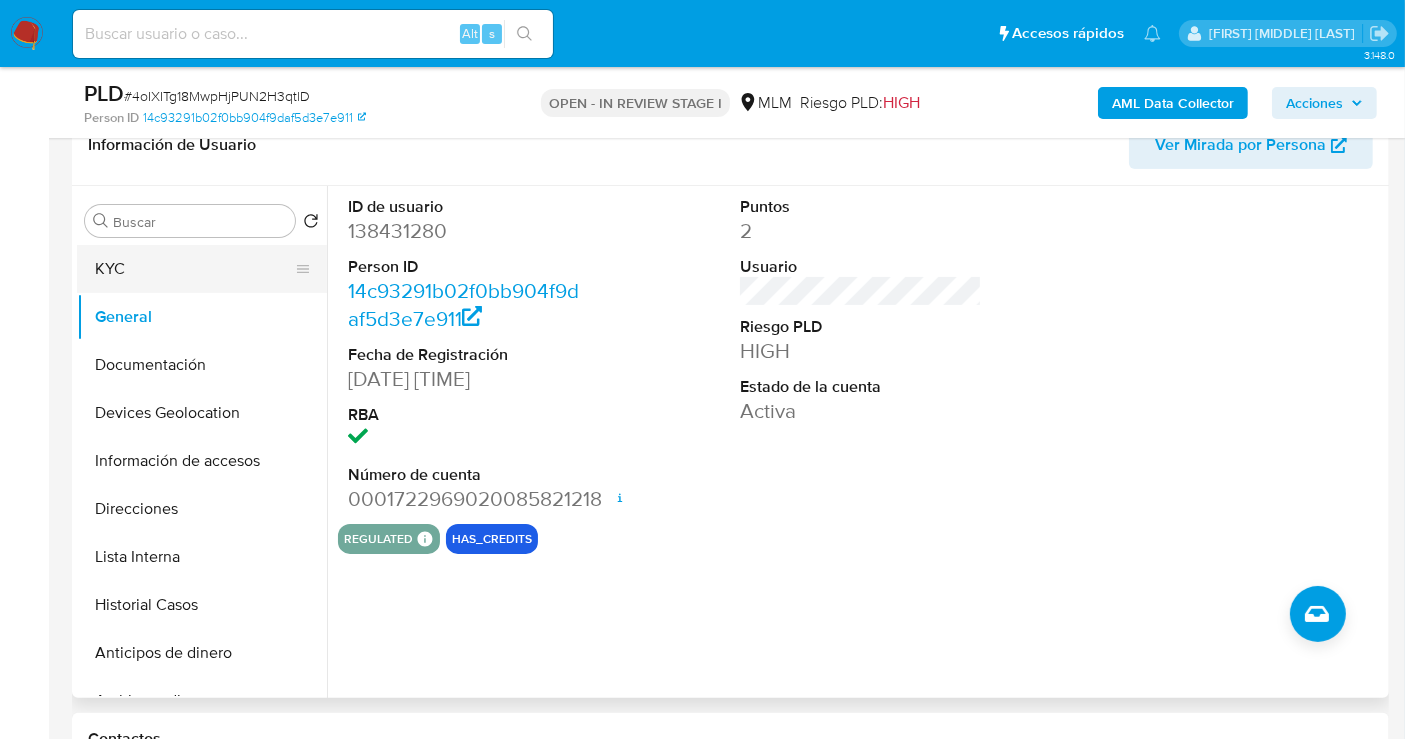 click on "KYC" at bounding box center (194, 269) 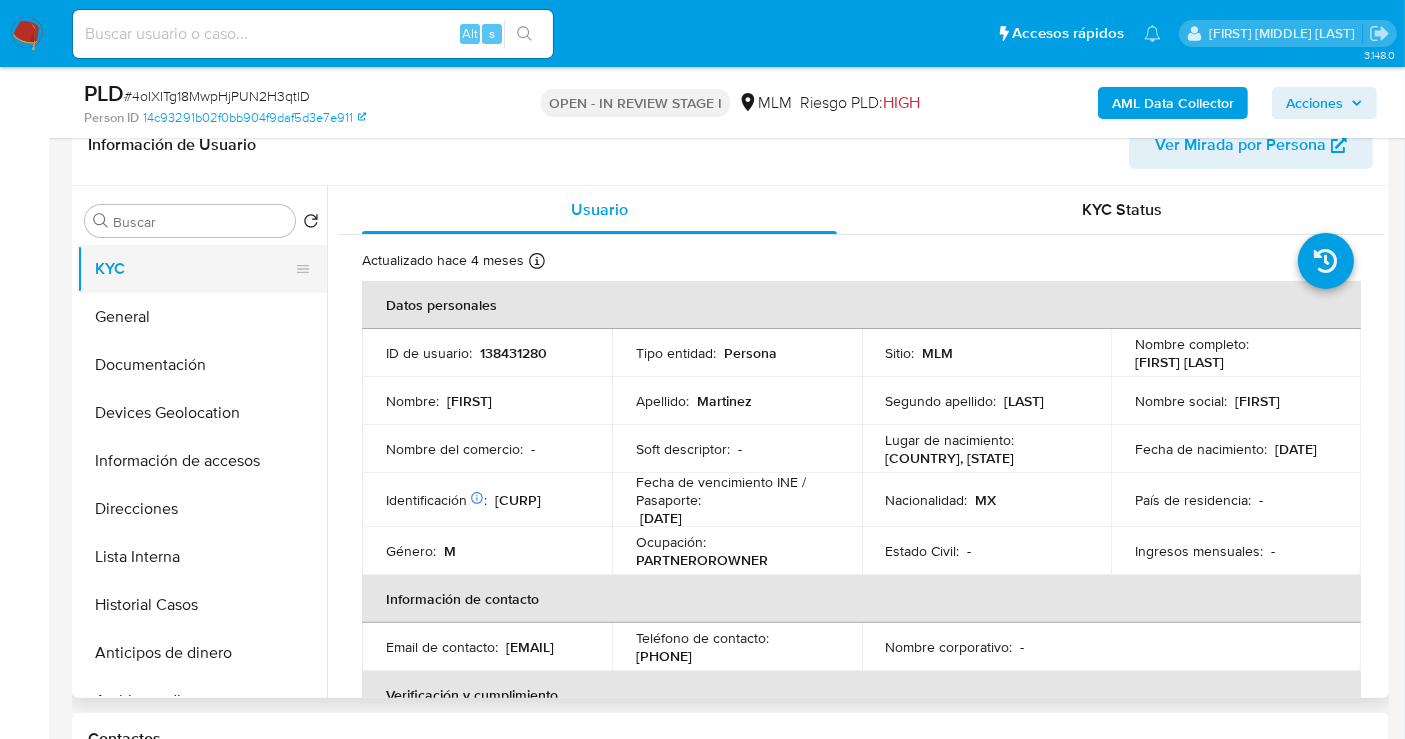 type 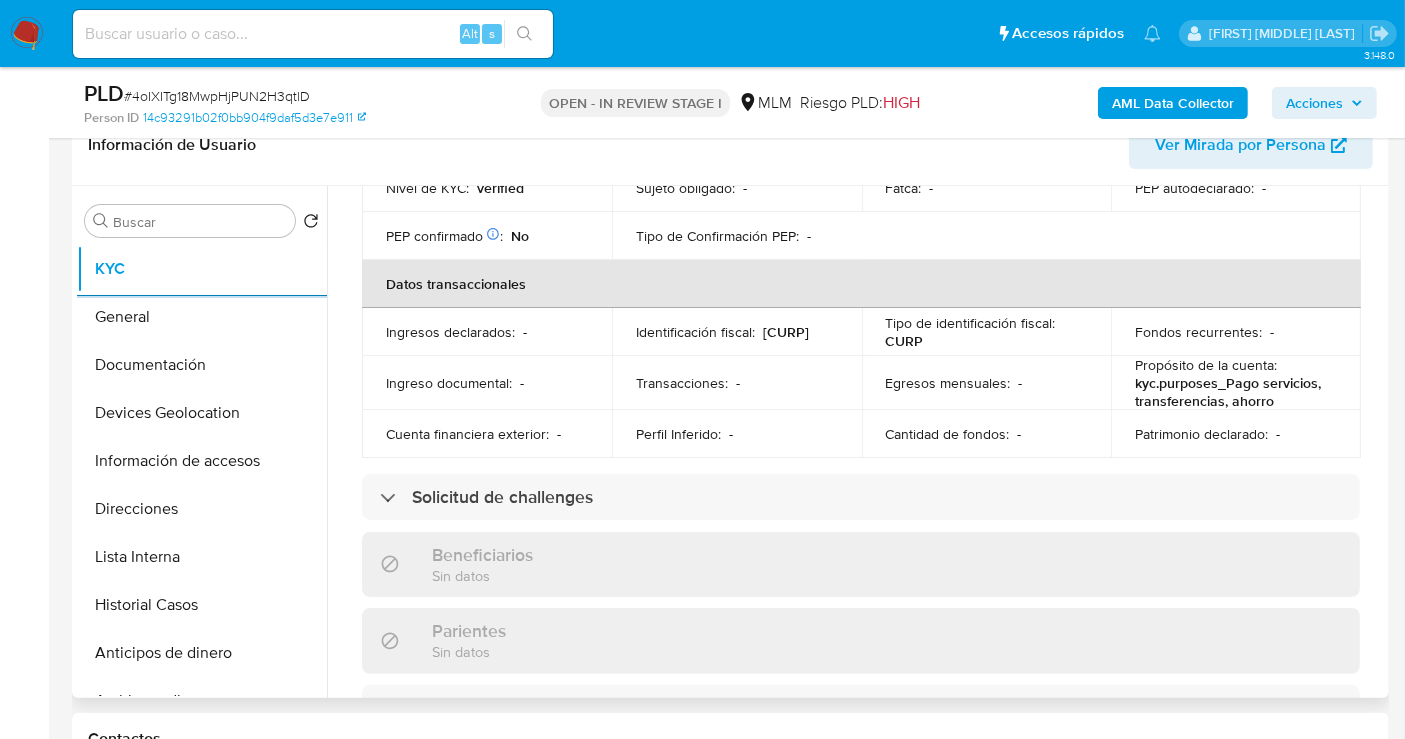 scroll, scrollTop: 444, scrollLeft: 0, axis: vertical 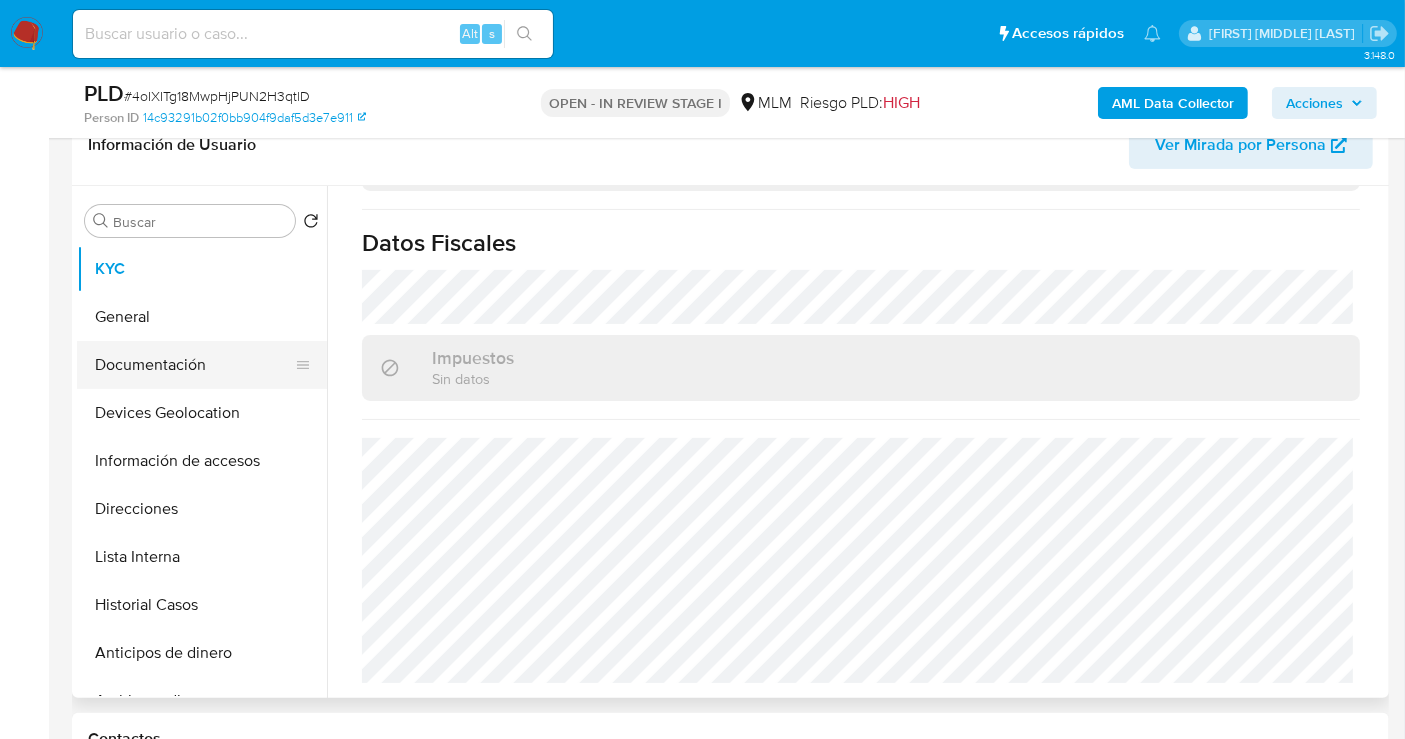 click on "Documentación" at bounding box center (194, 365) 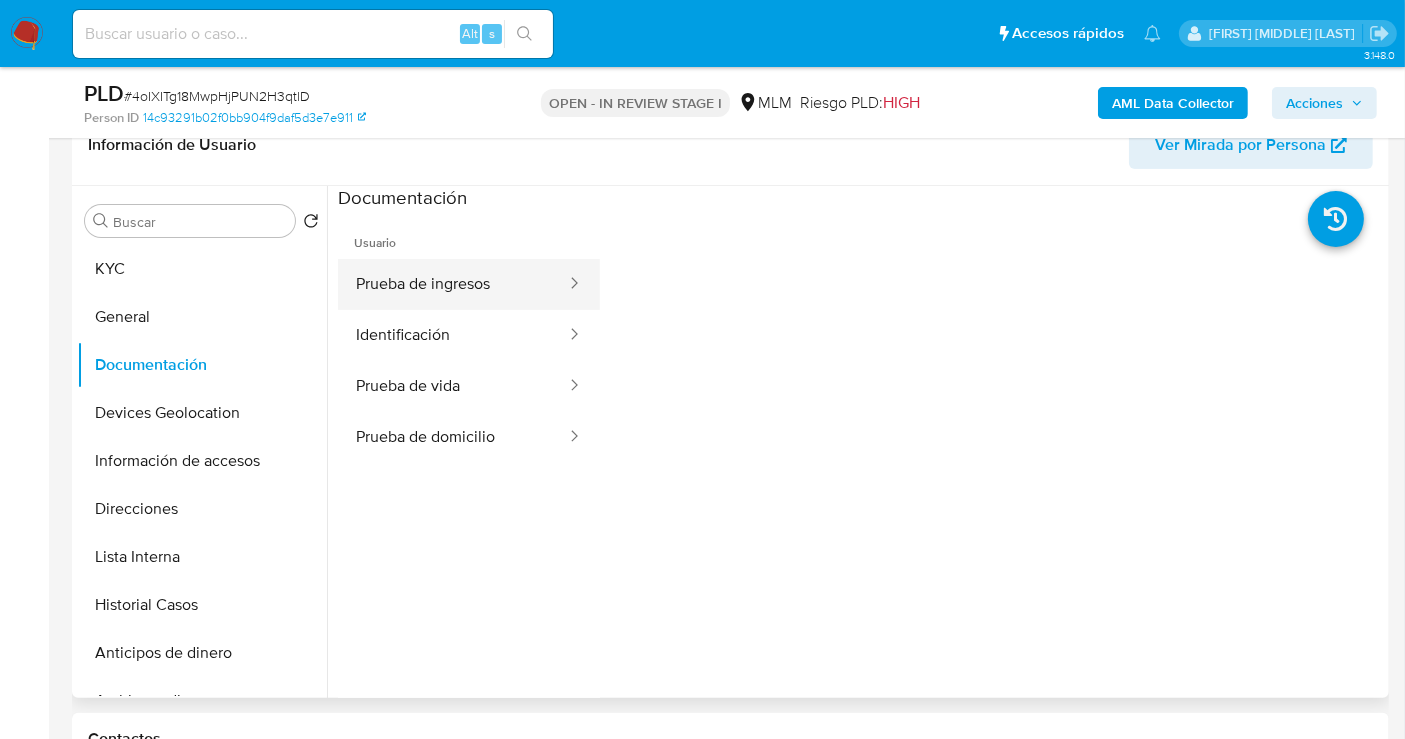 click on "Prueba de ingresos" at bounding box center [453, 284] 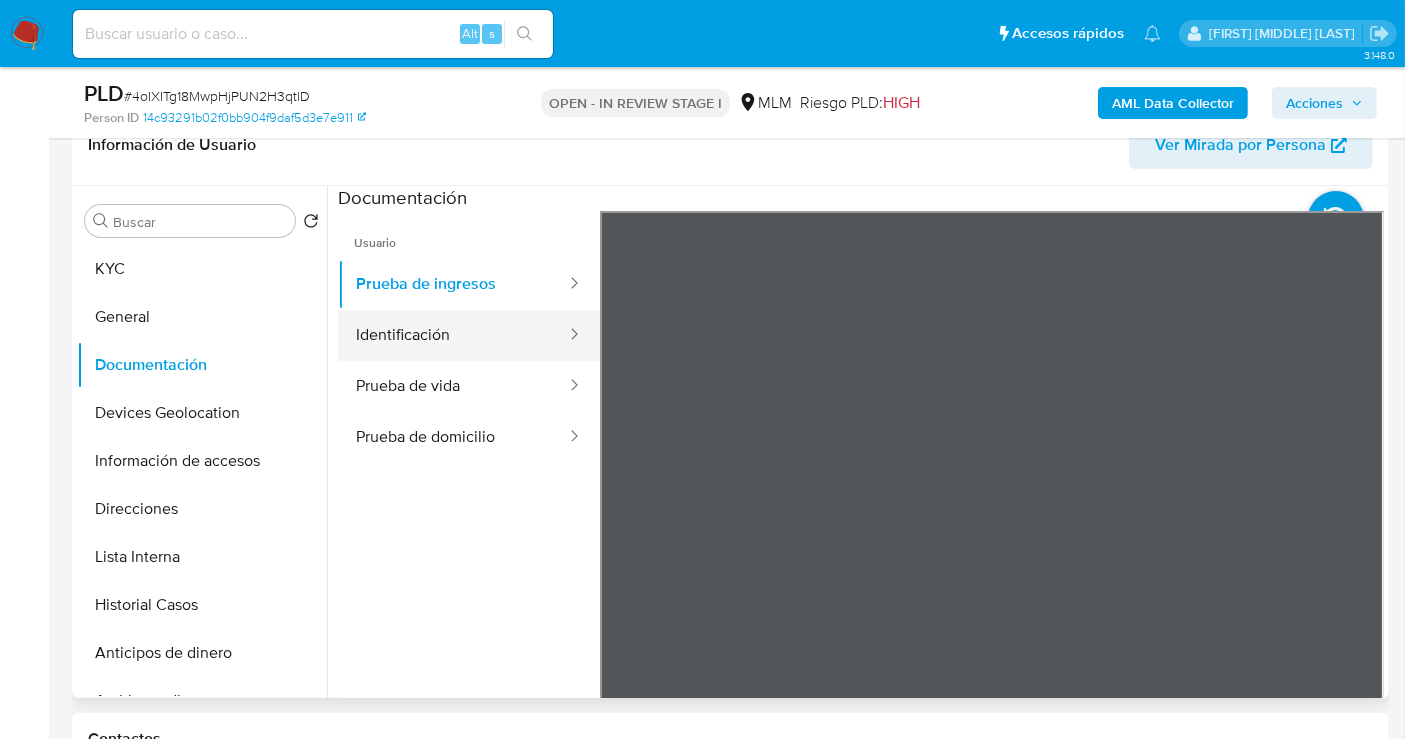 click on "Identificación" at bounding box center (453, 335) 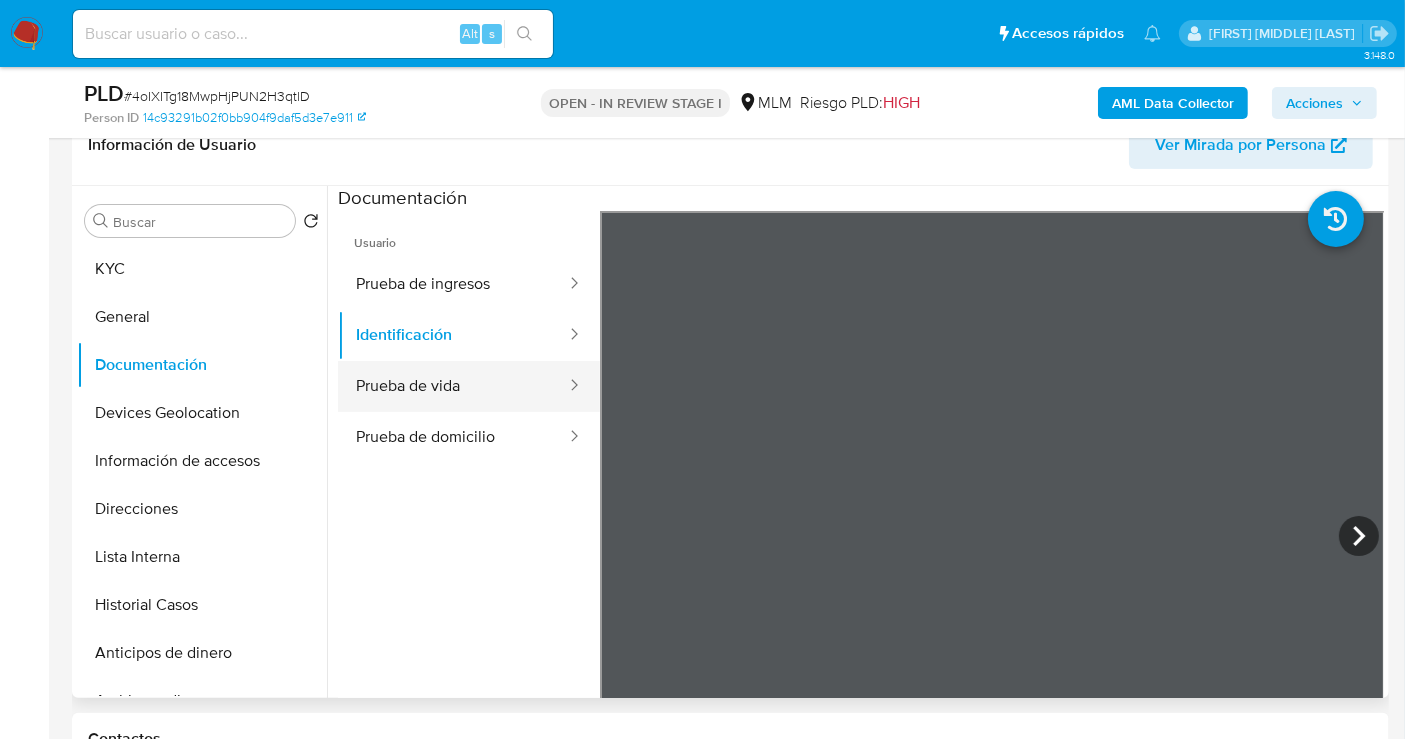 click on "Prueba de vida" at bounding box center [453, 386] 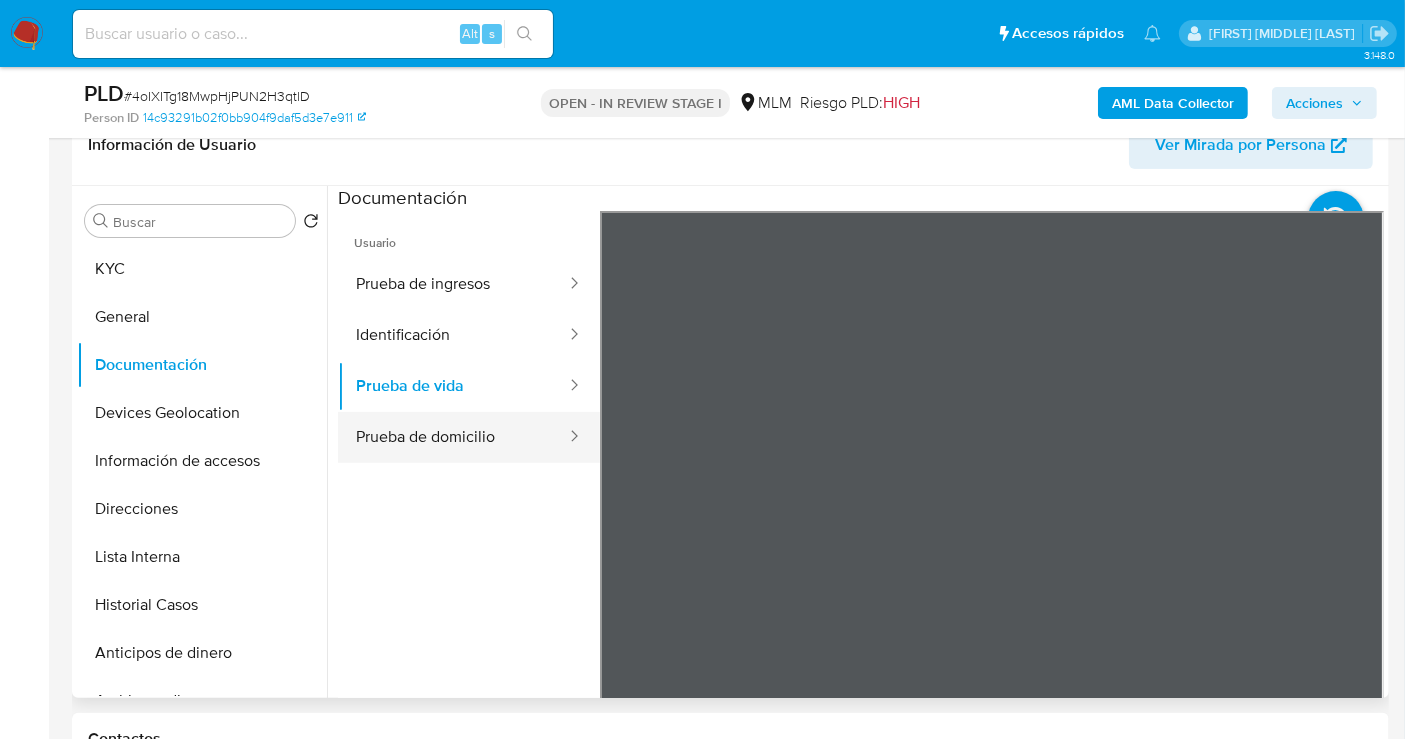 click on "Prueba de domicilio" at bounding box center [453, 437] 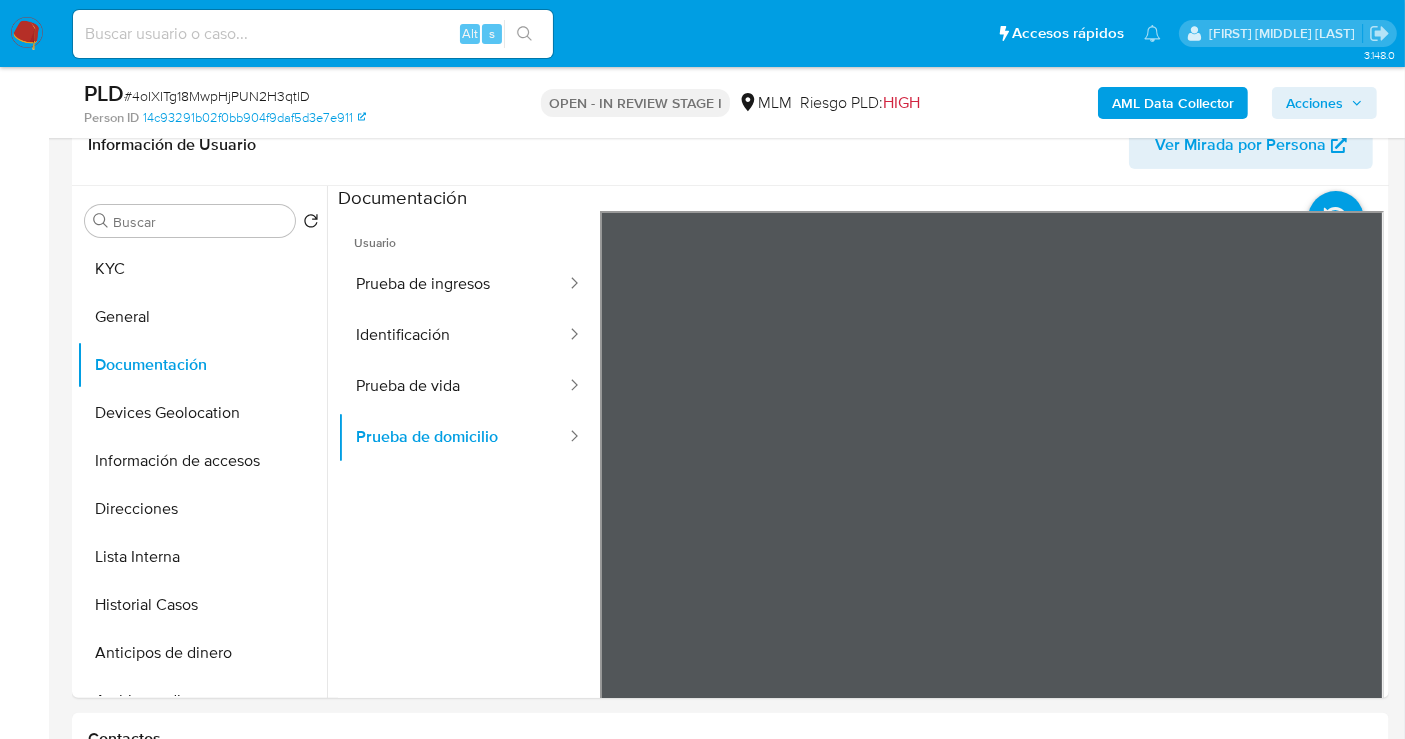 click on "Pausado Ver notificaciones Alt s Accesos rápidos   Presiona las siguientes teclas para acceder a algunas de las funciones Buscar caso o usuario Alt s Volver al home Alt h Agregar un comentario Alt c Ir a la resolucion de un caso Alt r Agregar un archivo adjunto Alt a Solicitar KYC challenge Alt 3 Agregar restricción Alt 4 Eliminar restricción Alt 5 Nancy Eridany Sanchez Bandeja Tablero Screening Búsqueda en Listas Watchlist Herramientas Operaciones masivas Reportes Mulan Buscador de personas Consolidado 3.148.0 Asignado a   nsanchezgarc   Asignado el: 01/08/2025 11:58:43 Creado el: 12/07/2025   Creado el: 12/07/2025 03:07:34 - Vence en un mes   Vence el 10/09/2025 03:07:35 PLD # 4oIXITg18MwpHjPUN2H3qtlD Person ID 14c93291b02f0bb904f9daf5d3e7e911 OPEN - IN REVIEW STAGE I  MLM Riesgo PLD:  HIGH AML Data Collector Acciones Información del caso Eventos ( 1 ) Acciones AUTOMATIC (1) Información de Usuario Ver Mirada por Persona Buscar   Volver al orden por defecto KYC General Documentación Direcciones Items" at bounding box center (702, 1648) 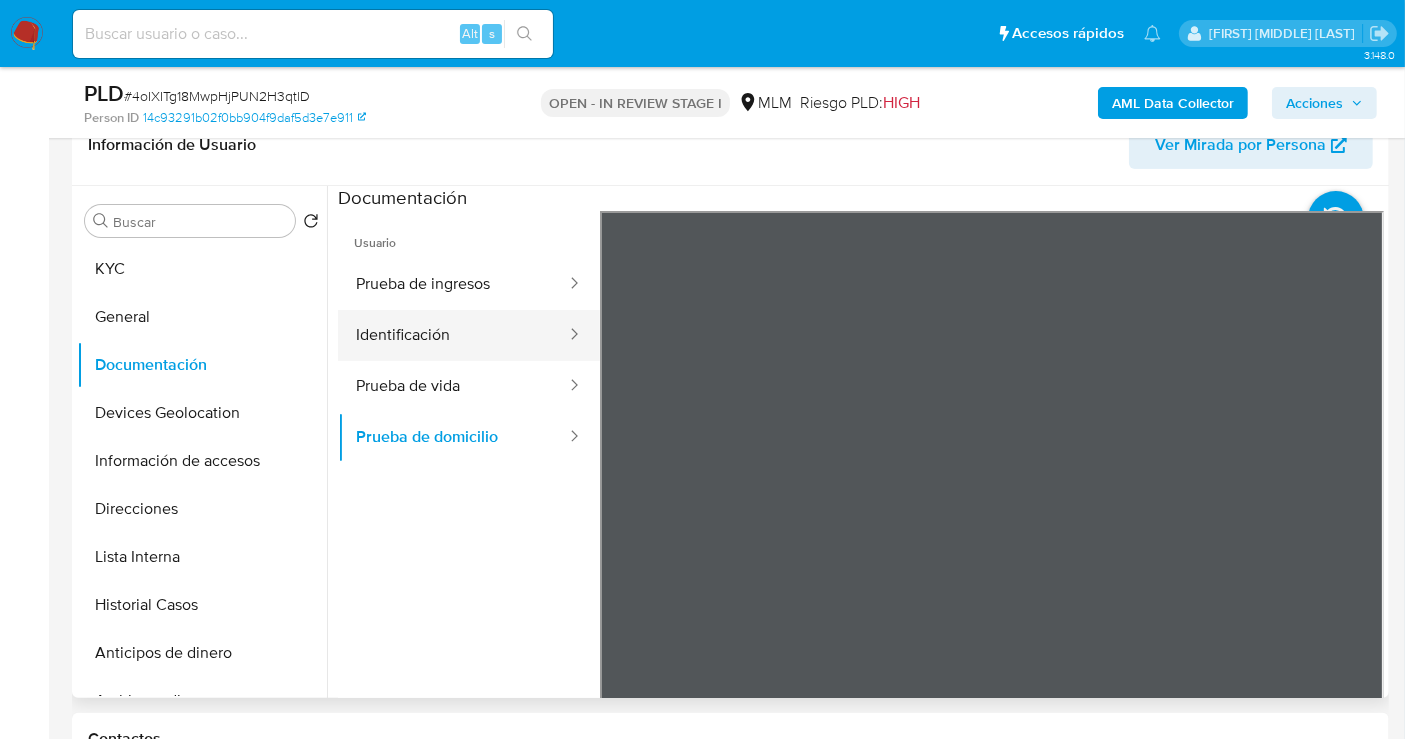 click on "Identificación" at bounding box center [453, 335] 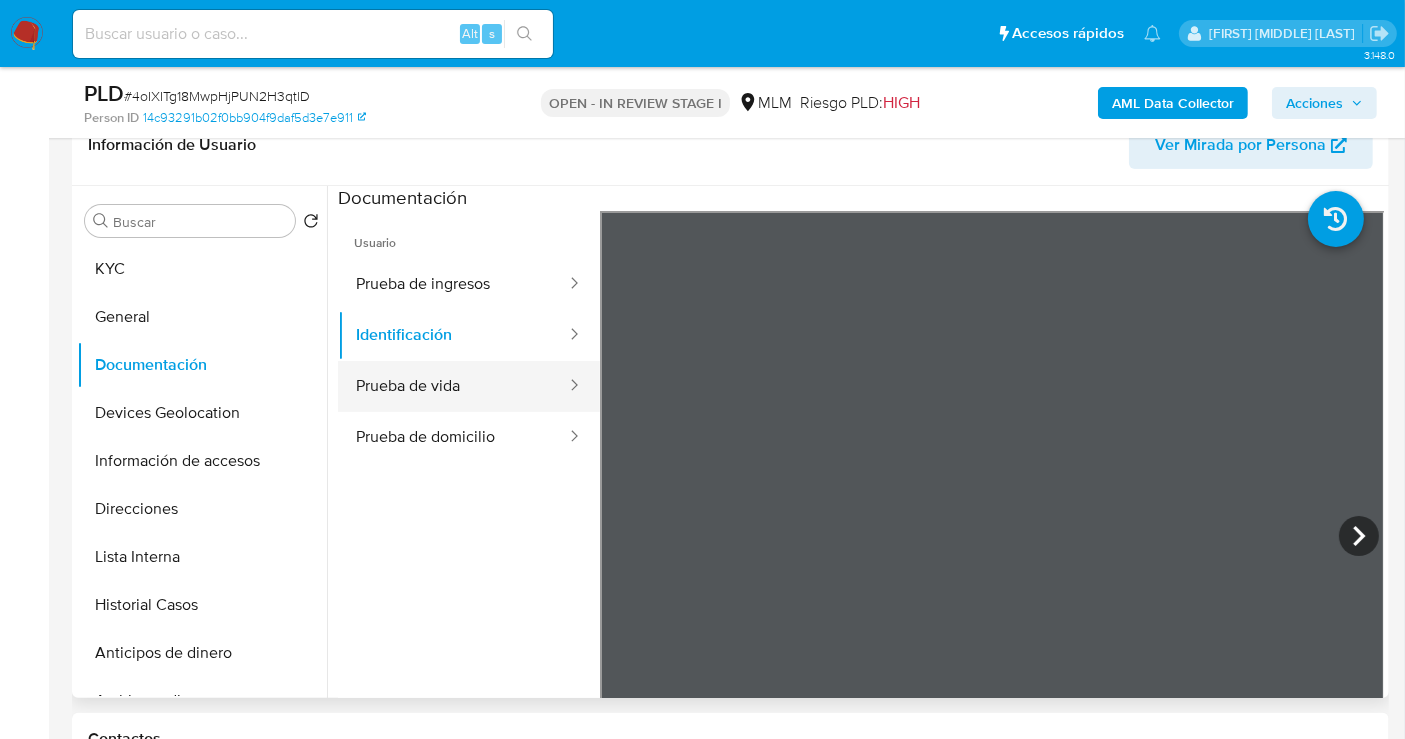 click on "Prueba de vida" at bounding box center [453, 386] 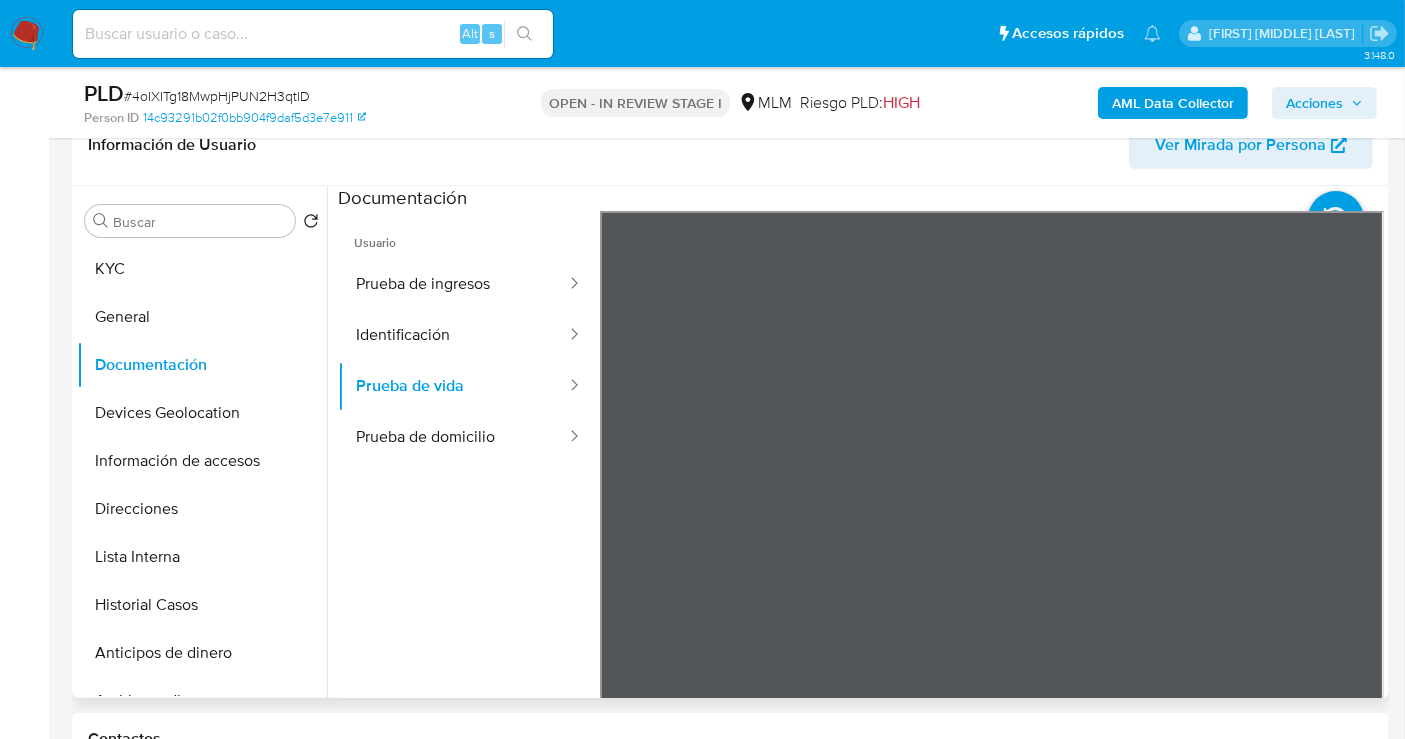 type 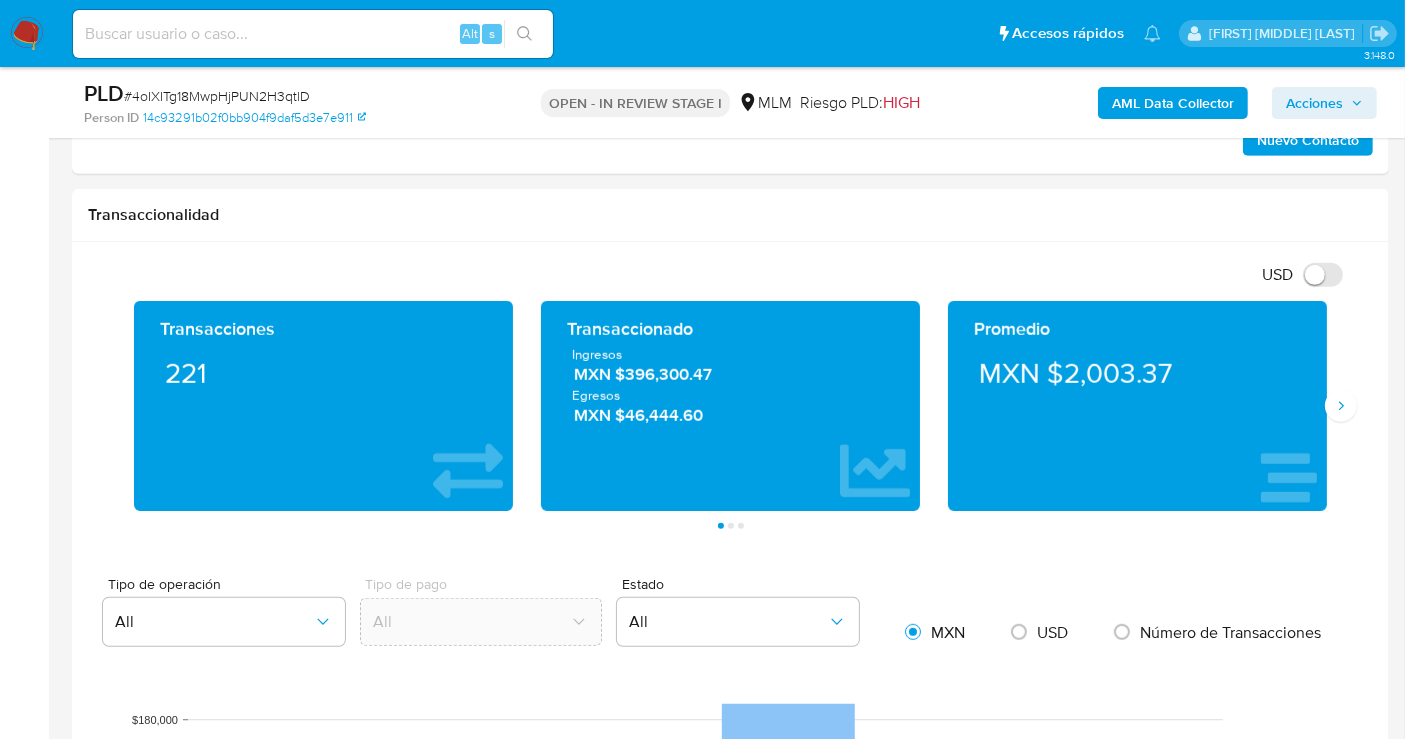 scroll, scrollTop: 1222, scrollLeft: 0, axis: vertical 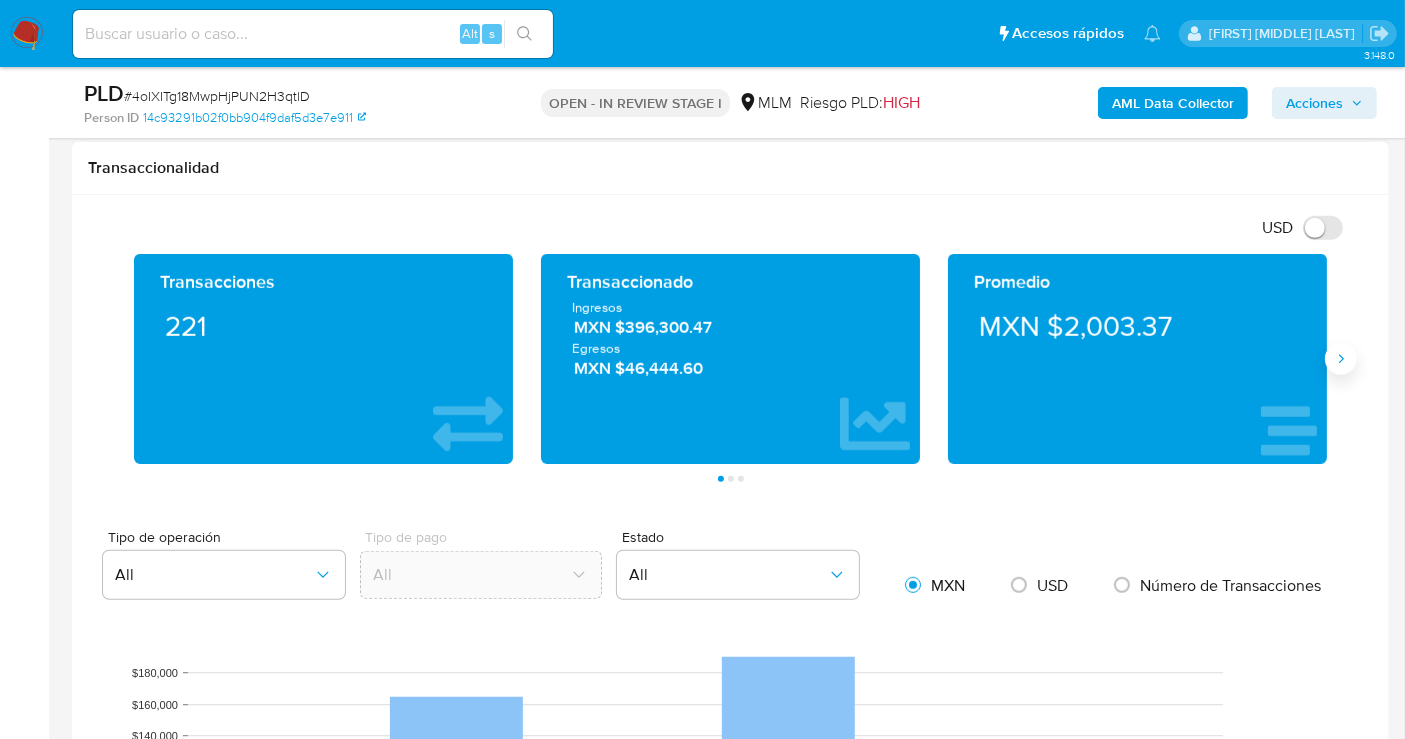 click at bounding box center (1341, 359) 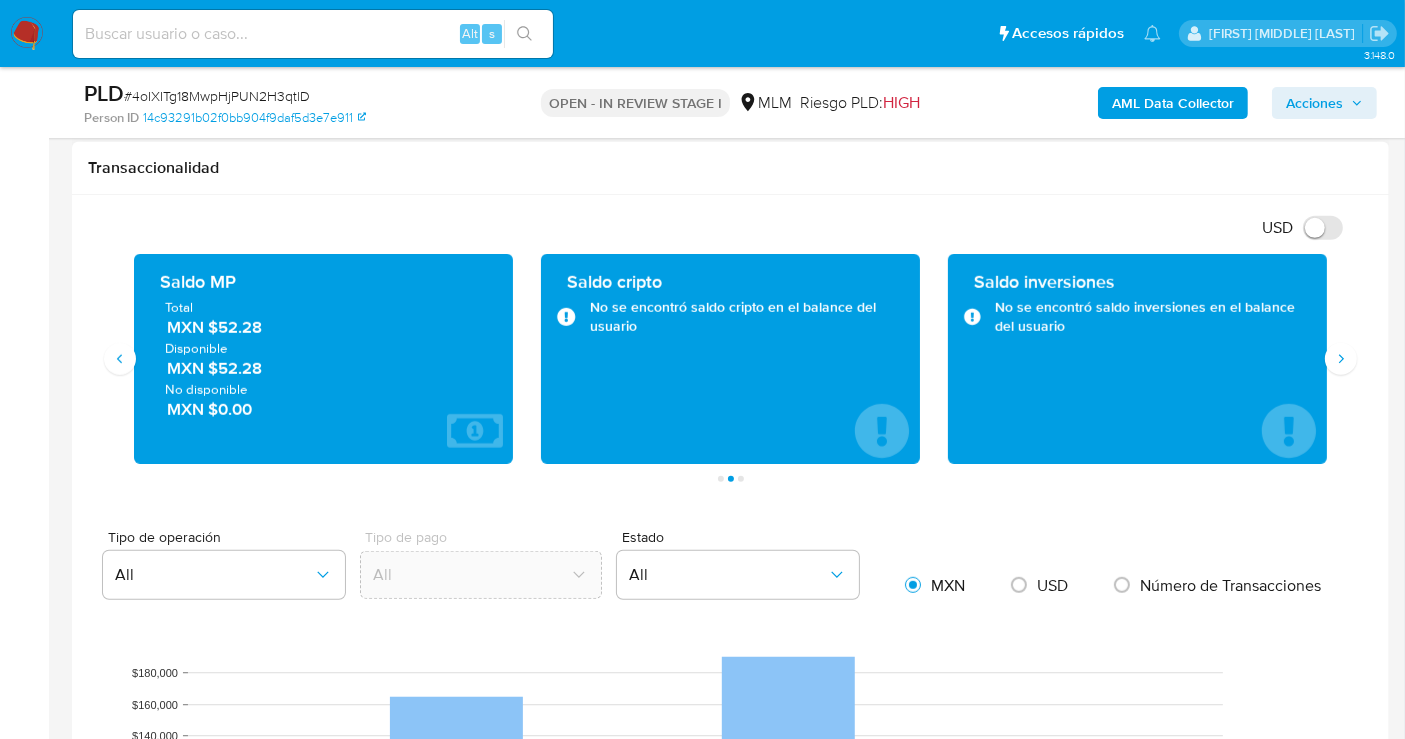 click on "MXN $52.28" at bounding box center (324, 328) 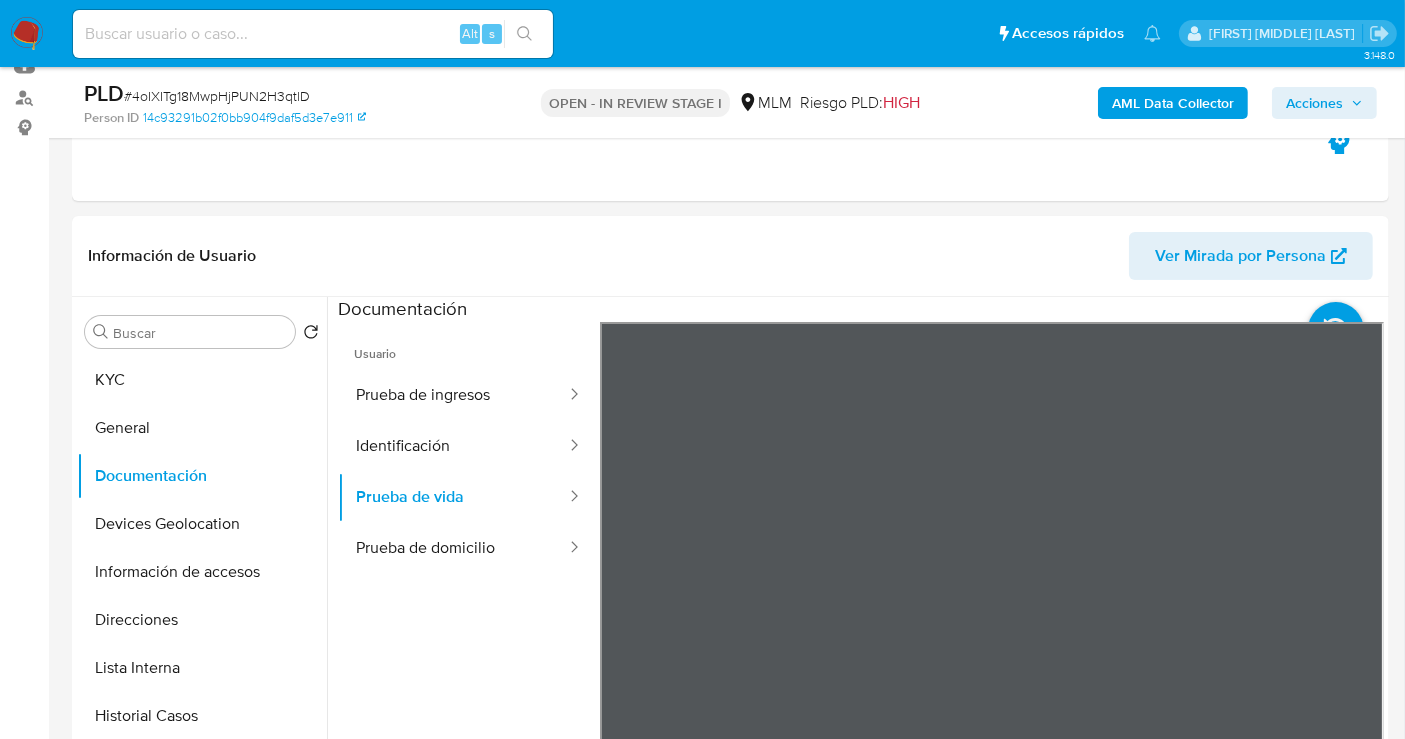 scroll, scrollTop: 222, scrollLeft: 0, axis: vertical 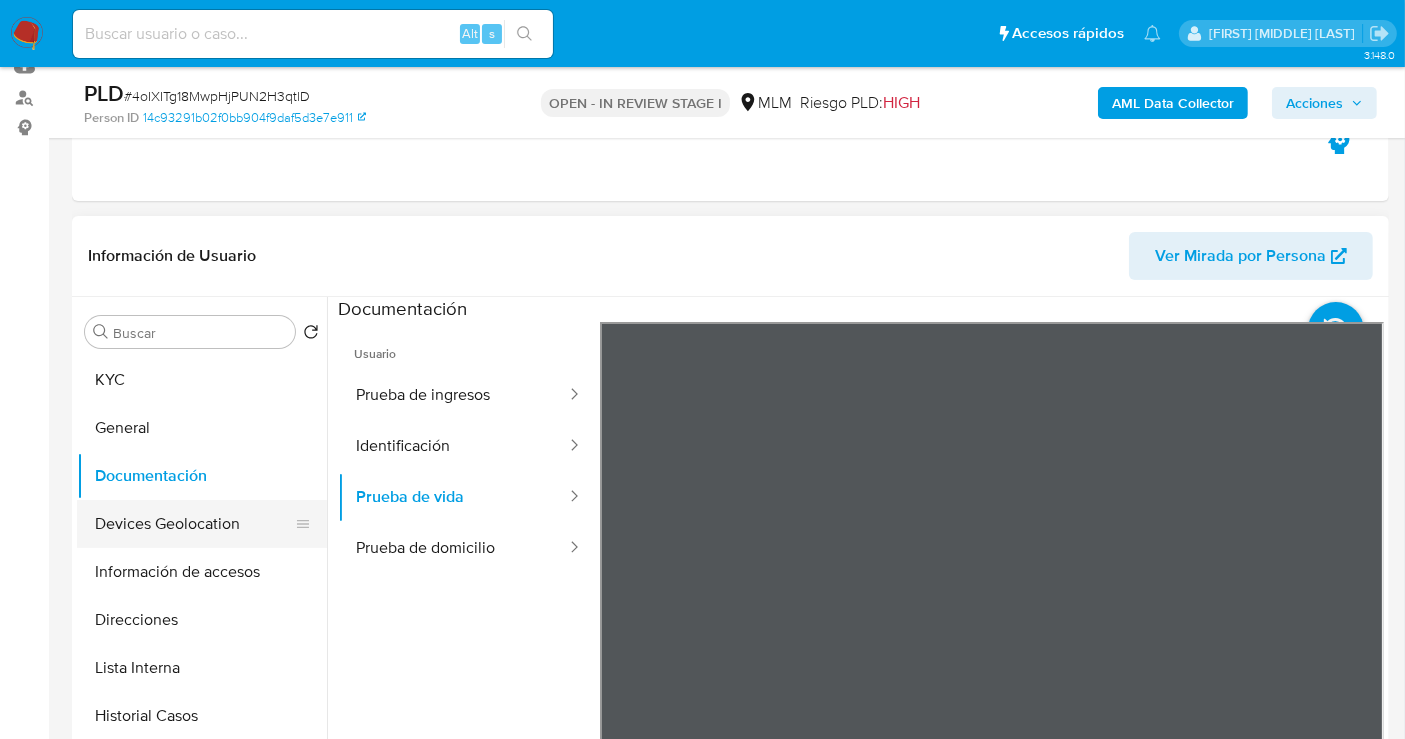 click on "Devices Geolocation" at bounding box center (194, 524) 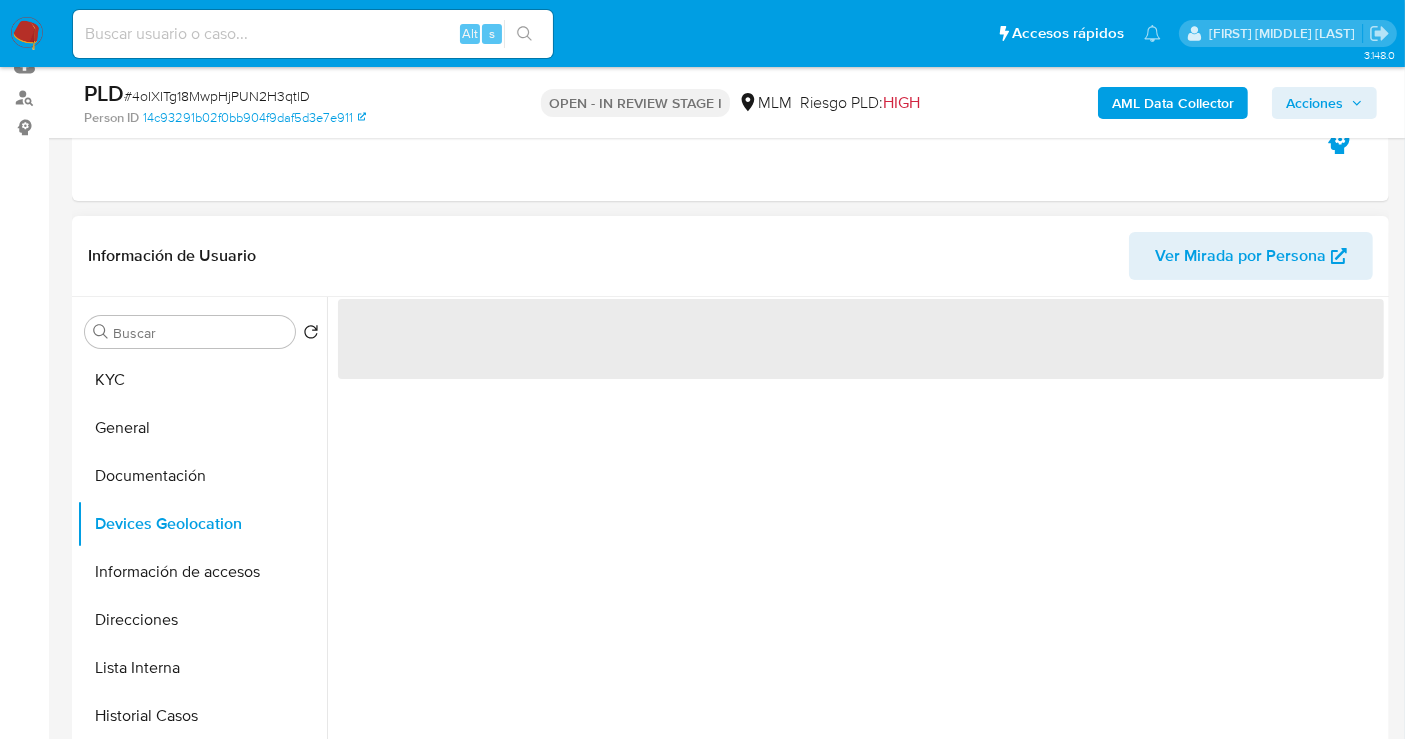 scroll, scrollTop: 333, scrollLeft: 0, axis: vertical 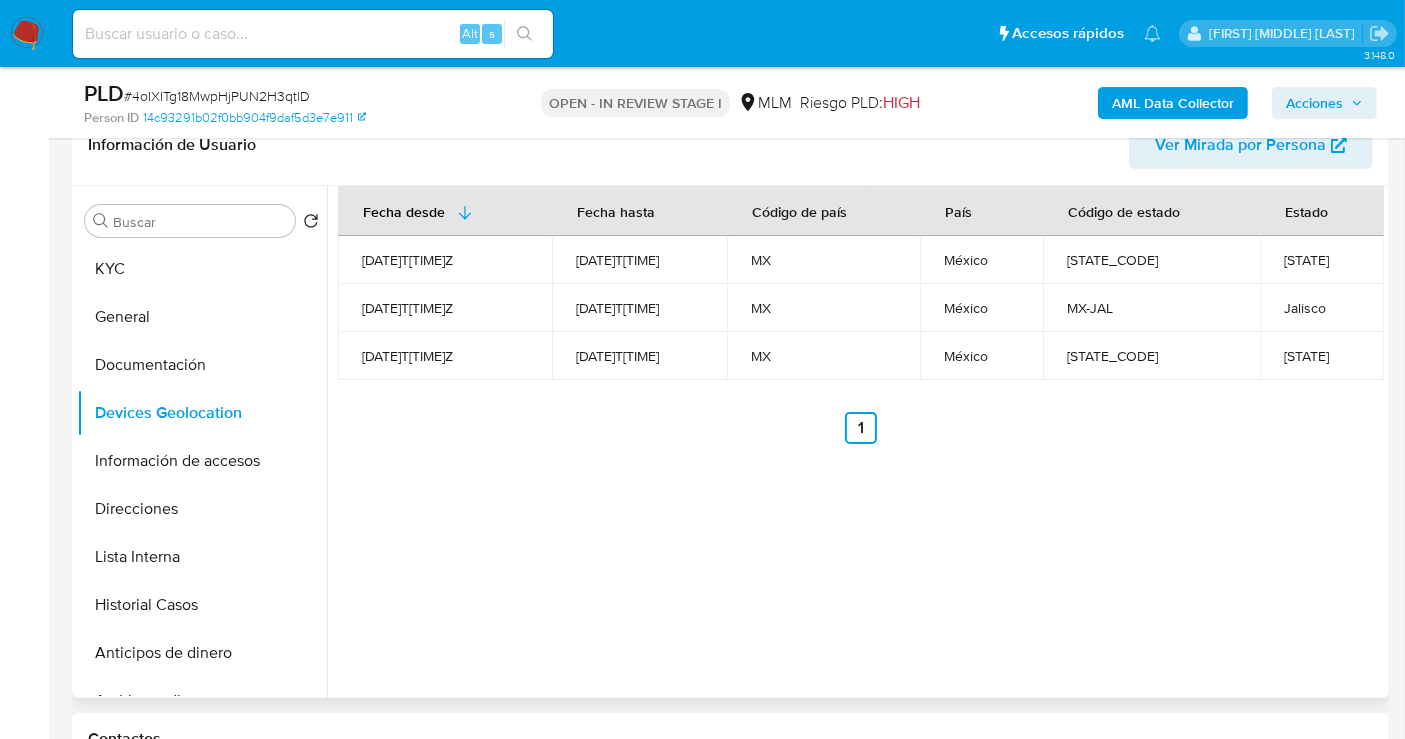 type 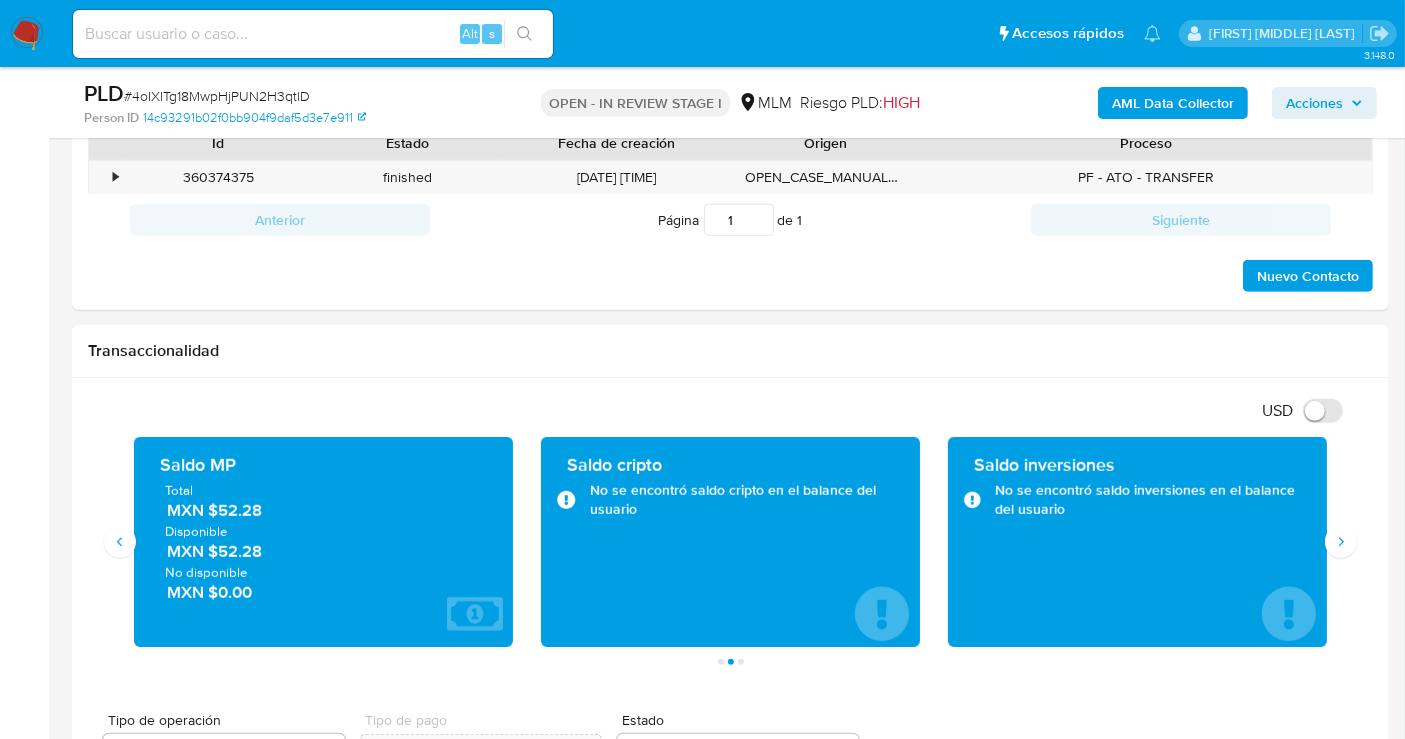 scroll, scrollTop: 1222, scrollLeft: 0, axis: vertical 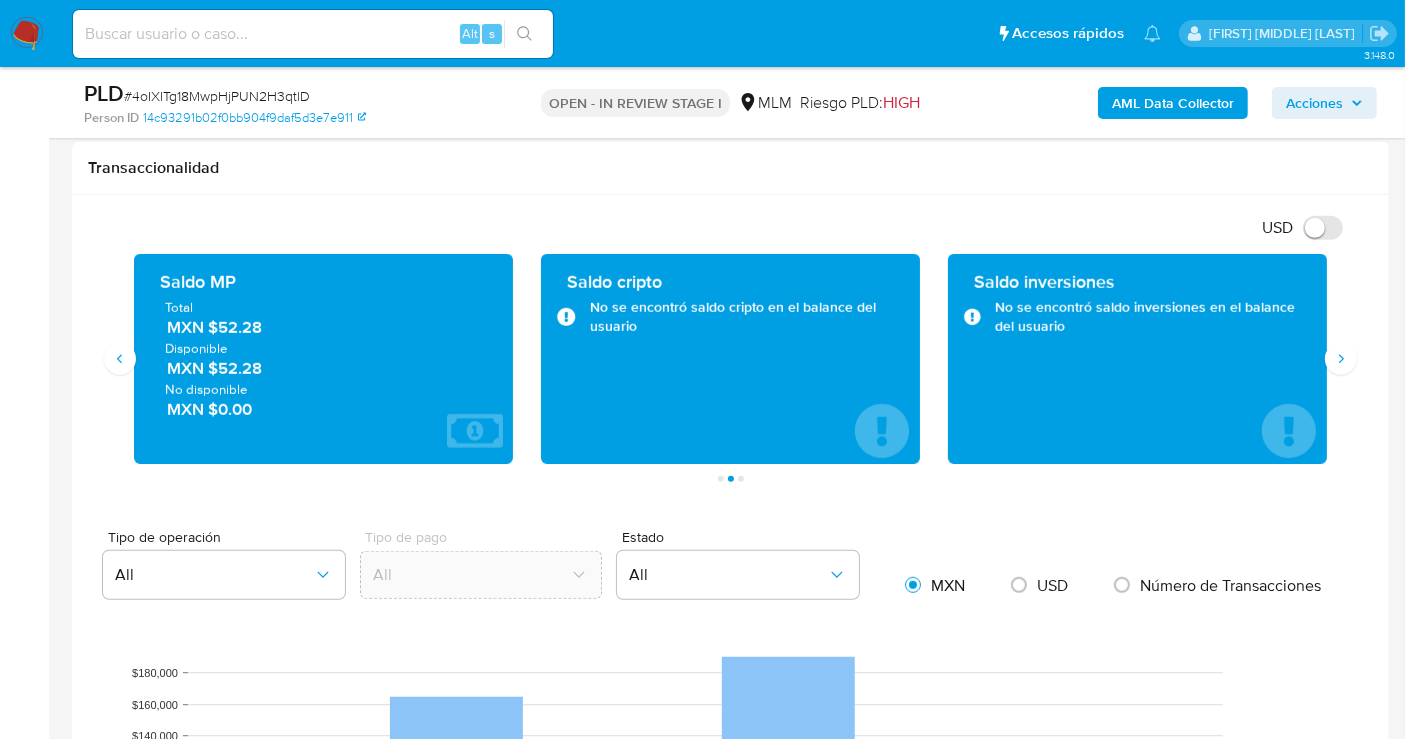 click on "USD   Cambiar entre moneda local y dolar Transacciones 221 Transaccionado Ingresos MXN $396,300.47 Egresos MXN $46,444.60 Promedio MXN $2,003.37 Saldo MP Total MXN $52.28 Disponible MXN $52.28 No disponible MXN $0.00 Saldo cripto No se encontró saldo cripto en el balance del usuario Saldo inversiones No se encontró saldo inversiones en el balance del usuario Saldo reserva No se encontró saldo reserva en el balance del usuario Página 1 Página 2 Página 3 Tipo de operación All Tipo de pago All Estado All MXN USD Número de Transacciones Outcomes D90 Incomes D90 Outcomes D60 Incomes D60 Outcomes D30 Incomes D30 Transaccionalidad $0 $20,000 $40,000 $60,000 $80,000 $100,000 $120,000 $140,000 $160,000 $180,000 Monto (MXN)  $7,484.99  $11,867.00  $10,204.00  $160,320.00  $186,328.00  $39,189.00 Service Withdrawal Account Fund Recharge Pos Payment Money Transfer Payment Addition Recurring Payment Regular Payment Pagos Cobros Retiros Payouts Payins Mulan Tipo de operación Todos Desde 04/05/2025 ID" at bounding box center (730, 997) 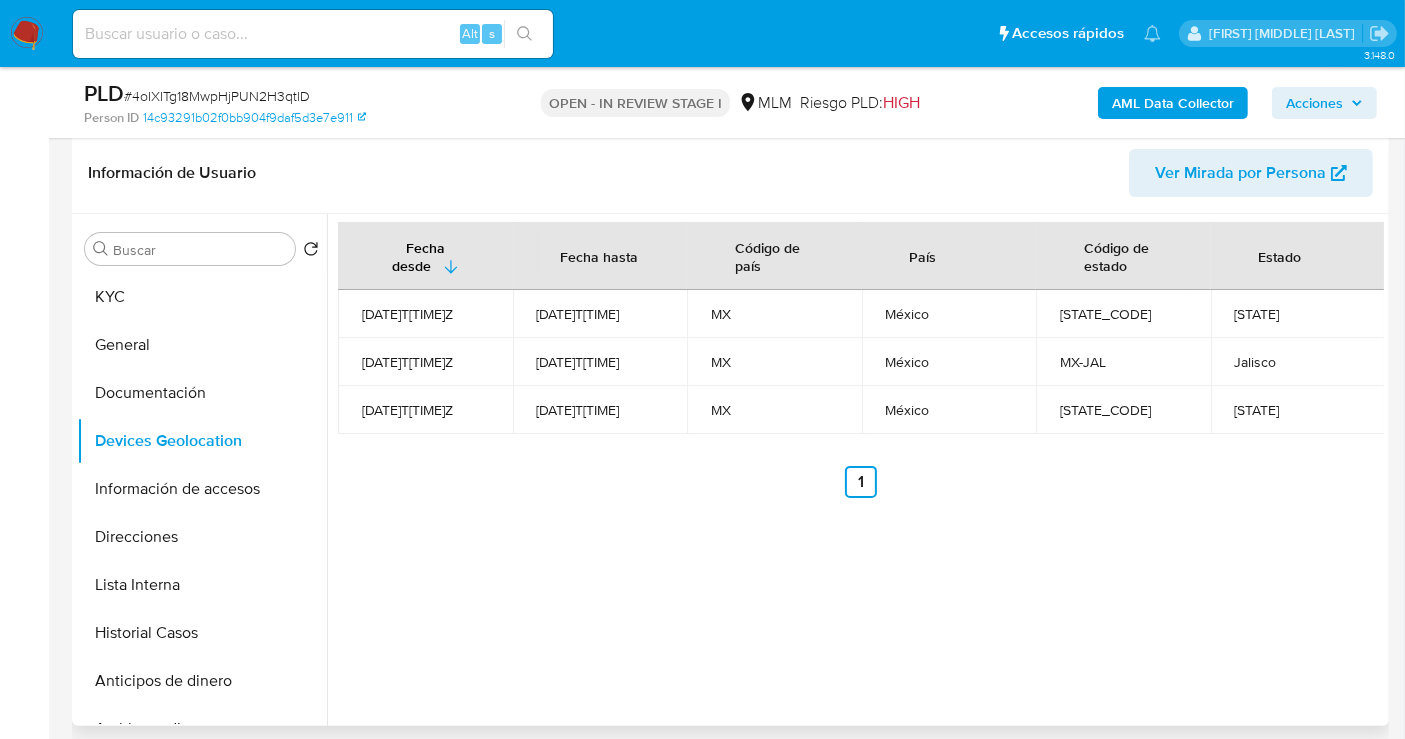scroll, scrollTop: 333, scrollLeft: 0, axis: vertical 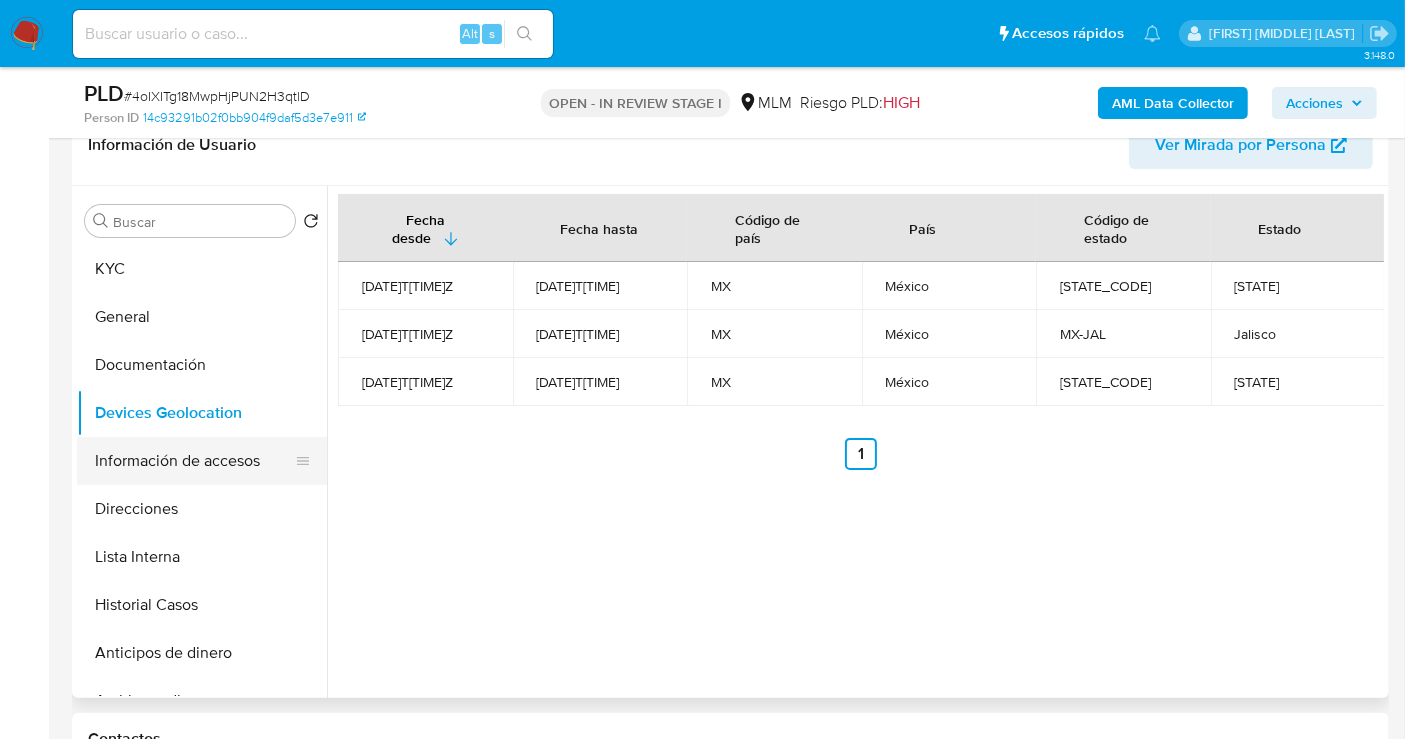 click on "Información de accesos" at bounding box center (194, 461) 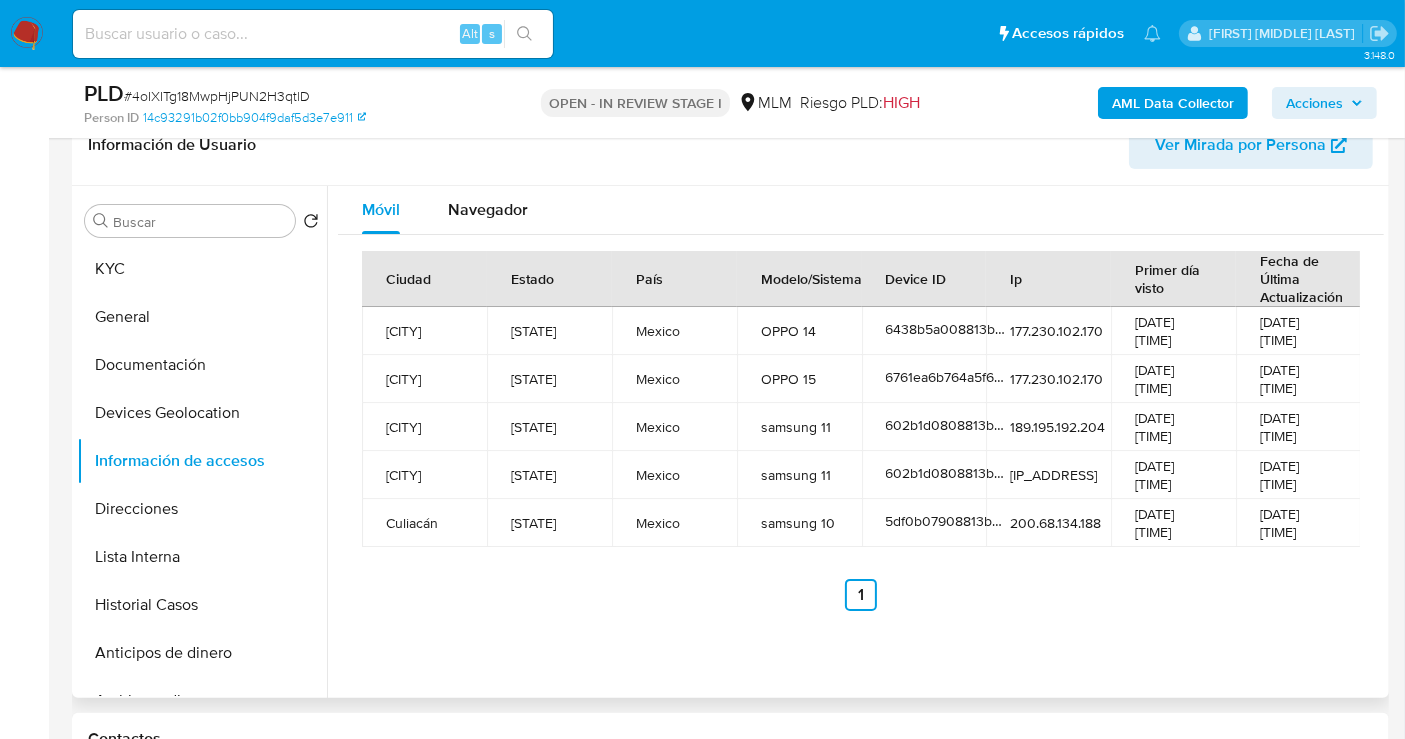 type 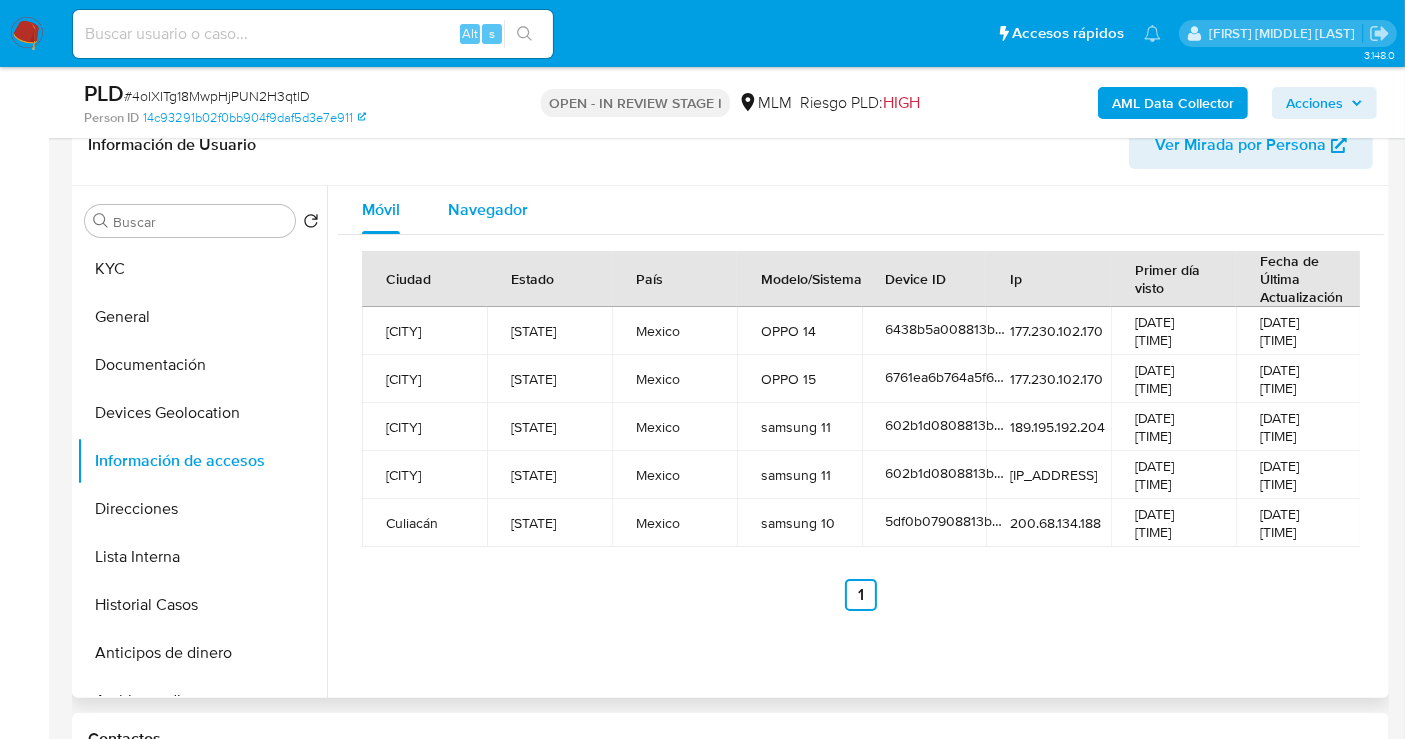 click on "Navegador" at bounding box center (488, 209) 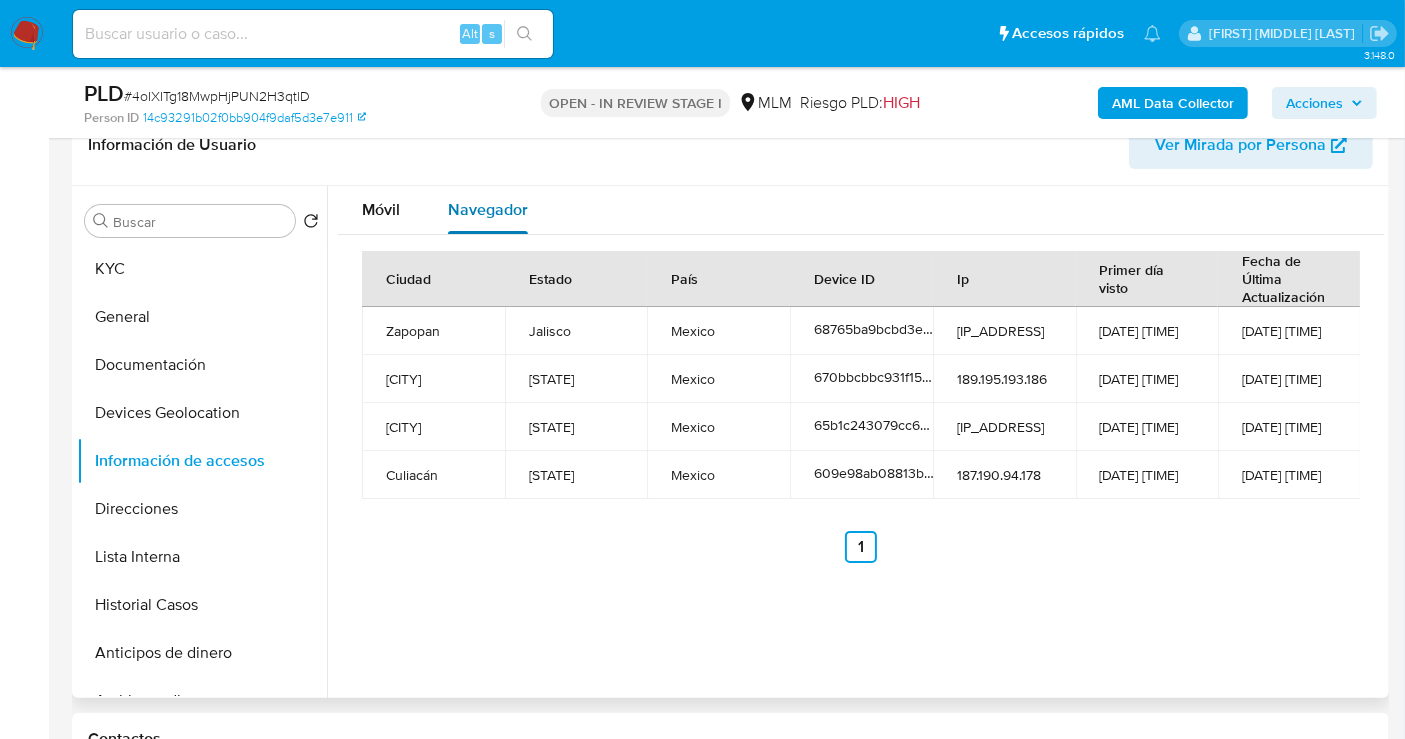type 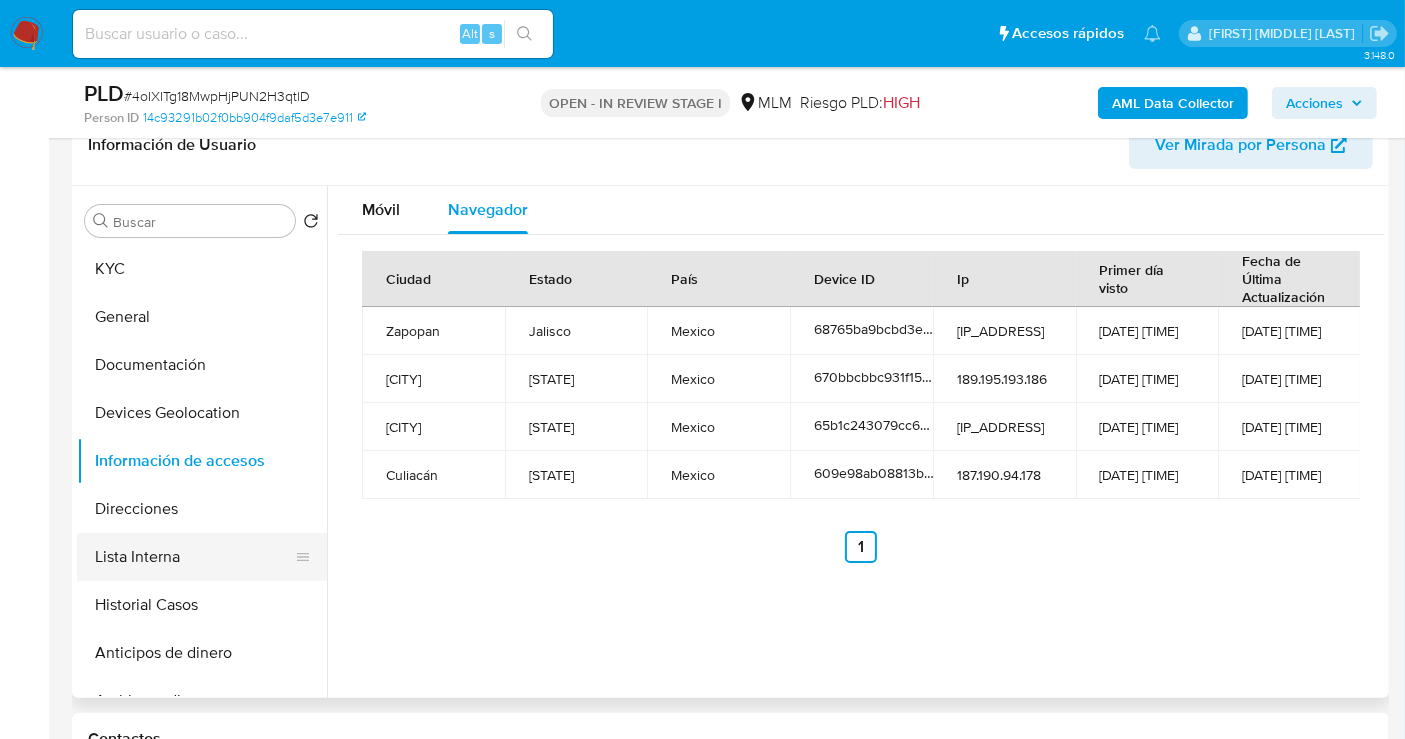 click on "Lista Interna" at bounding box center [194, 557] 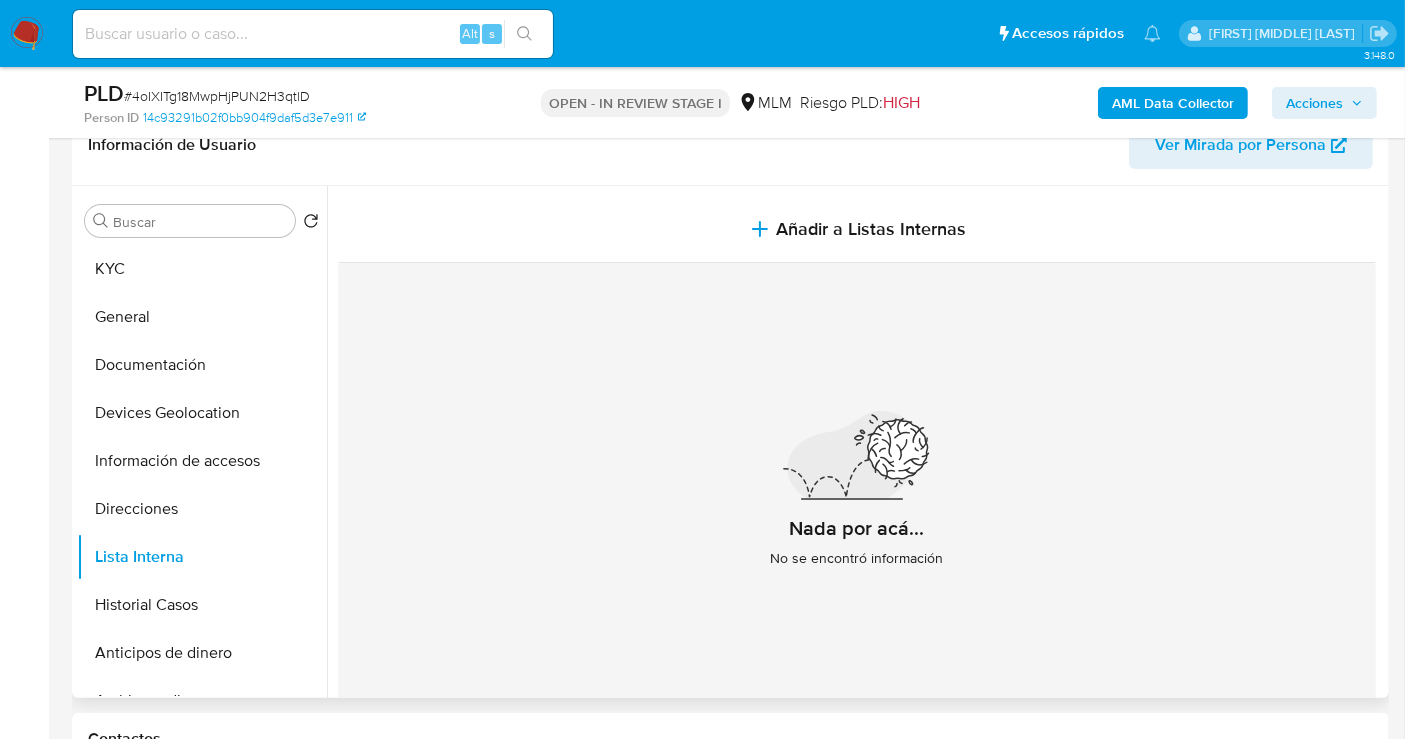 type 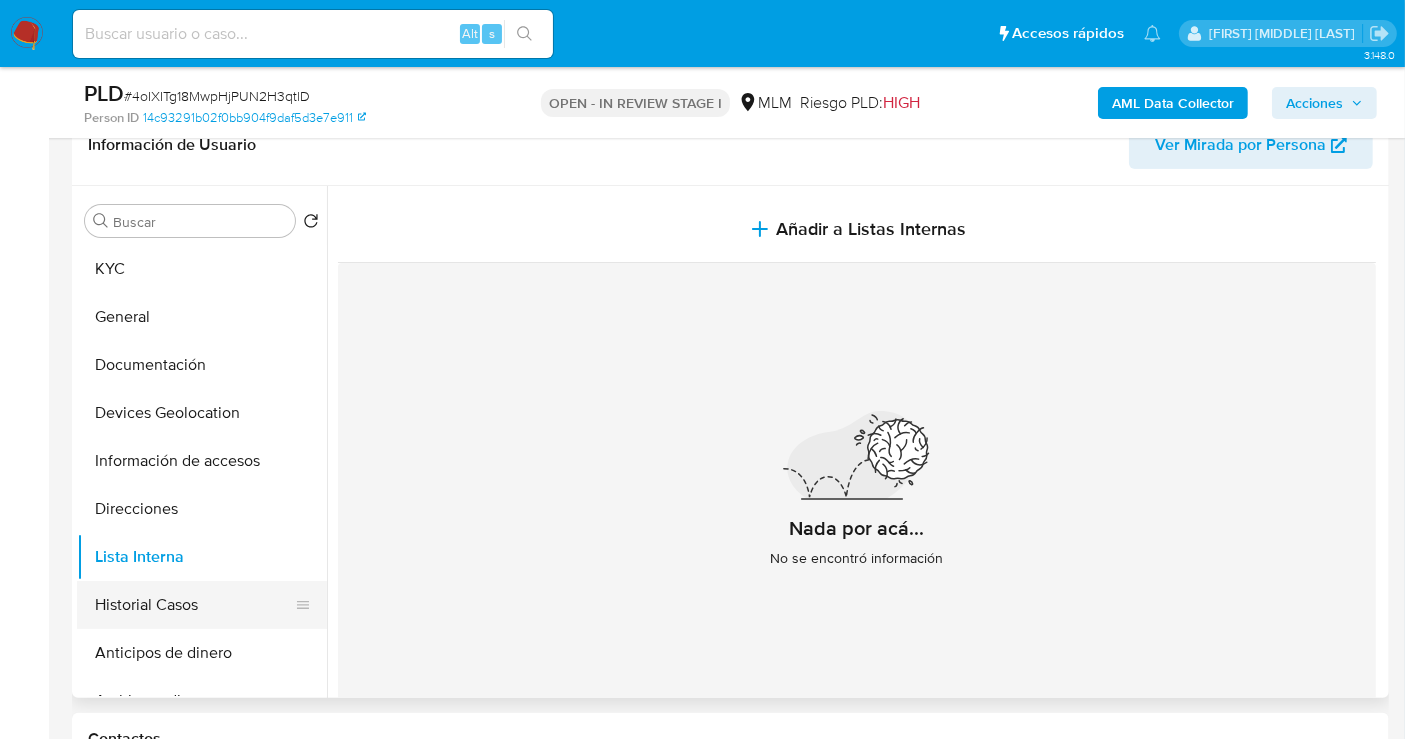 click on "Historial Casos" at bounding box center [194, 605] 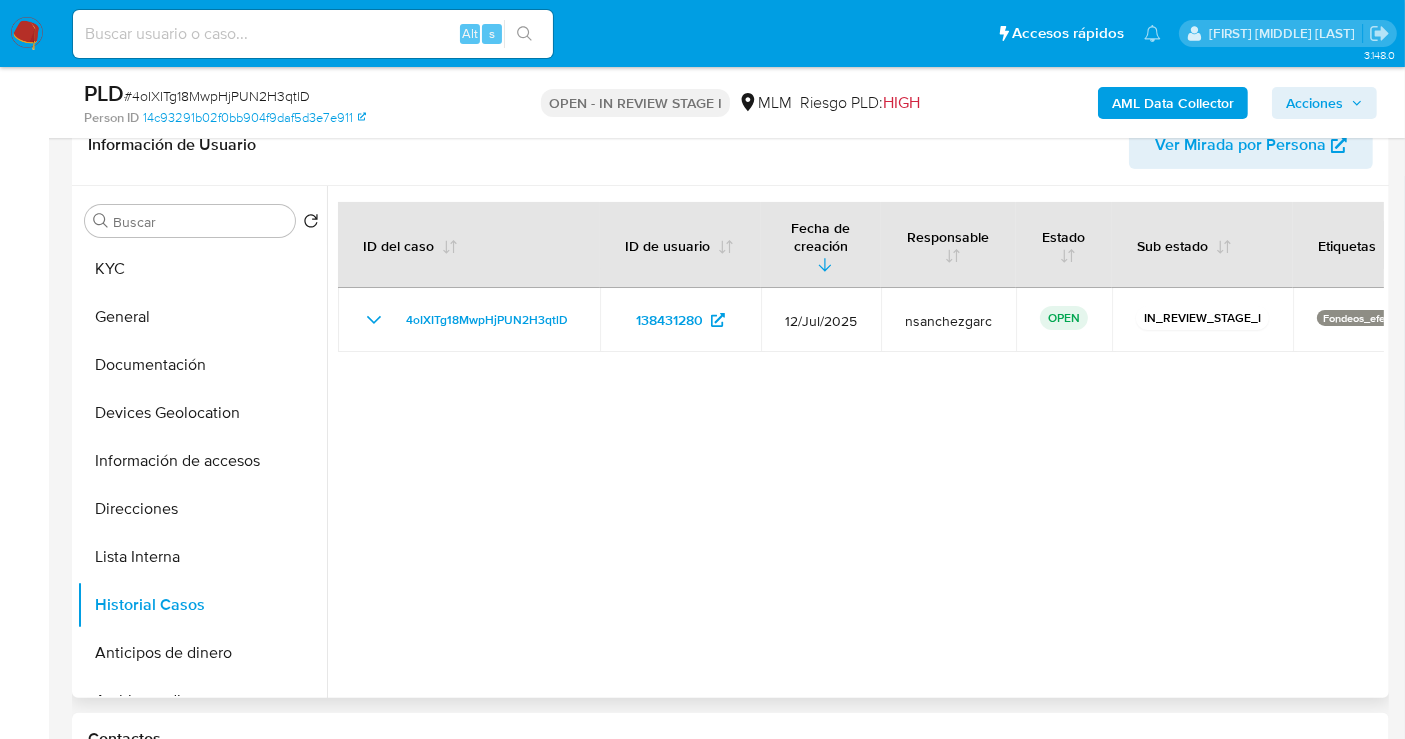 type 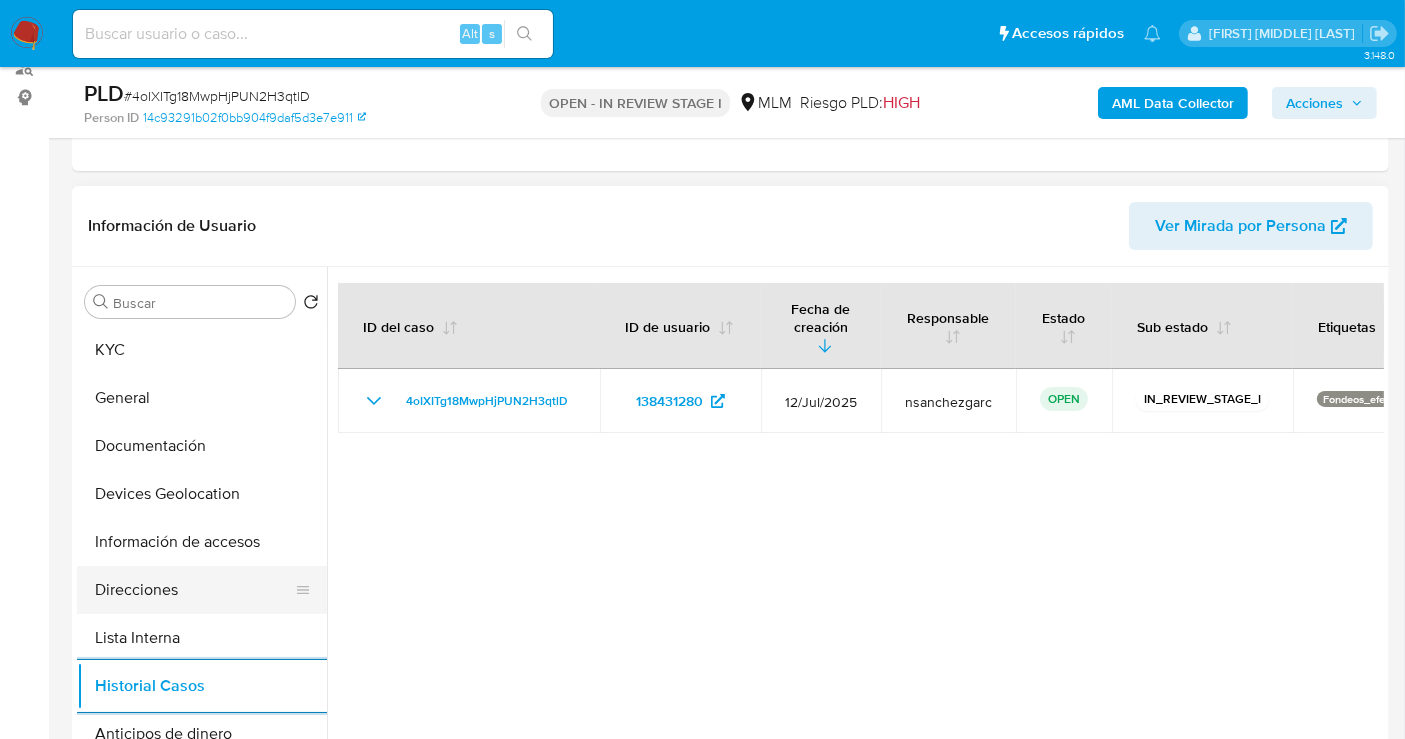 scroll, scrollTop: 222, scrollLeft: 0, axis: vertical 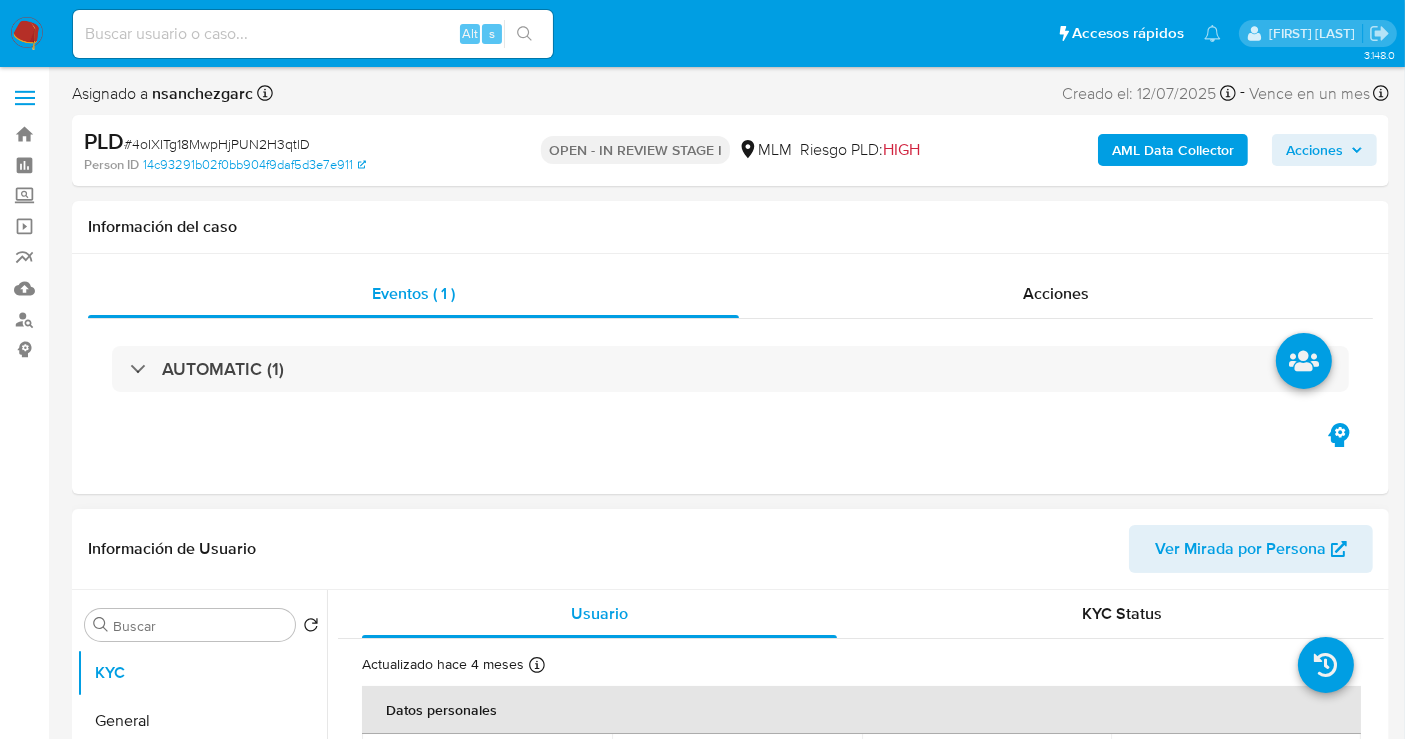 select on "10" 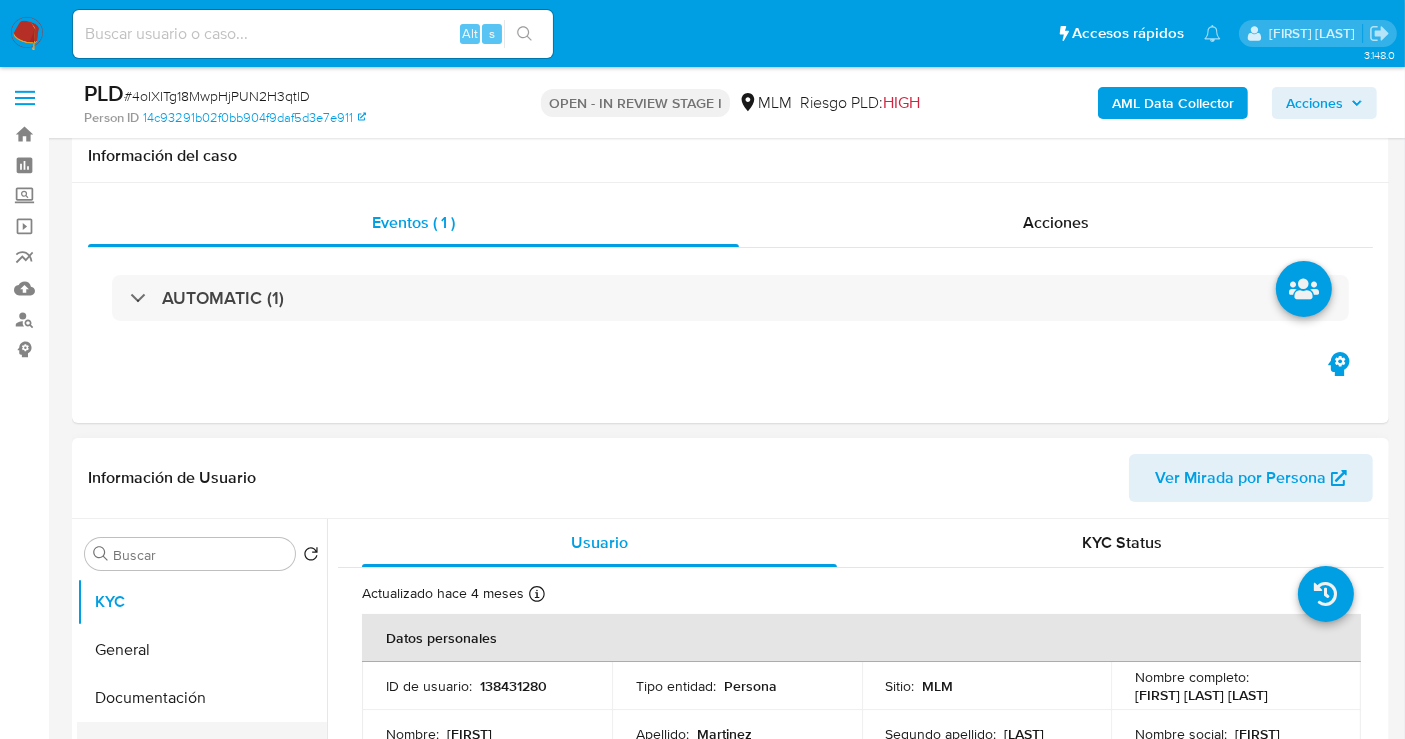 scroll, scrollTop: 333, scrollLeft: 0, axis: vertical 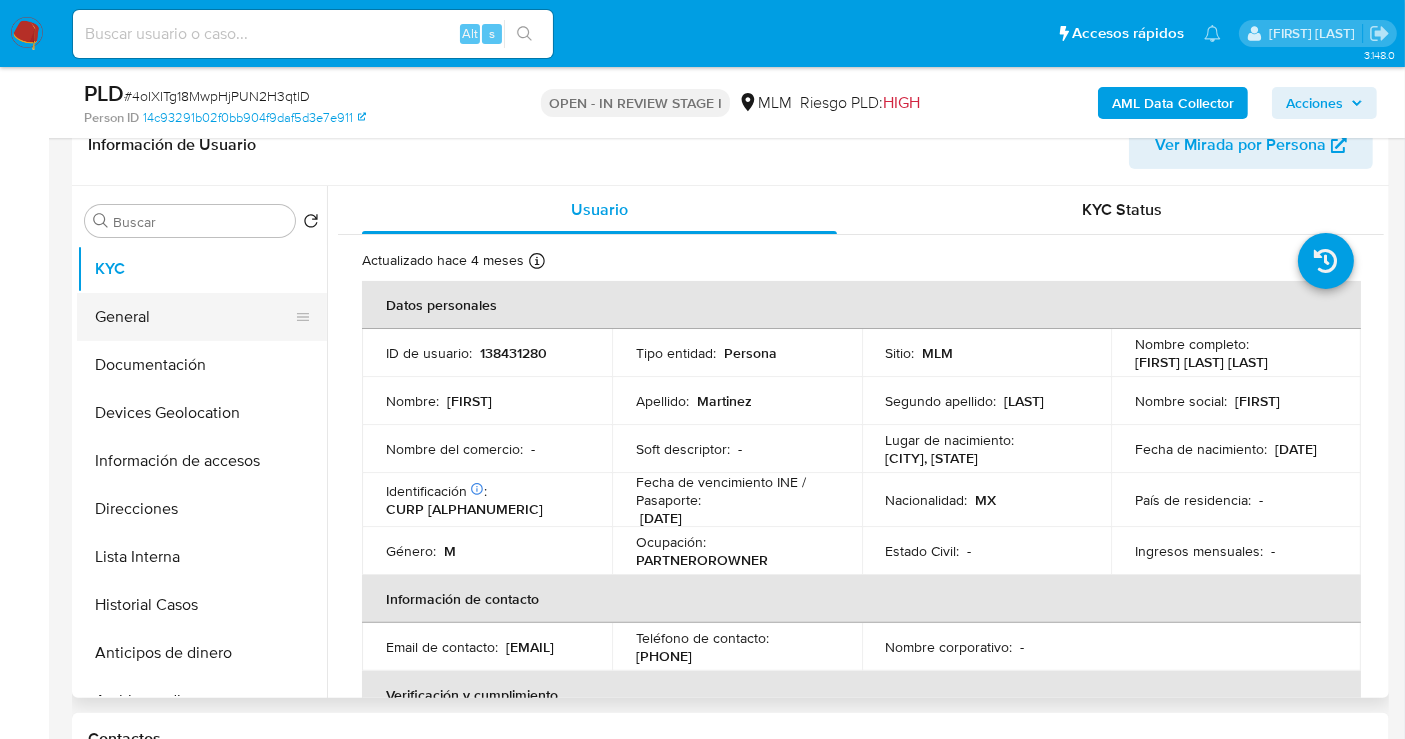 click on "General" at bounding box center (194, 317) 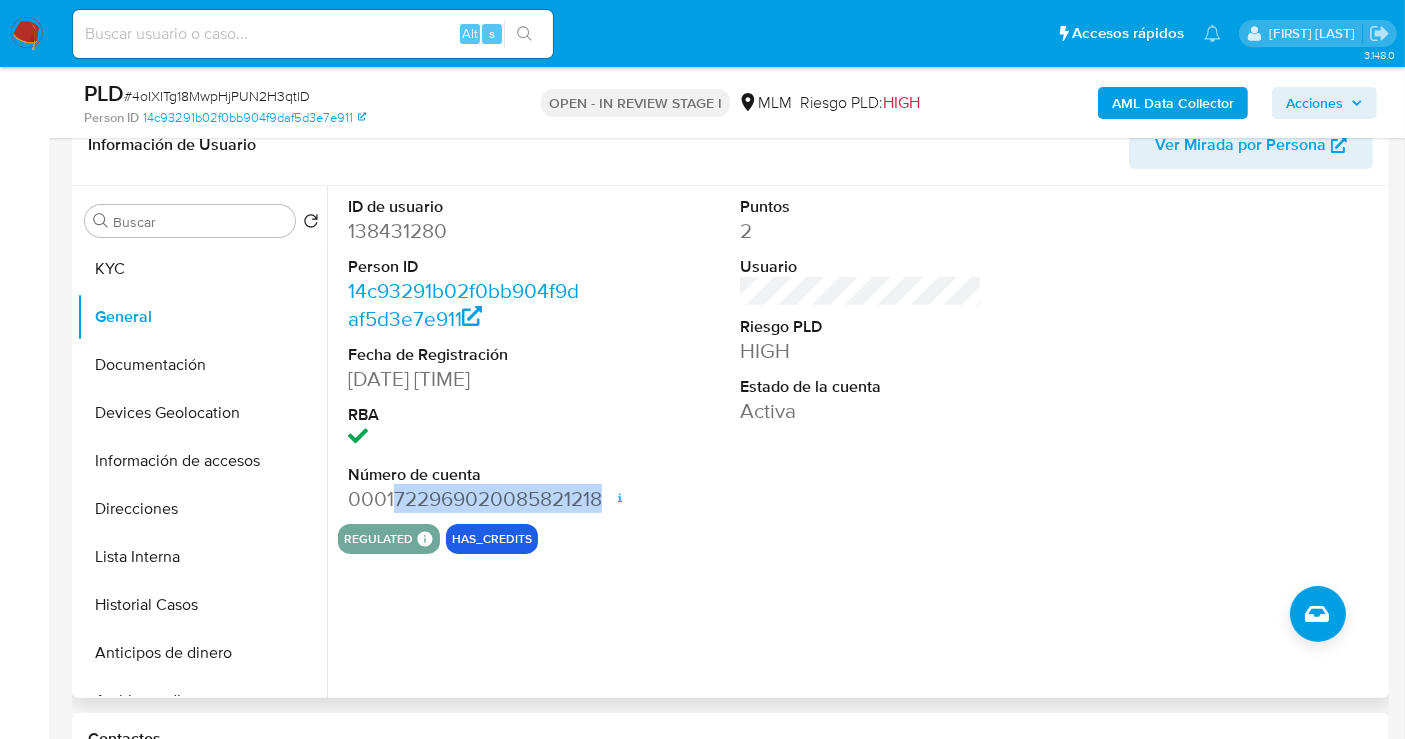 drag, startPoint x: 394, startPoint y: 494, endPoint x: 600, endPoint y: 500, distance: 206.08736 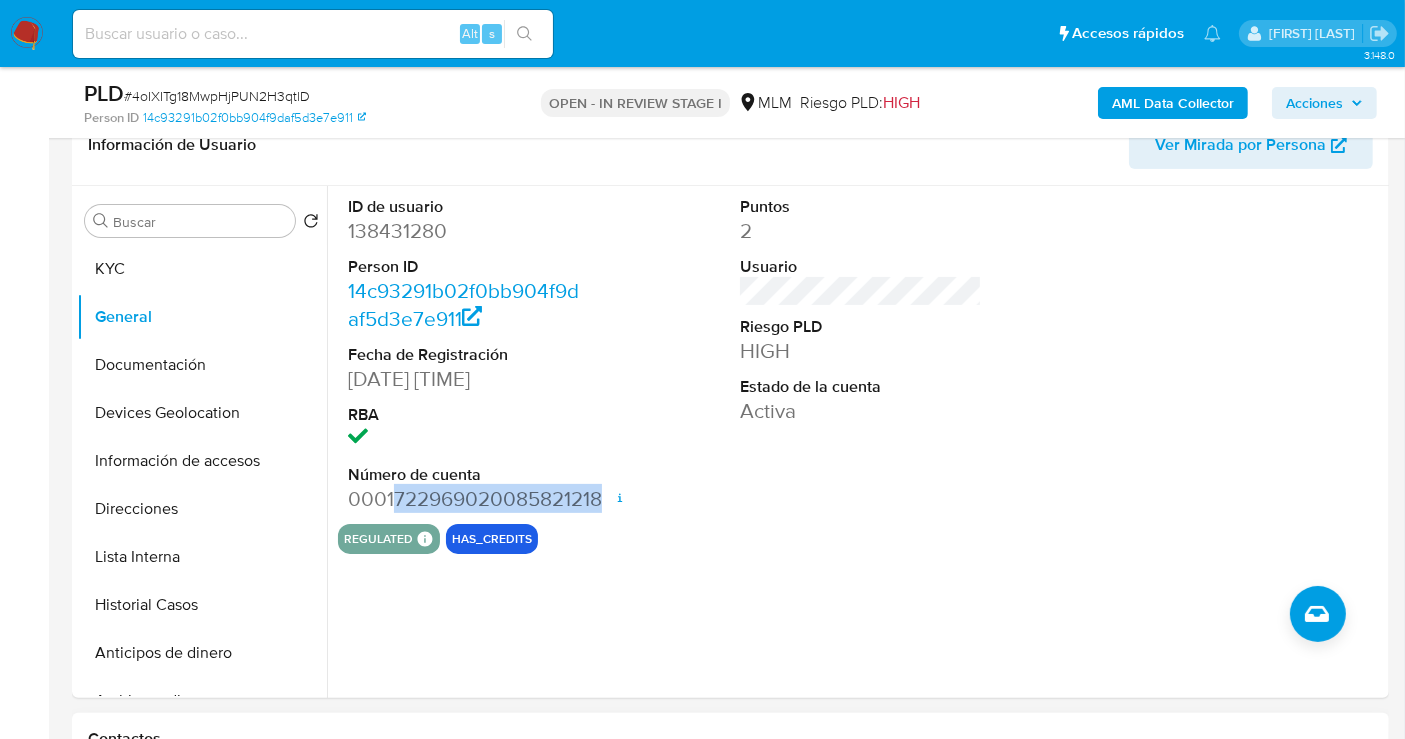 copy on "[NUMERIC]" 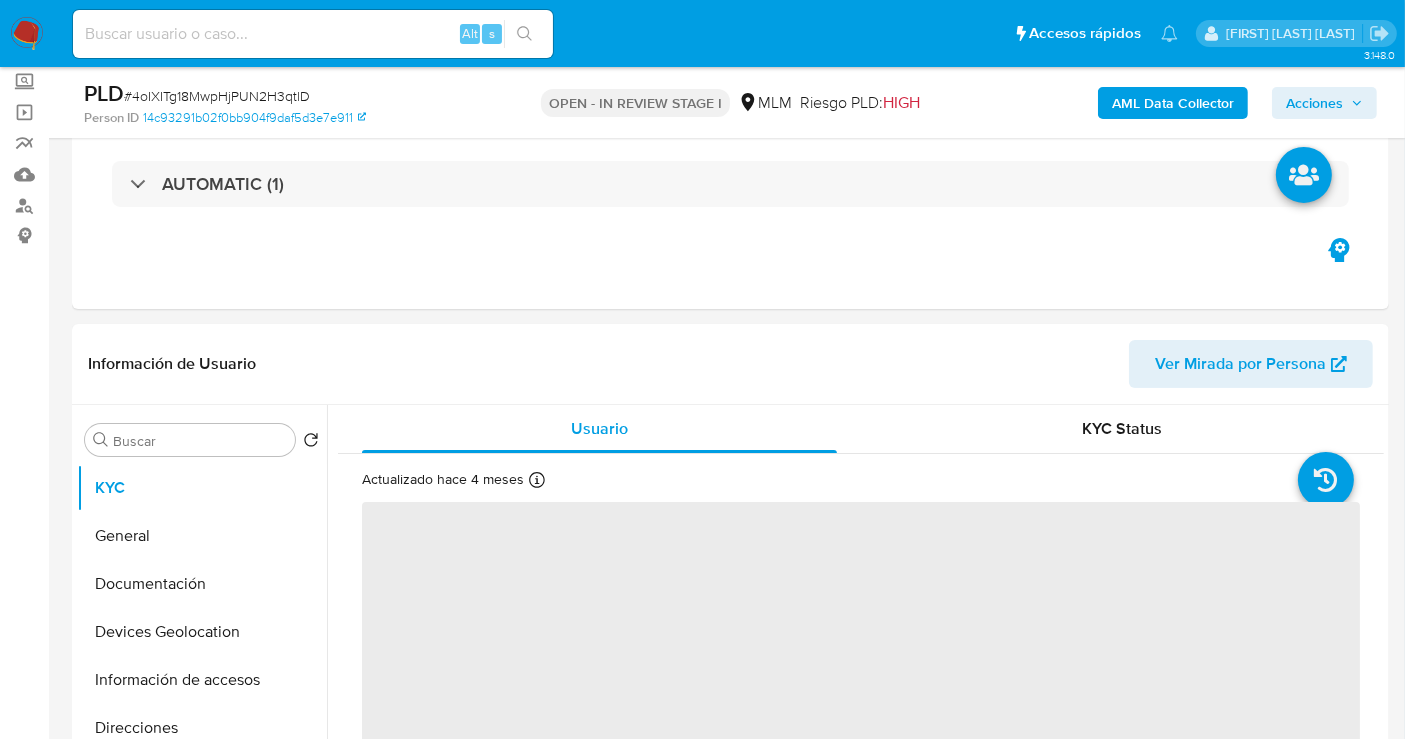 scroll, scrollTop: 222, scrollLeft: 0, axis: vertical 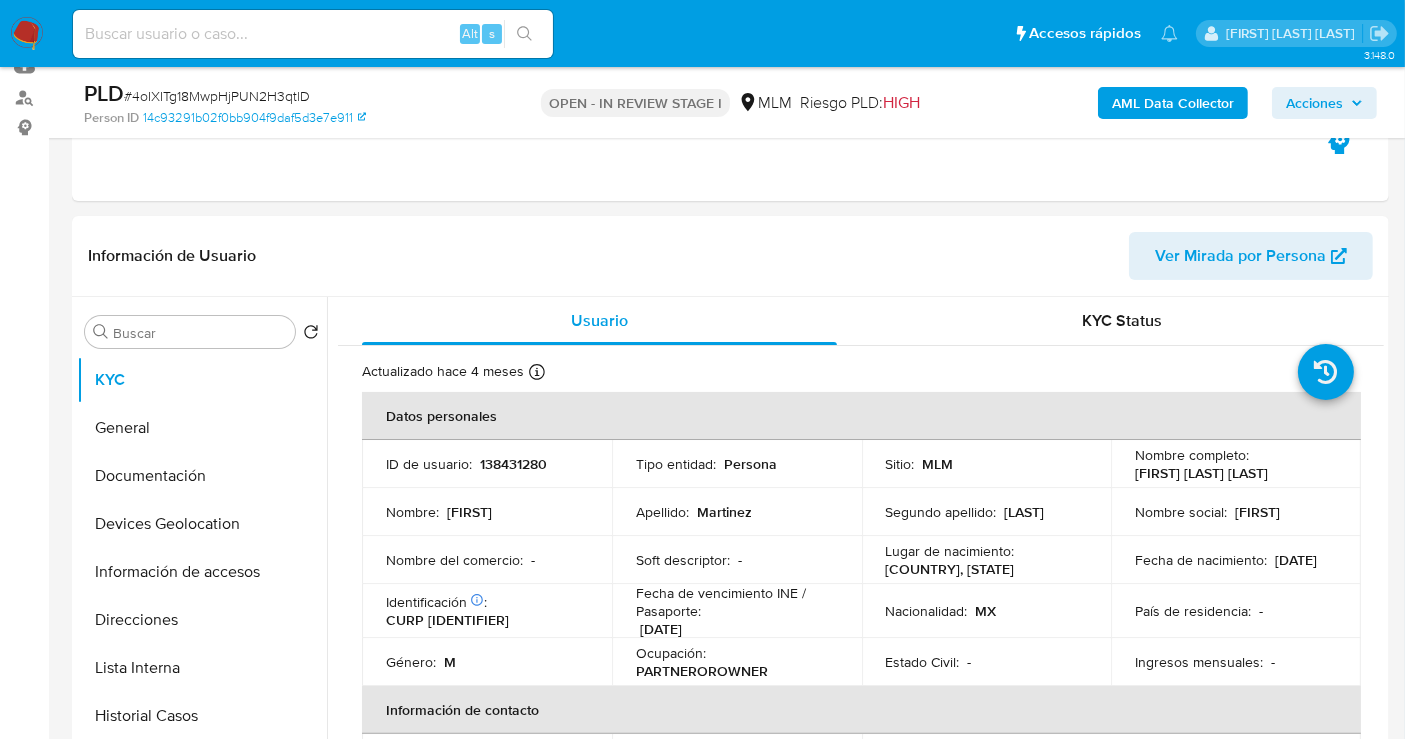 select on "10" 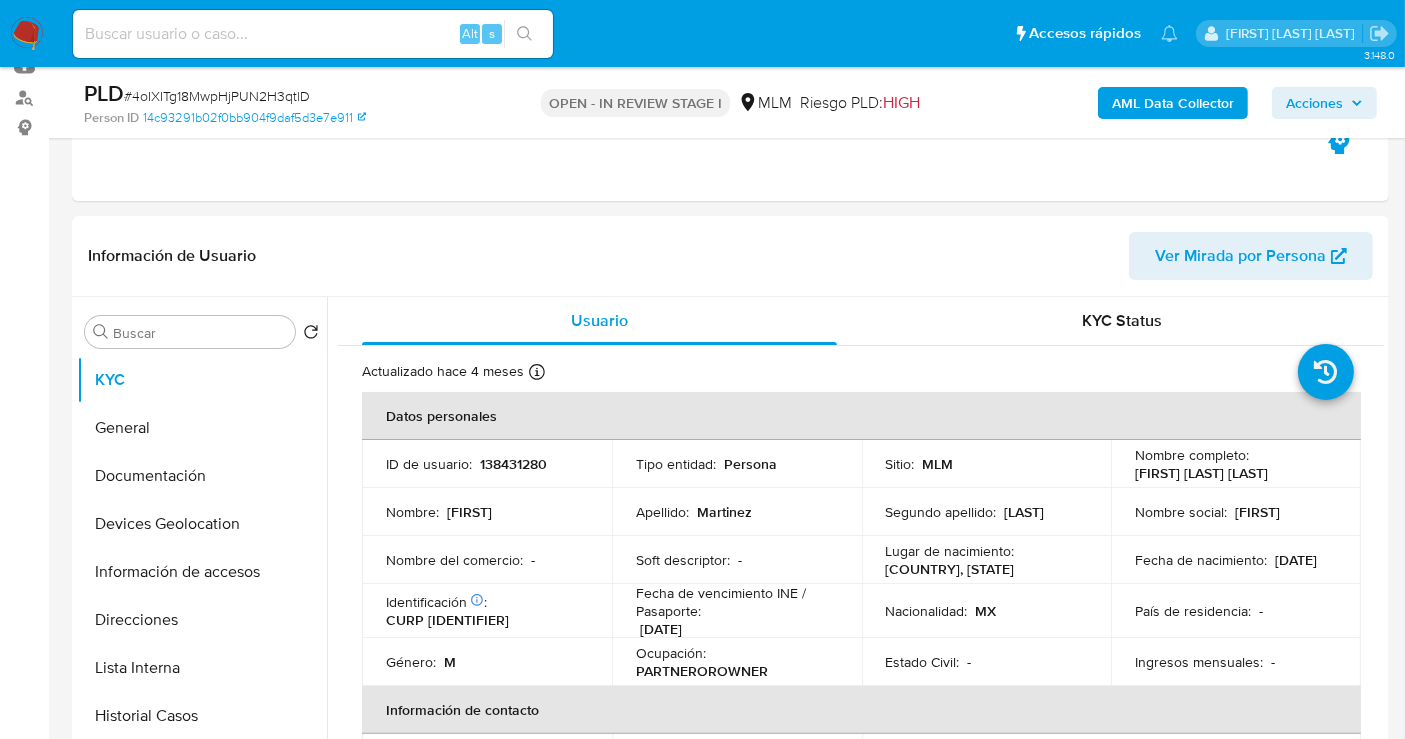 scroll, scrollTop: 333, scrollLeft: 0, axis: vertical 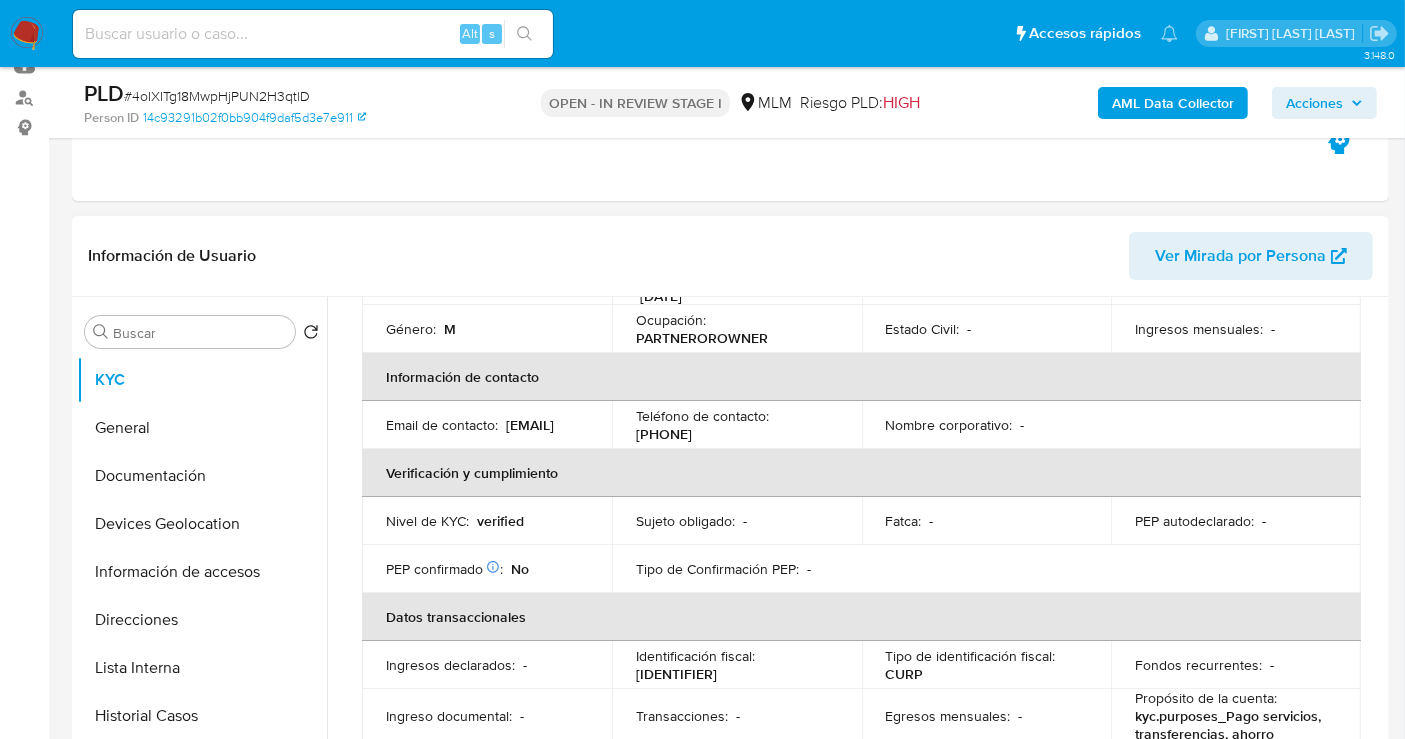 click on "Email de contacto :    martinezenrique@hotmail.com" at bounding box center [487, 425] 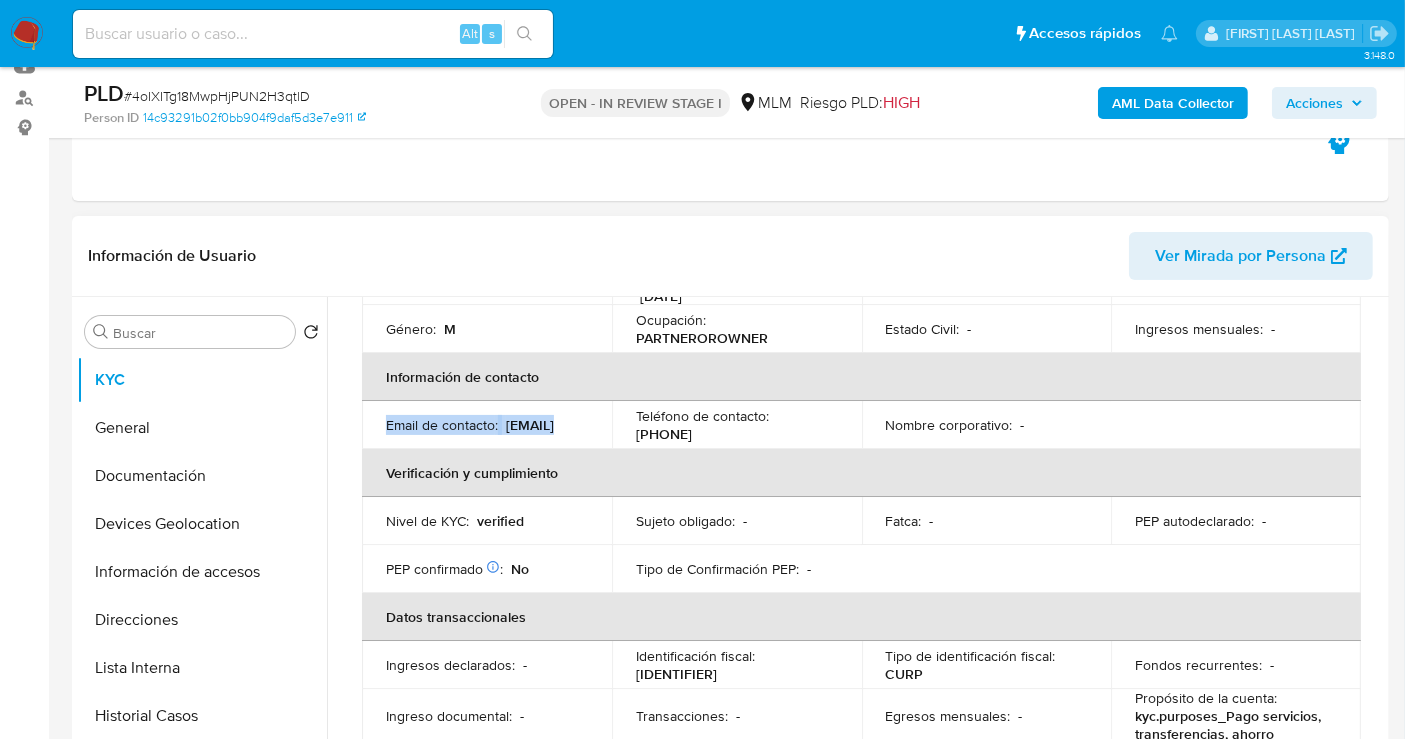 click on "martinezenrique@hotmail.com" at bounding box center (530, 425) 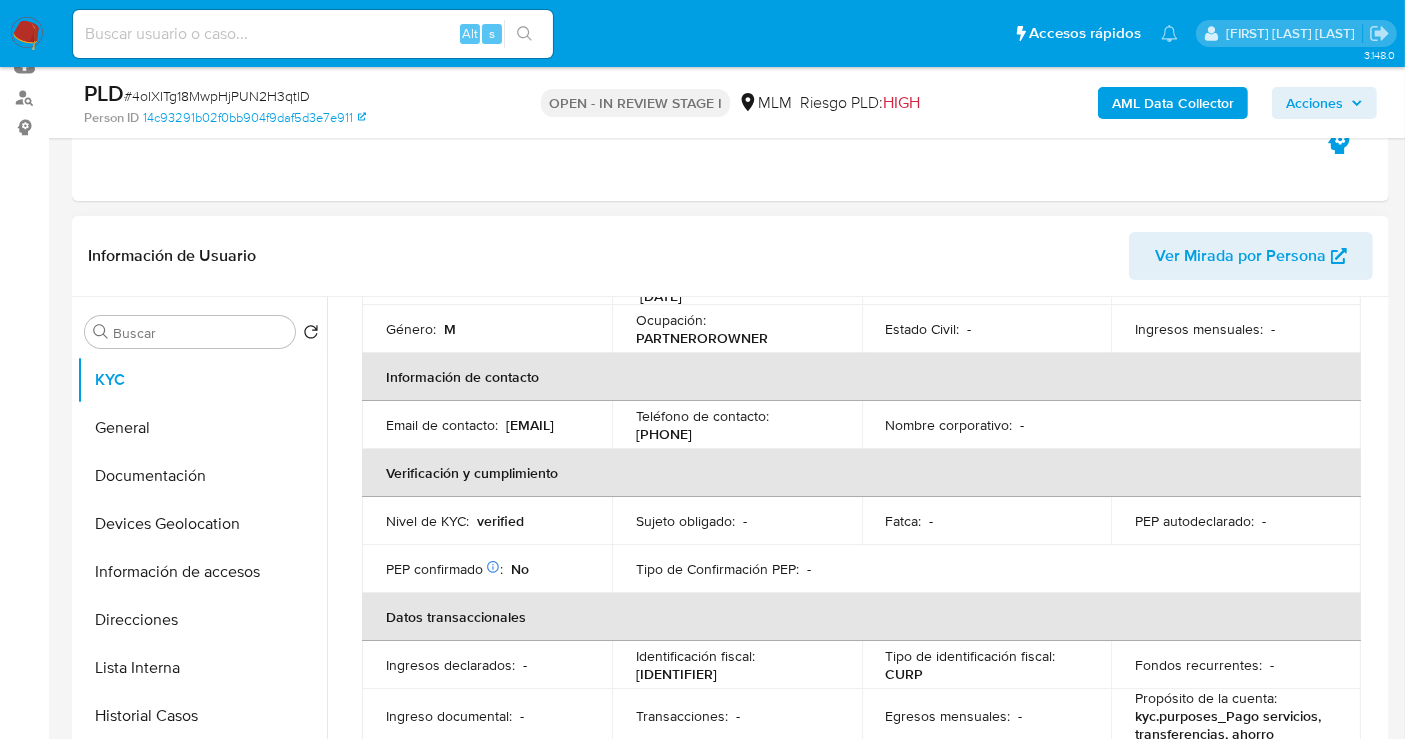 drag, startPoint x: 574, startPoint y: 438, endPoint x: 377, endPoint y: 440, distance: 197.01015 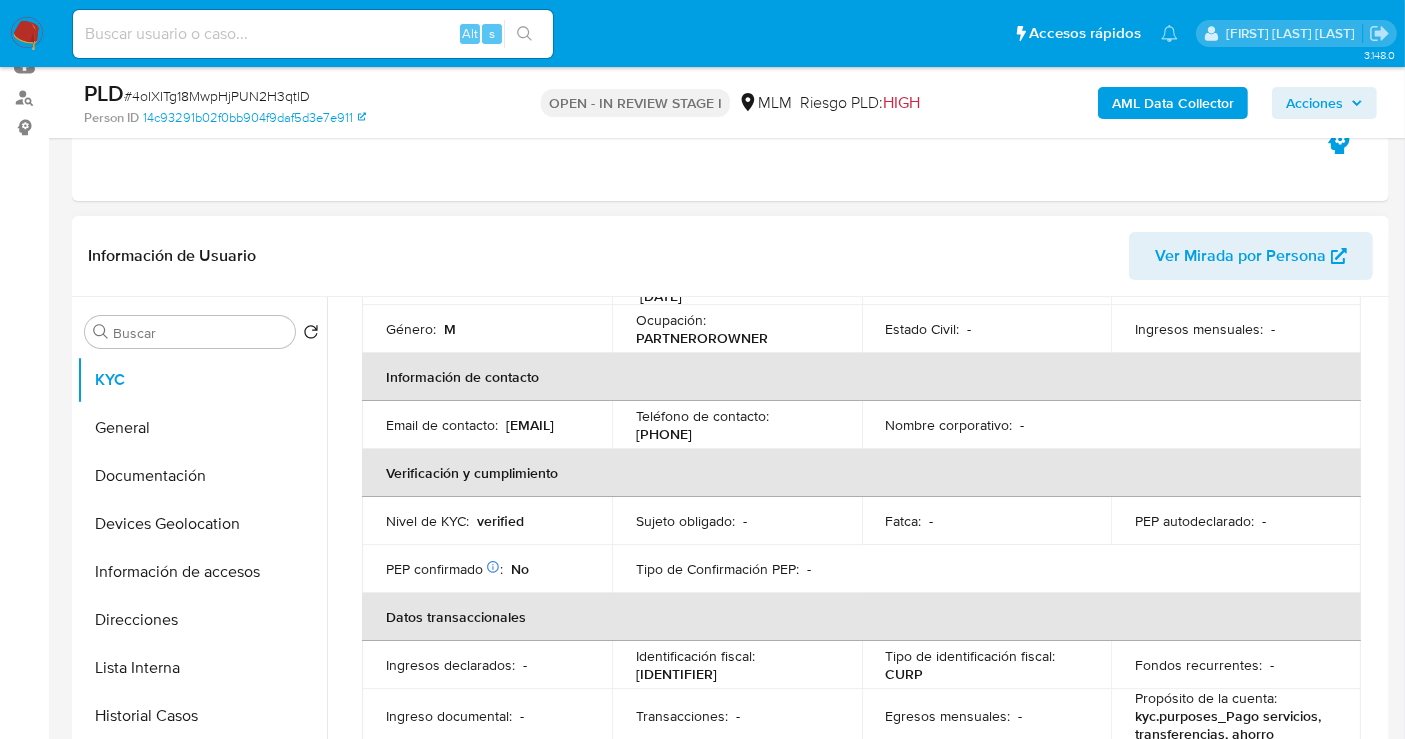 drag, startPoint x: 735, startPoint y: 439, endPoint x: 630, endPoint y: 438, distance: 105.00476 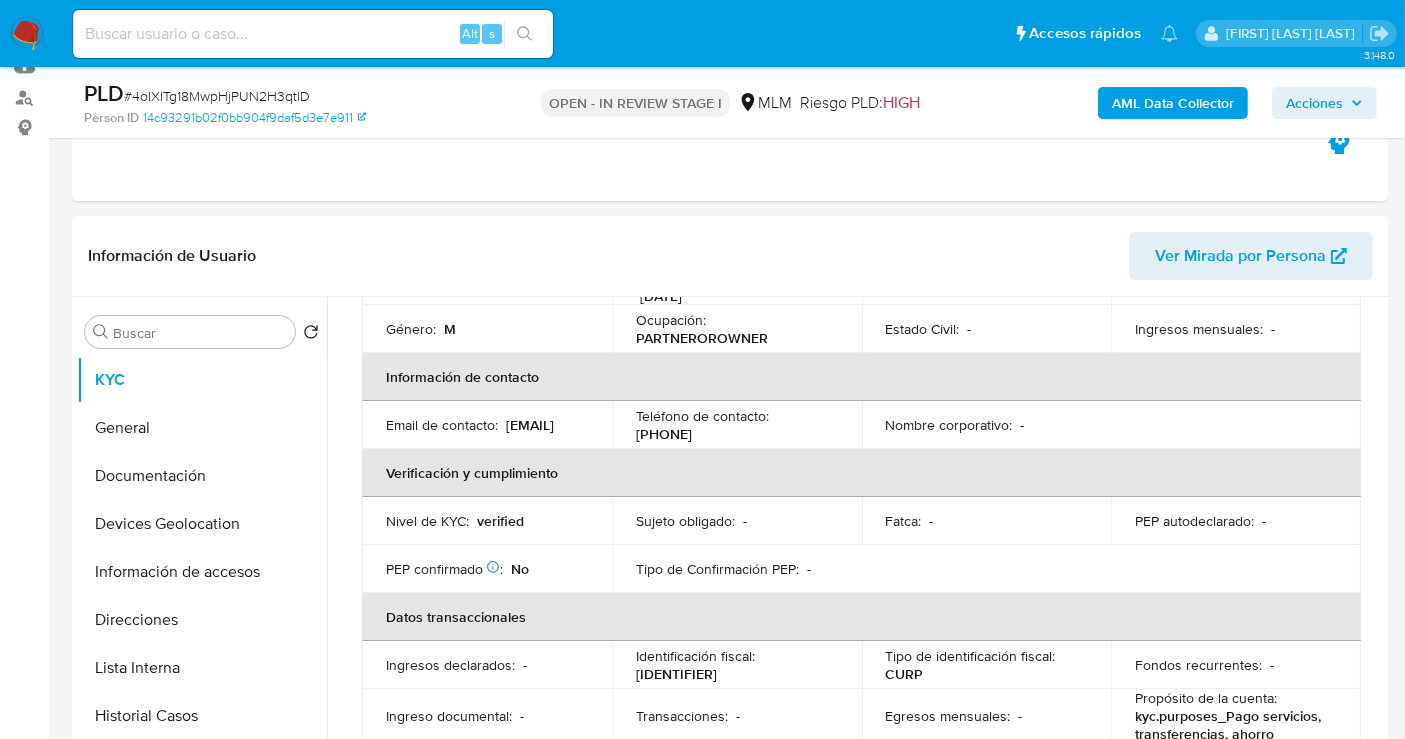 copy on "(669) 2505250" 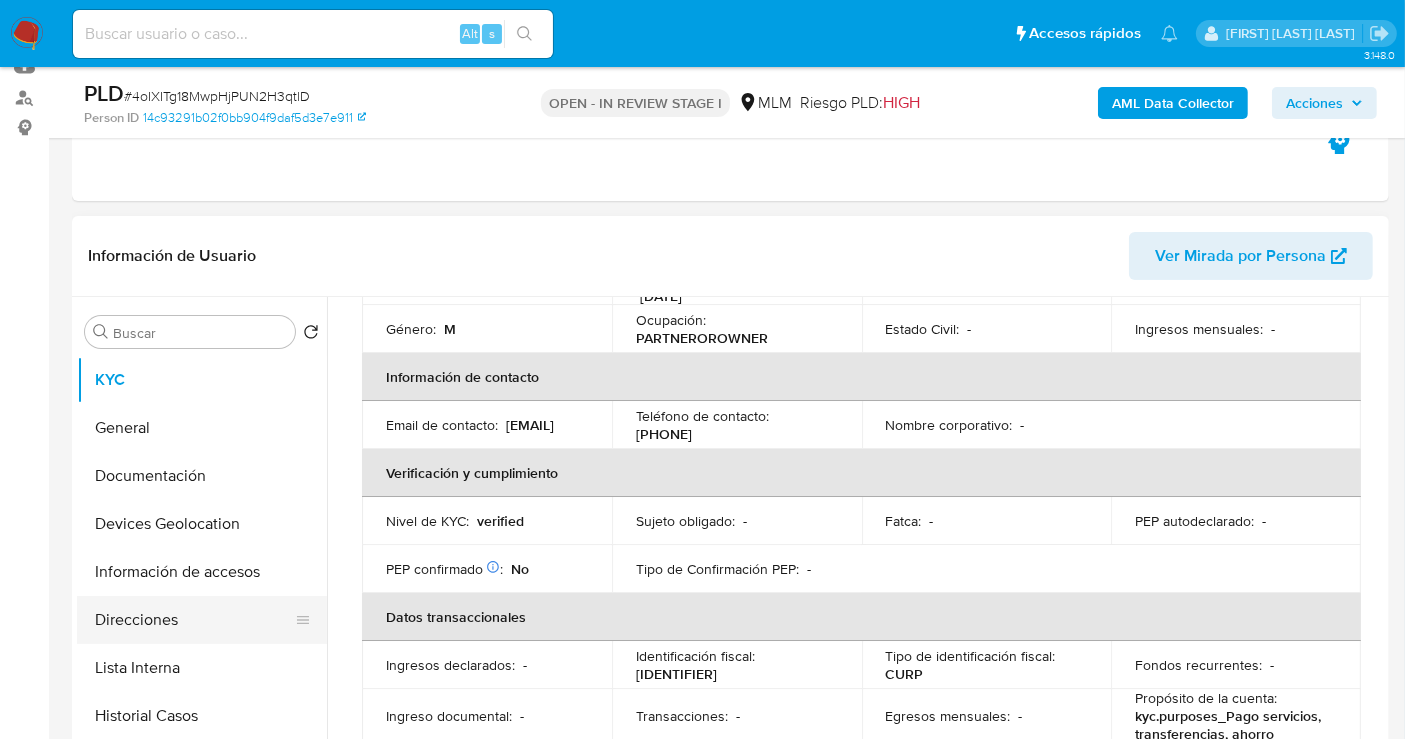 click on "Direcciones" at bounding box center [194, 620] 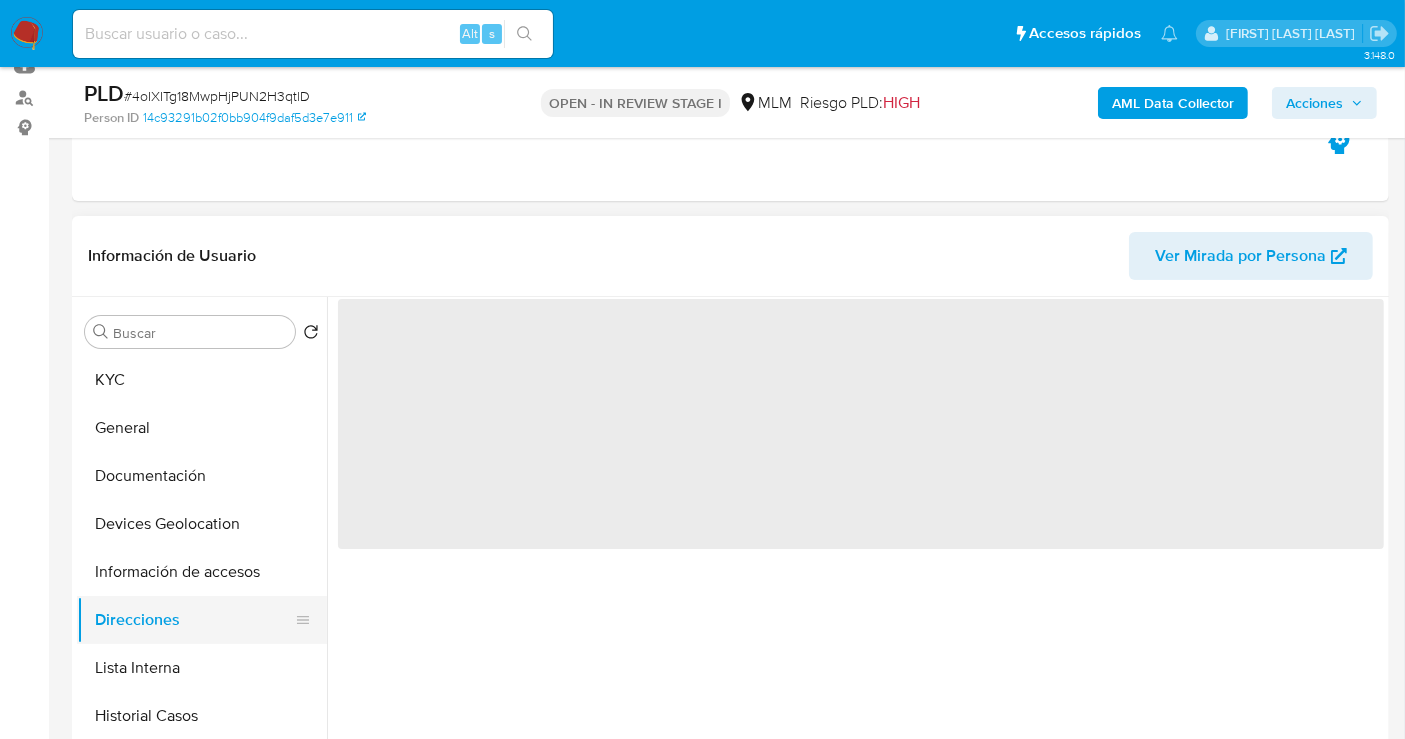 scroll, scrollTop: 0, scrollLeft: 0, axis: both 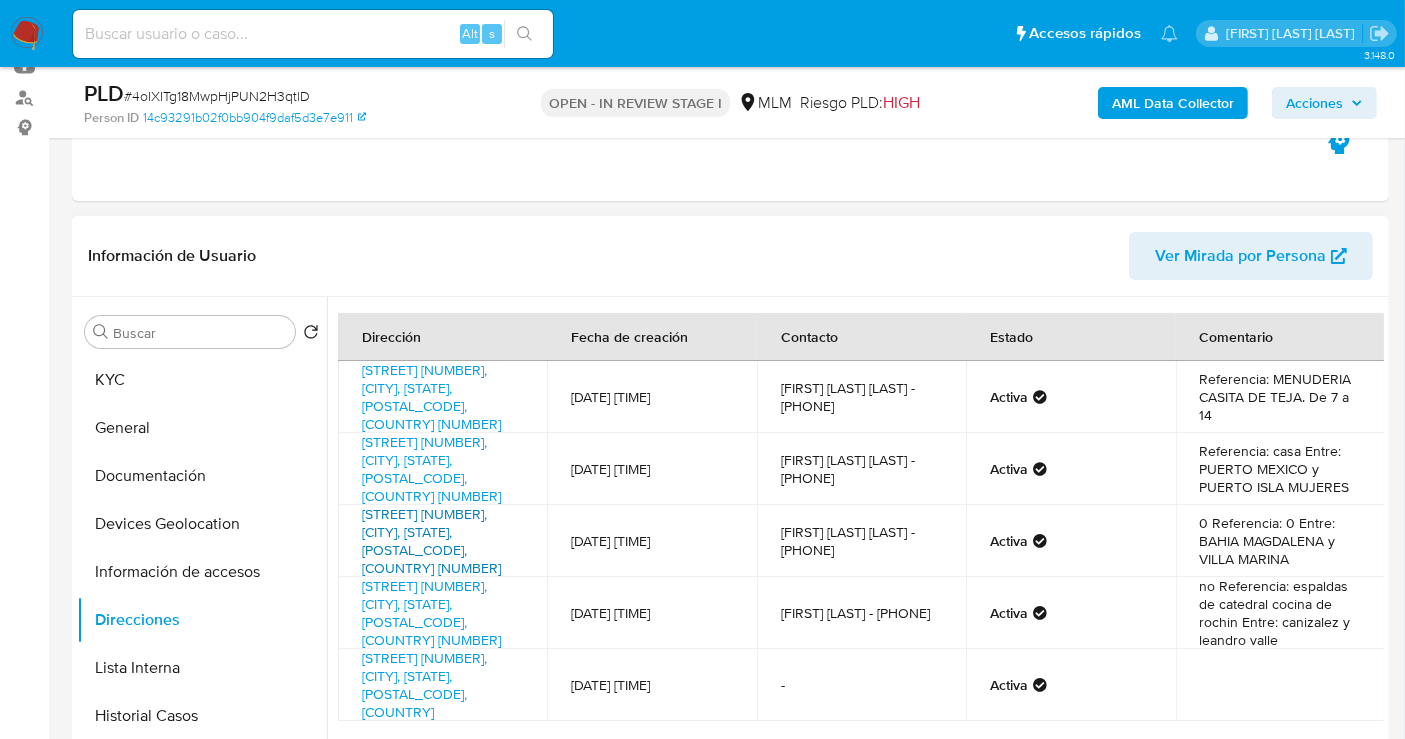 click on "Bahia De Todos Los Santos 8054, Mazatlán, Sinaloa, 82112, Mexico 8054" at bounding box center [431, 541] 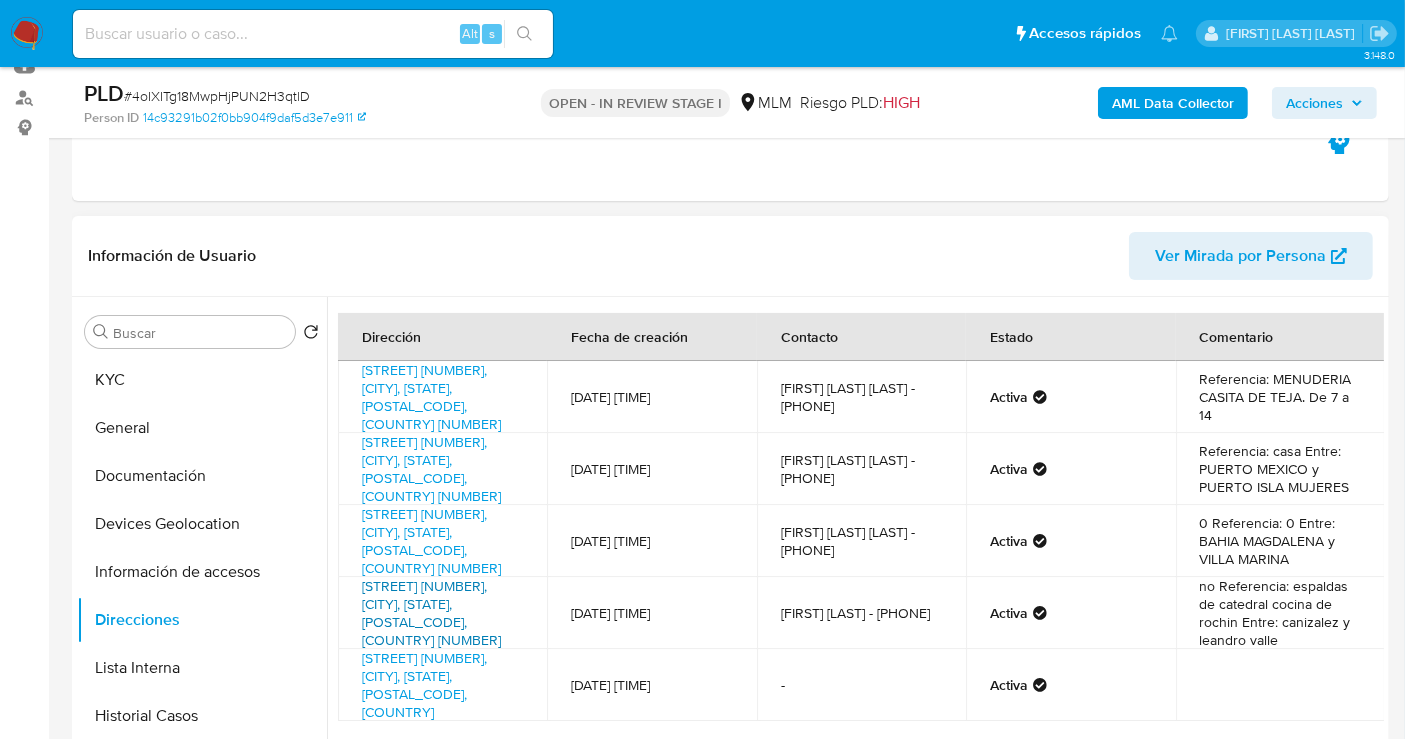 click on "Guillermo Nelson 26, Mazatlán, Sinaloa, 82000, Mexico 26" at bounding box center (431, 613) 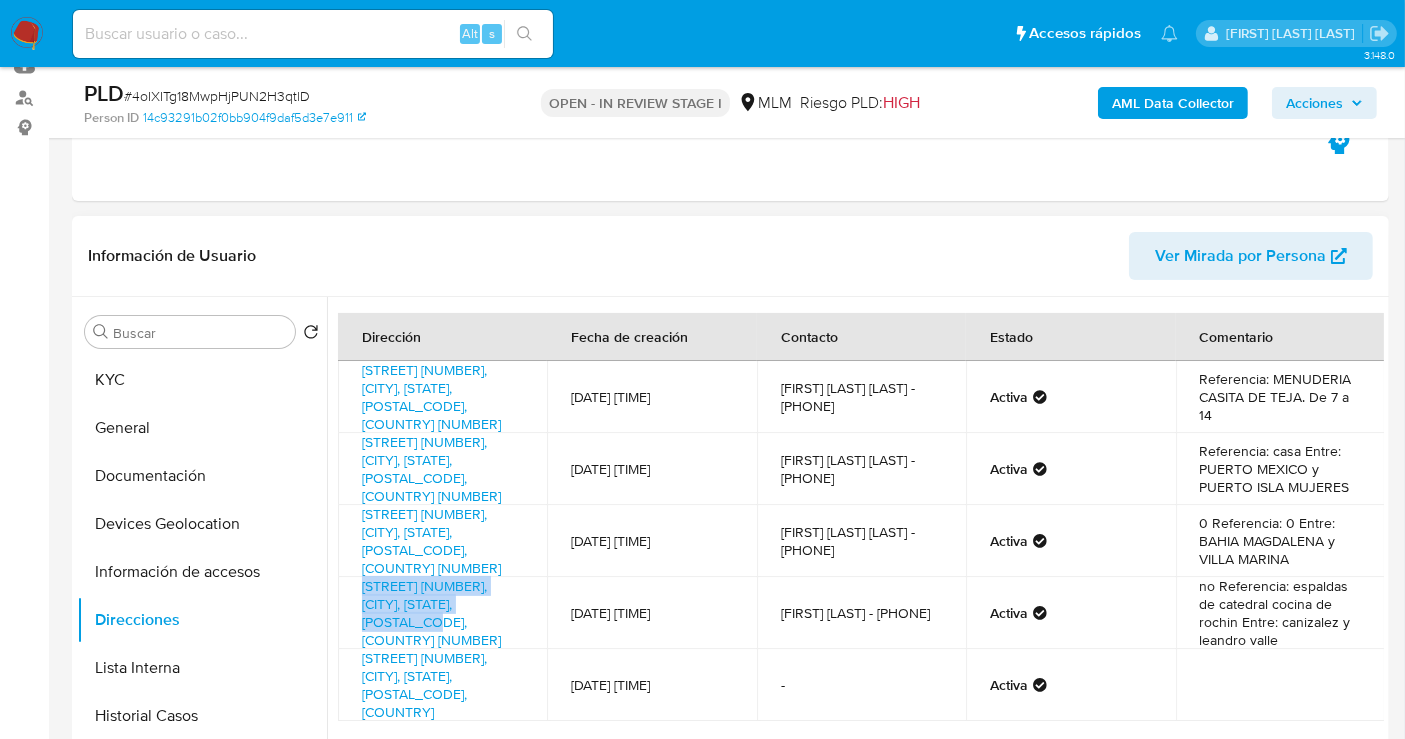 drag, startPoint x: 526, startPoint y: 592, endPoint x: 352, endPoint y: 579, distance: 174.48495 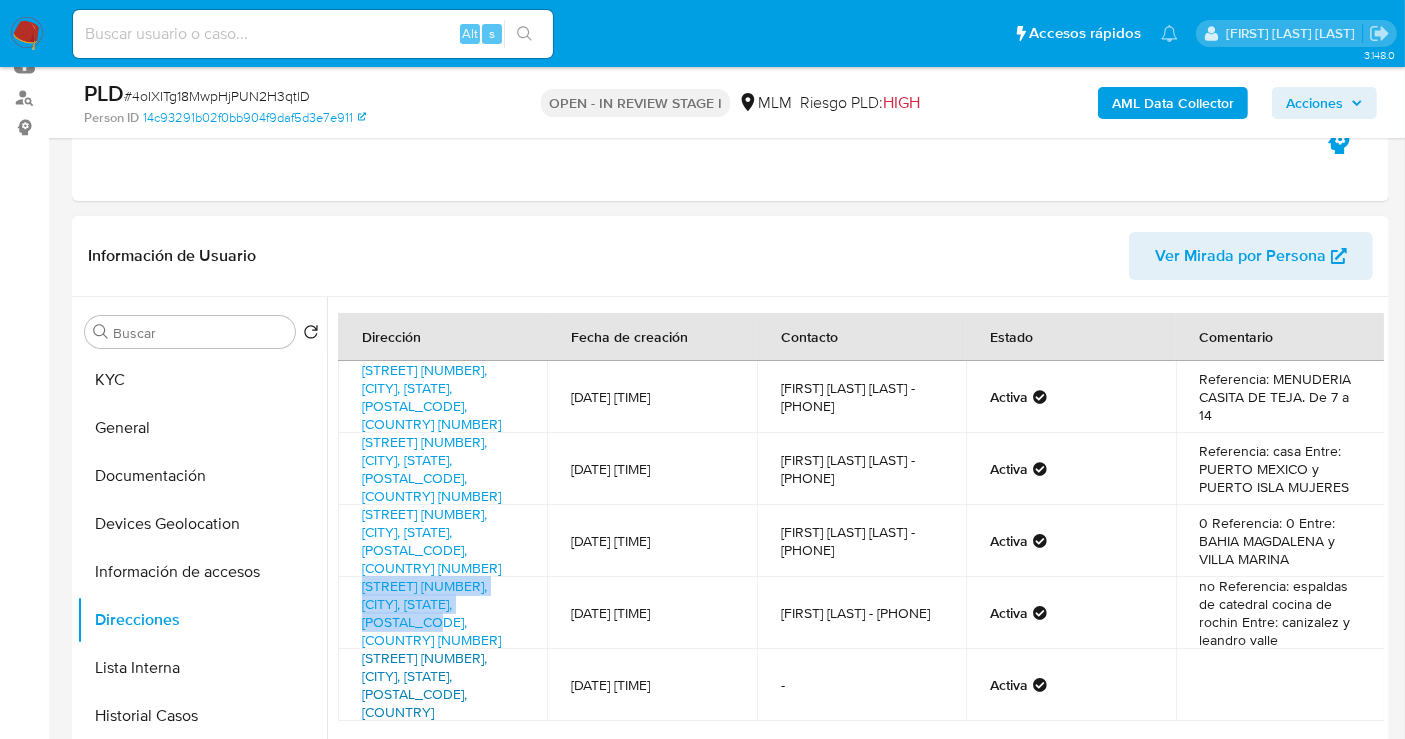 copy on "Guillermo Nelson 26, Mazatlán, Sinaloa, 82000," 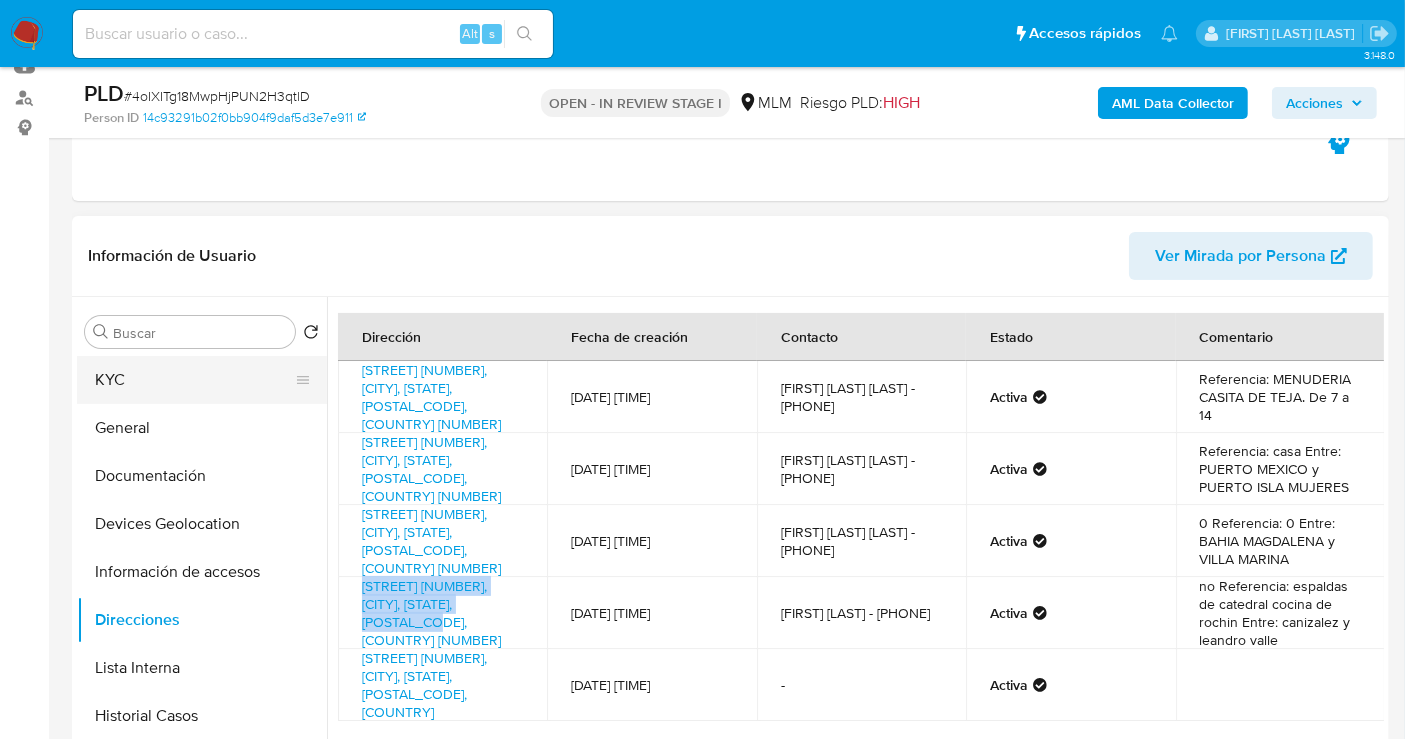 click on "KYC" at bounding box center (194, 380) 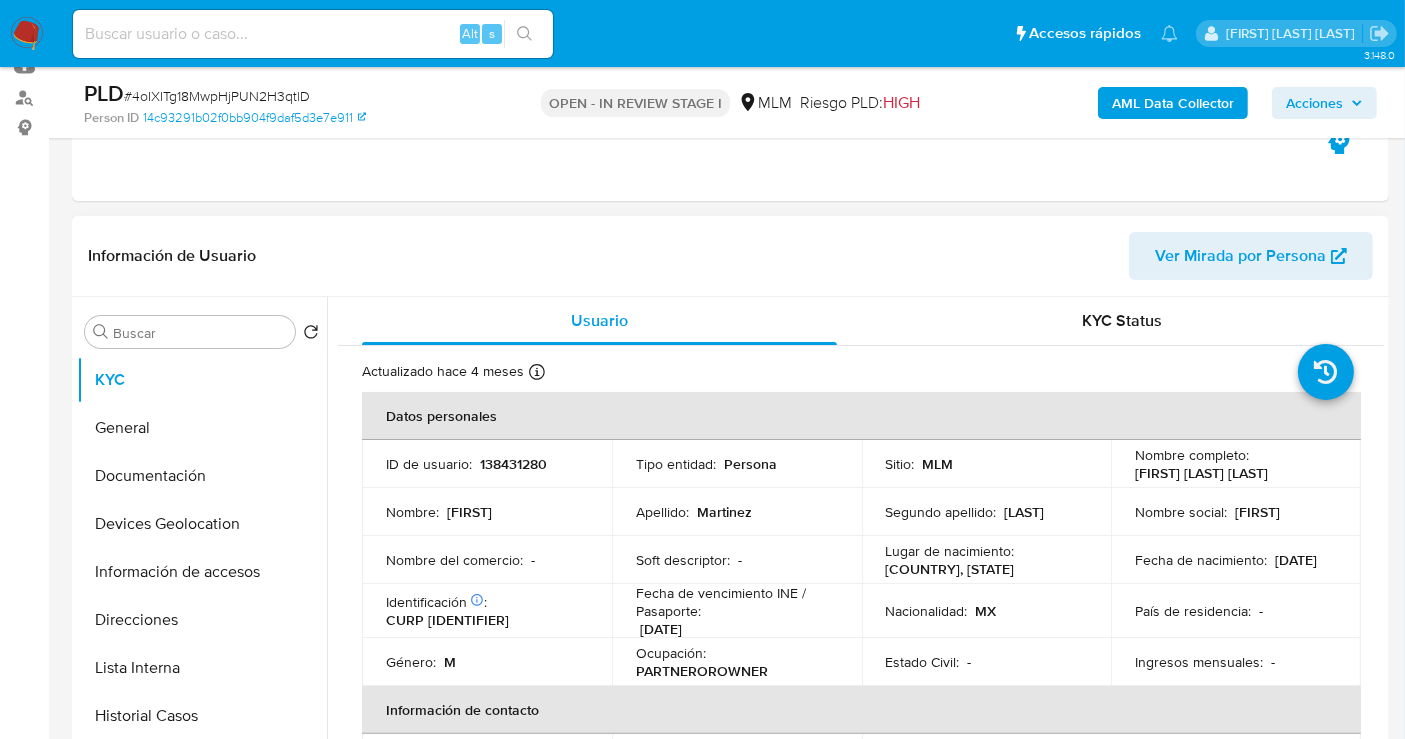 type 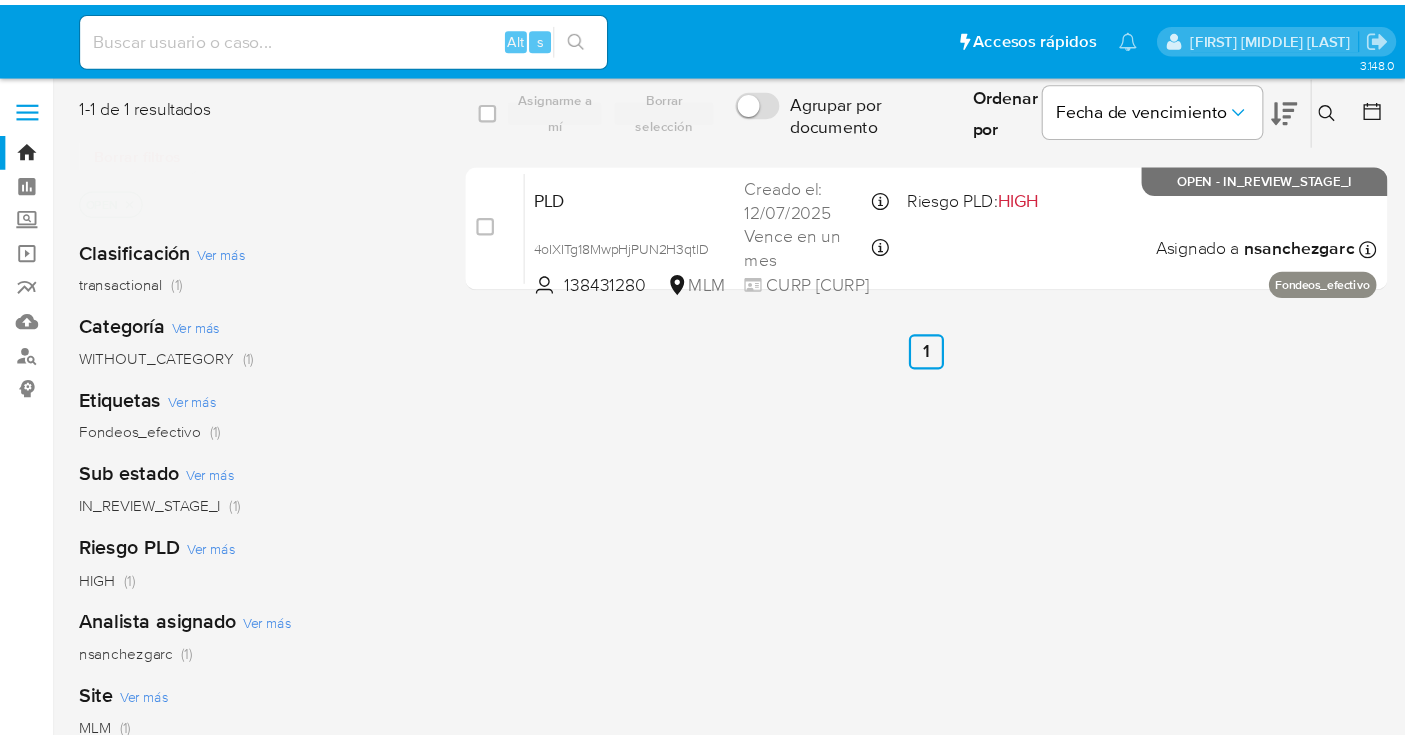 scroll, scrollTop: 0, scrollLeft: 0, axis: both 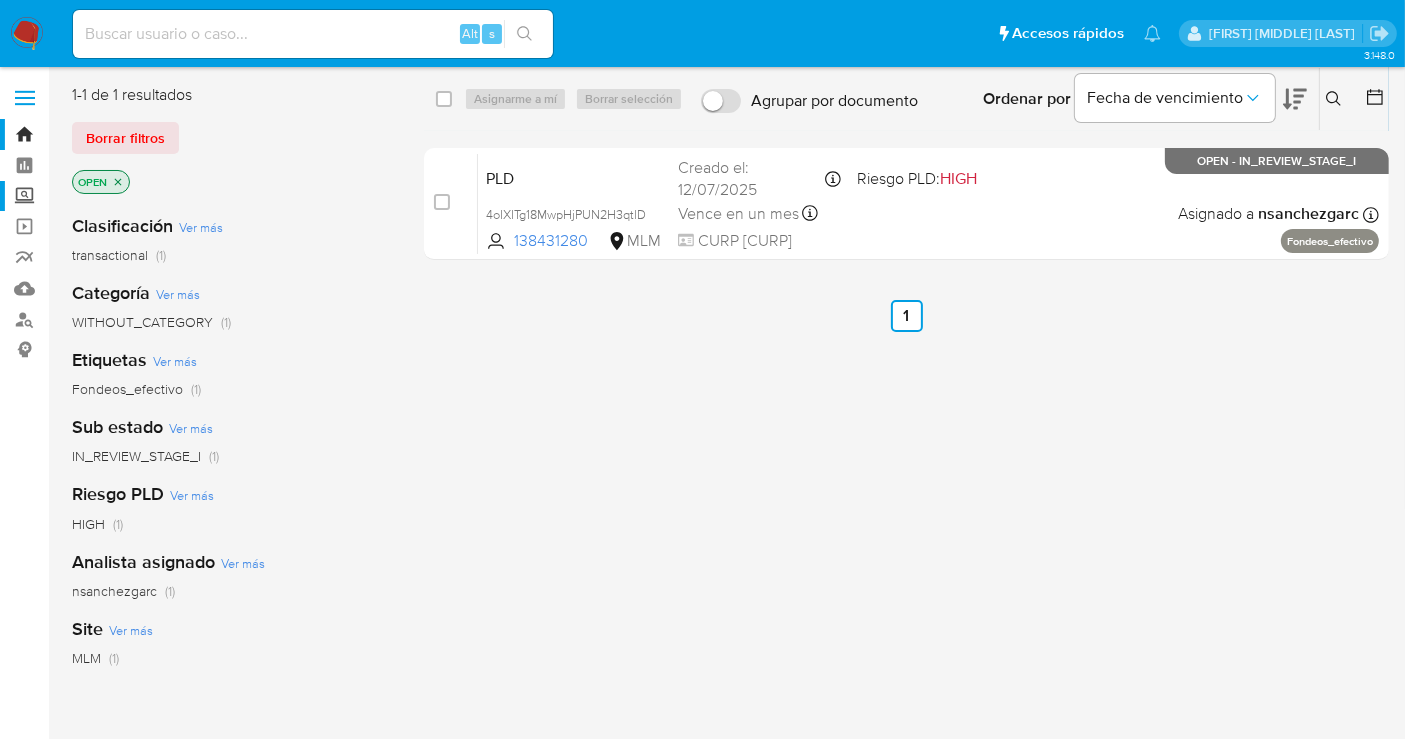 click on "Screening" at bounding box center (119, 196) 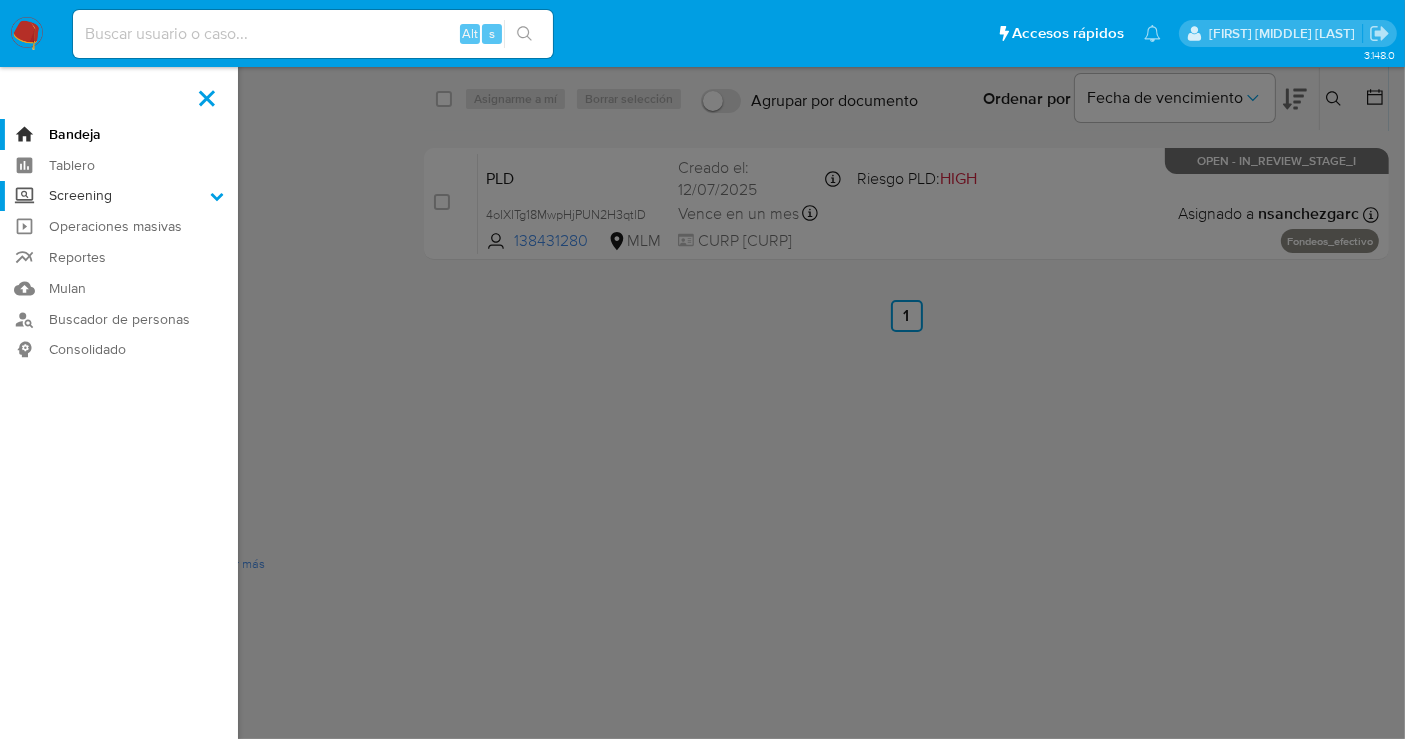 click on "Screening" at bounding box center [0, 0] 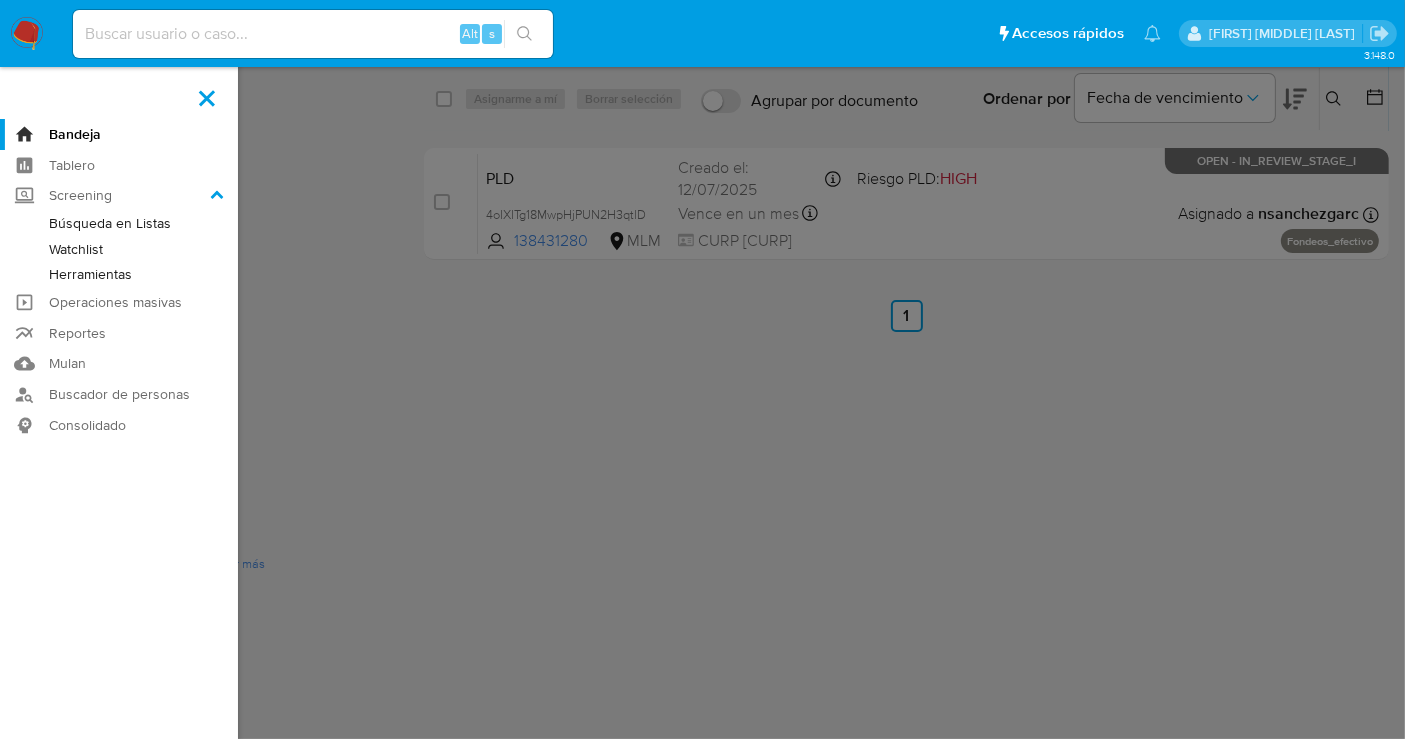 click on "Herramientas" at bounding box center [119, 274] 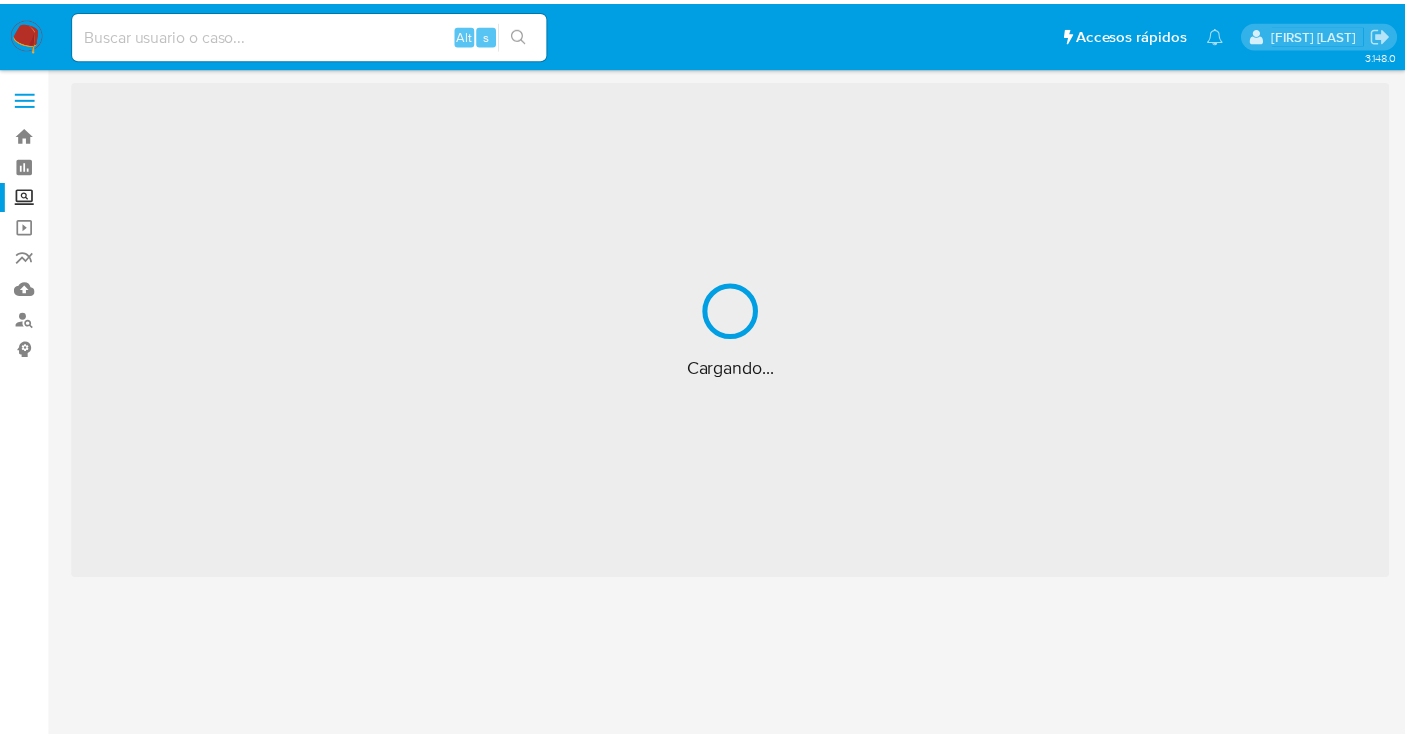 scroll, scrollTop: 0, scrollLeft: 0, axis: both 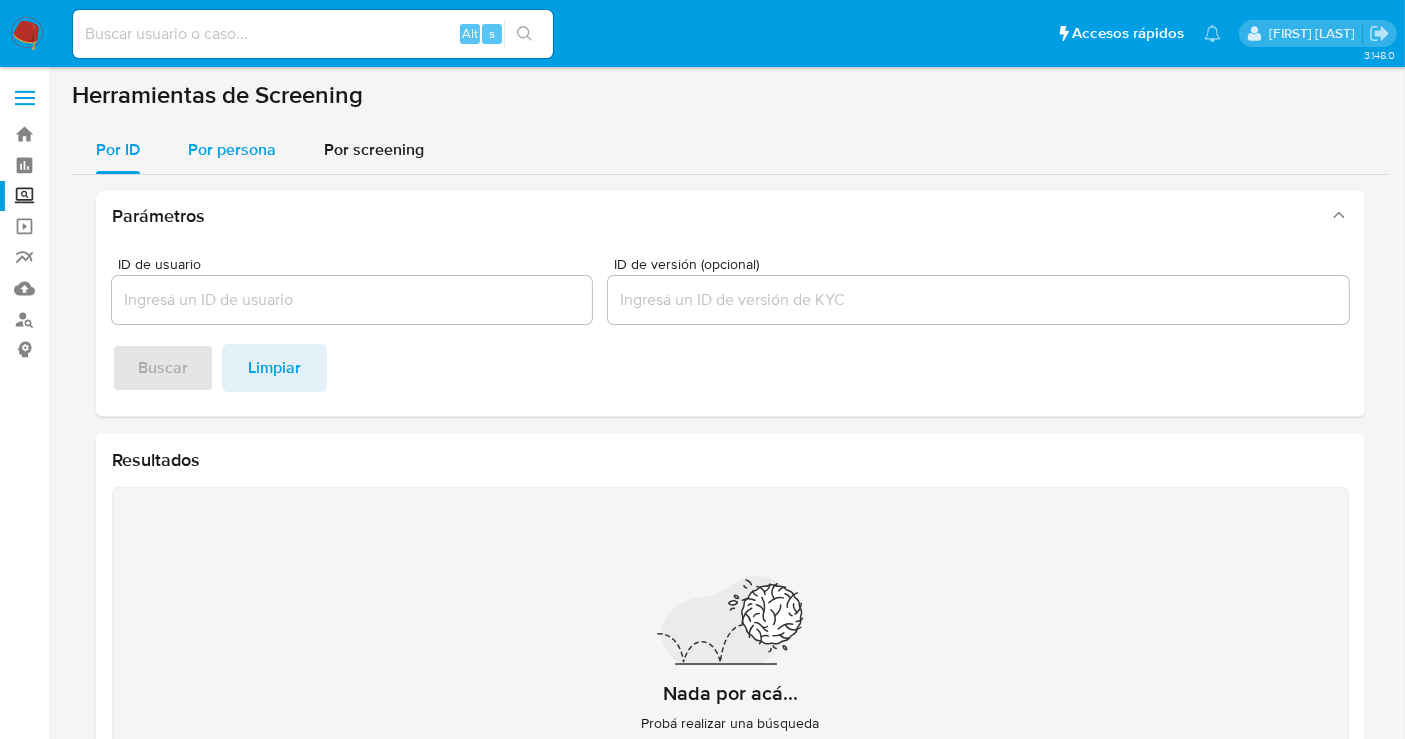 click on "Por persona" at bounding box center [232, 149] 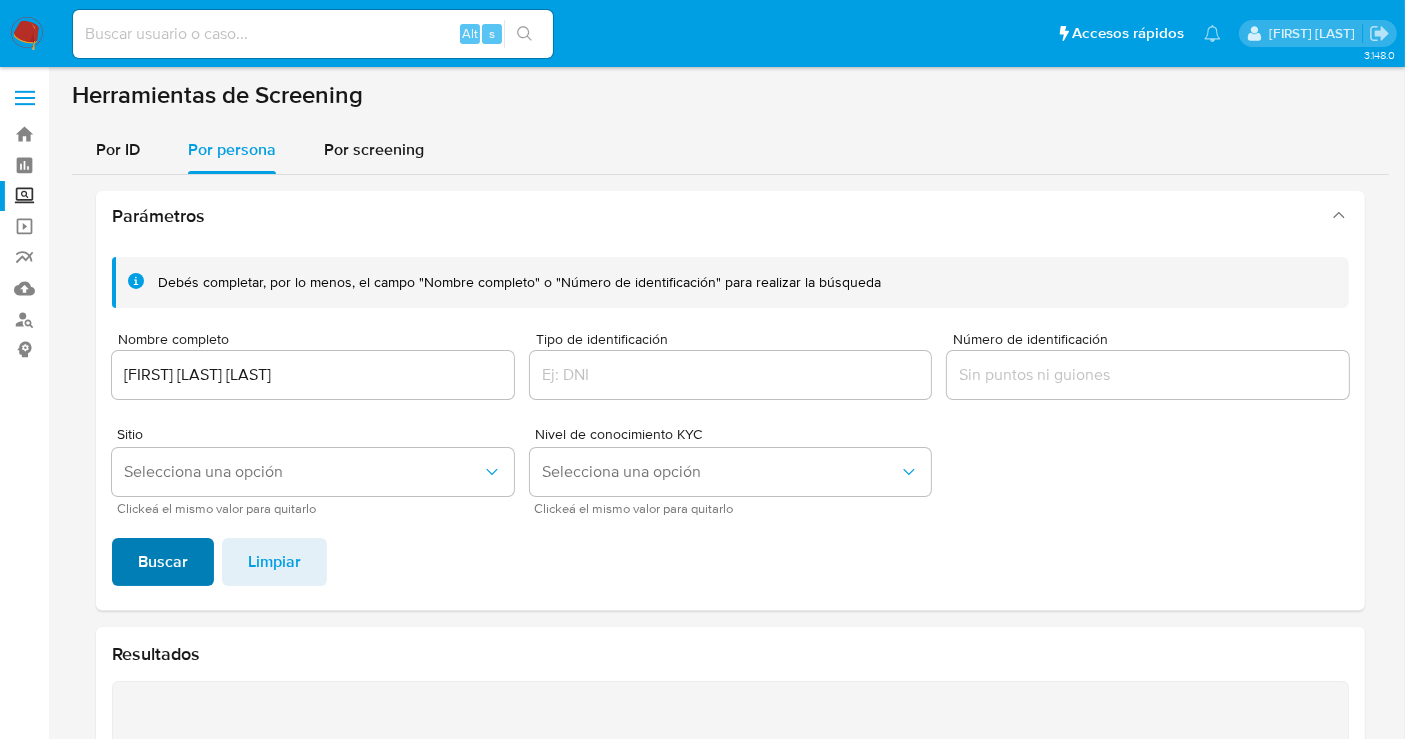 click on "Buscar" at bounding box center [163, 562] 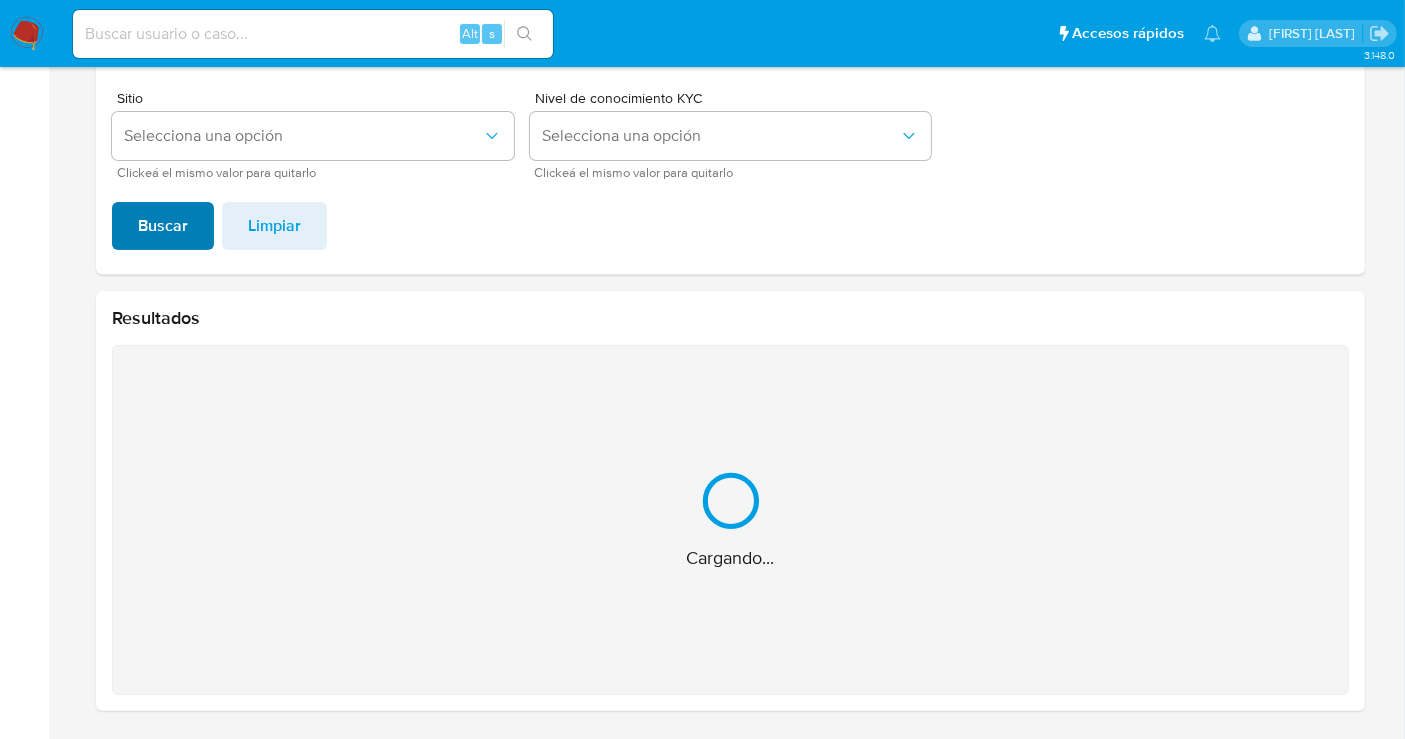 scroll, scrollTop: 17, scrollLeft: 0, axis: vertical 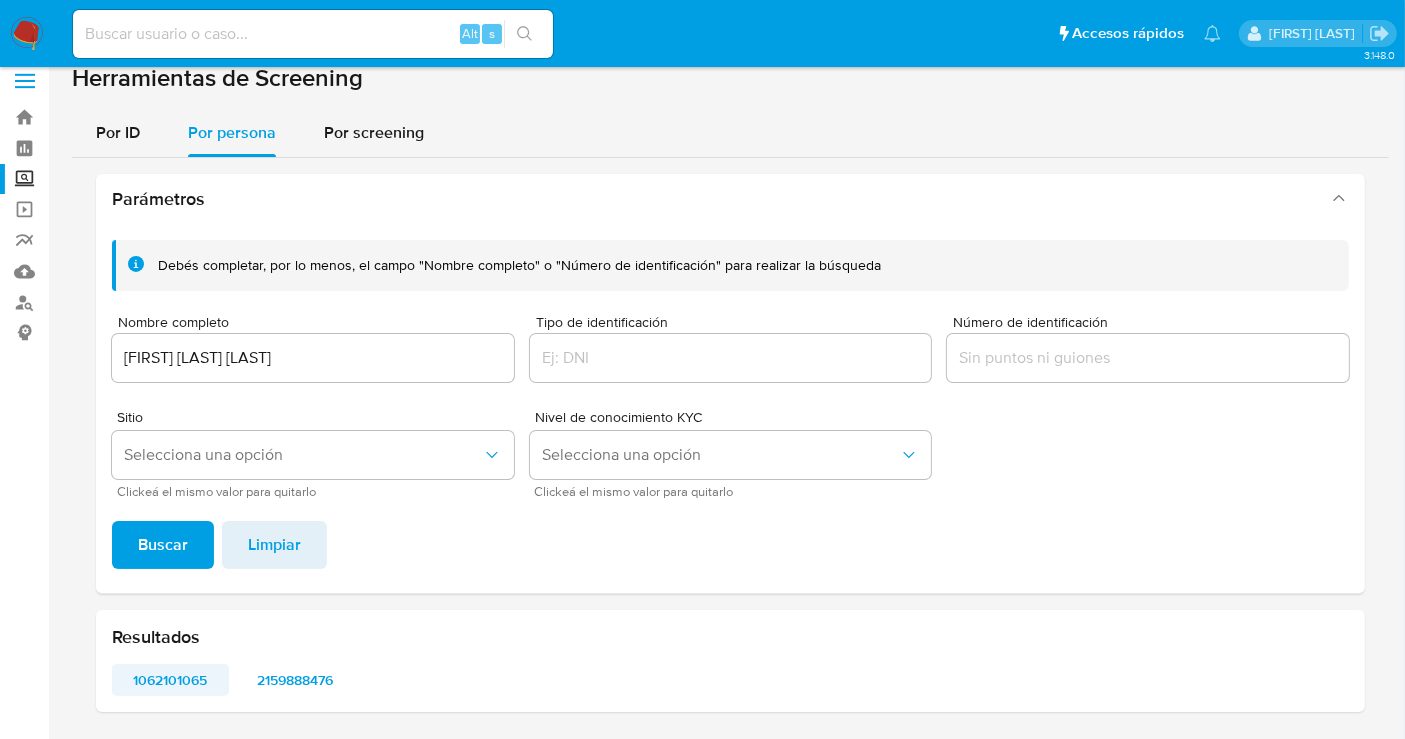 click on "1062101065" at bounding box center [170, 680] 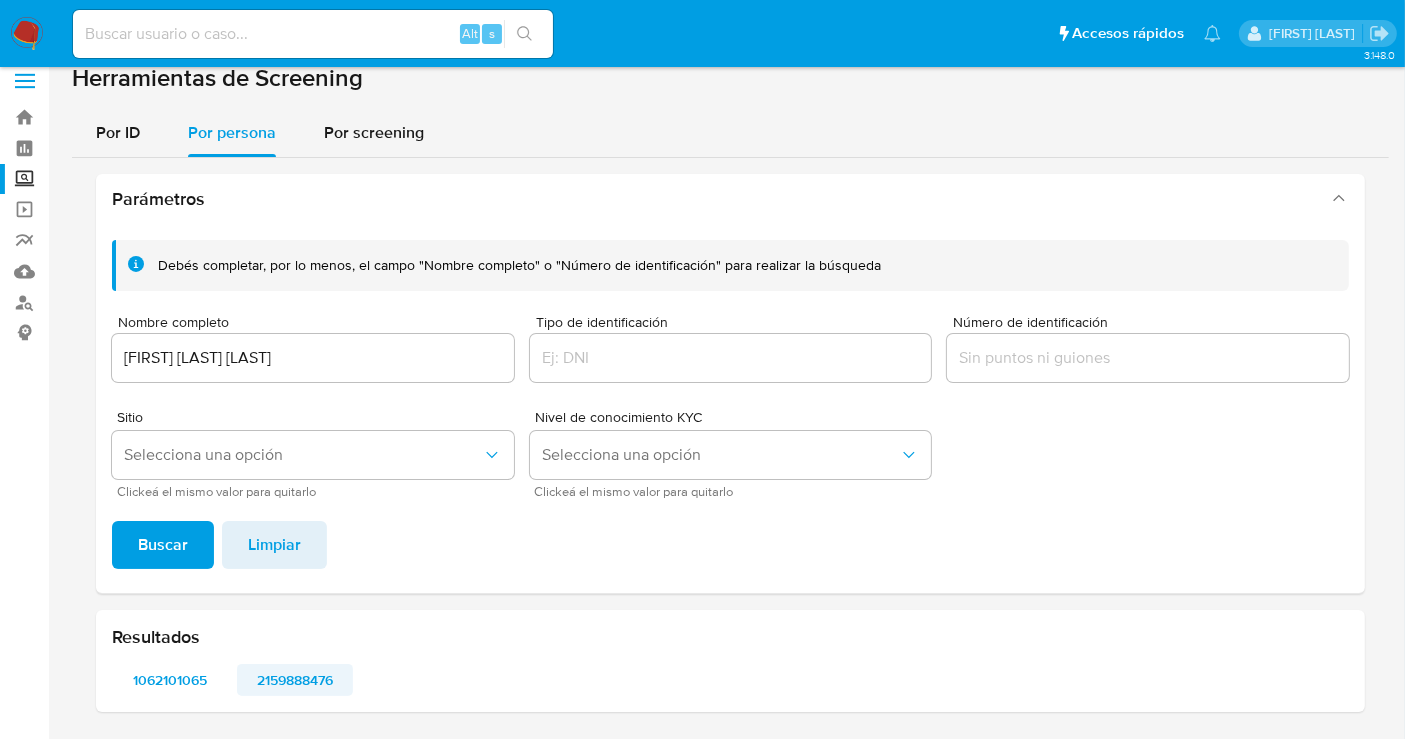 click on "[PHONE]" at bounding box center (295, 680) 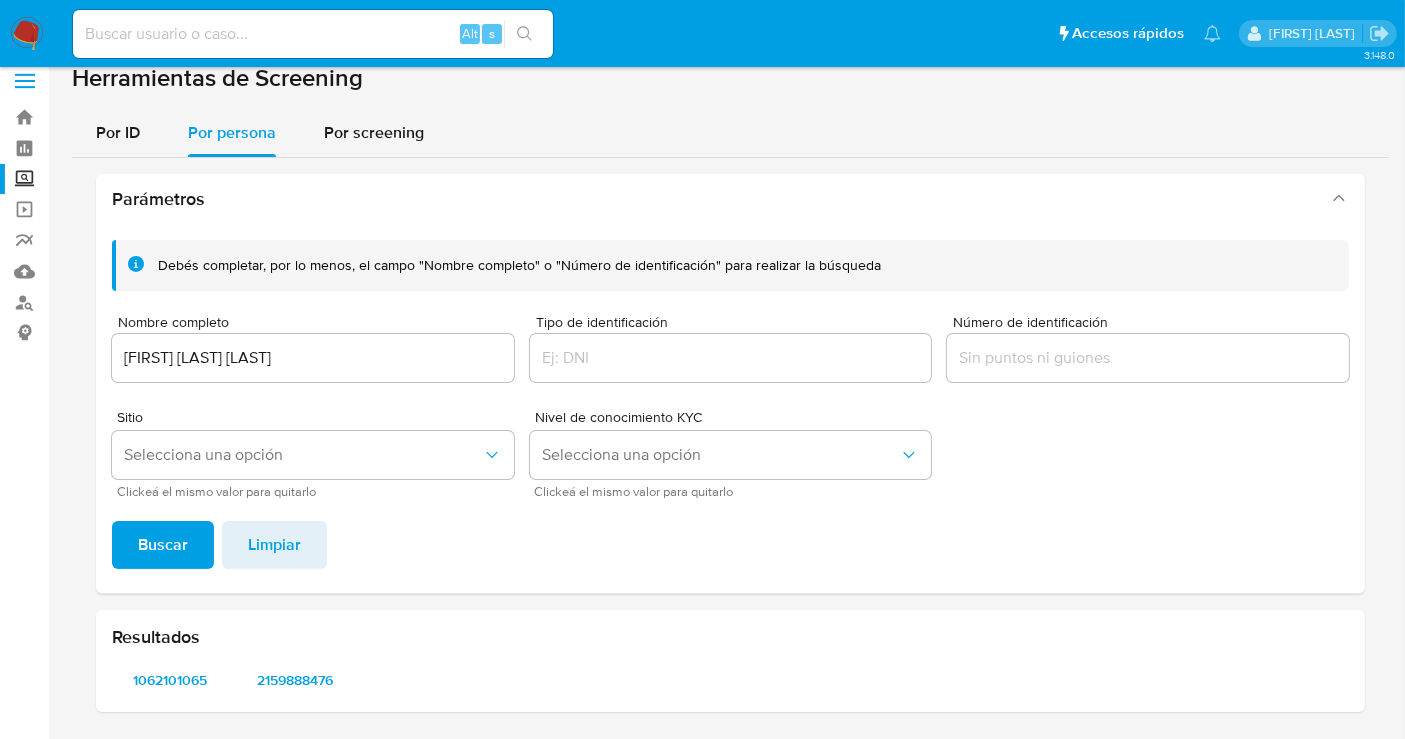 click on "MARIA ABELINA CAZAREZ AGUILAR" at bounding box center [313, 358] 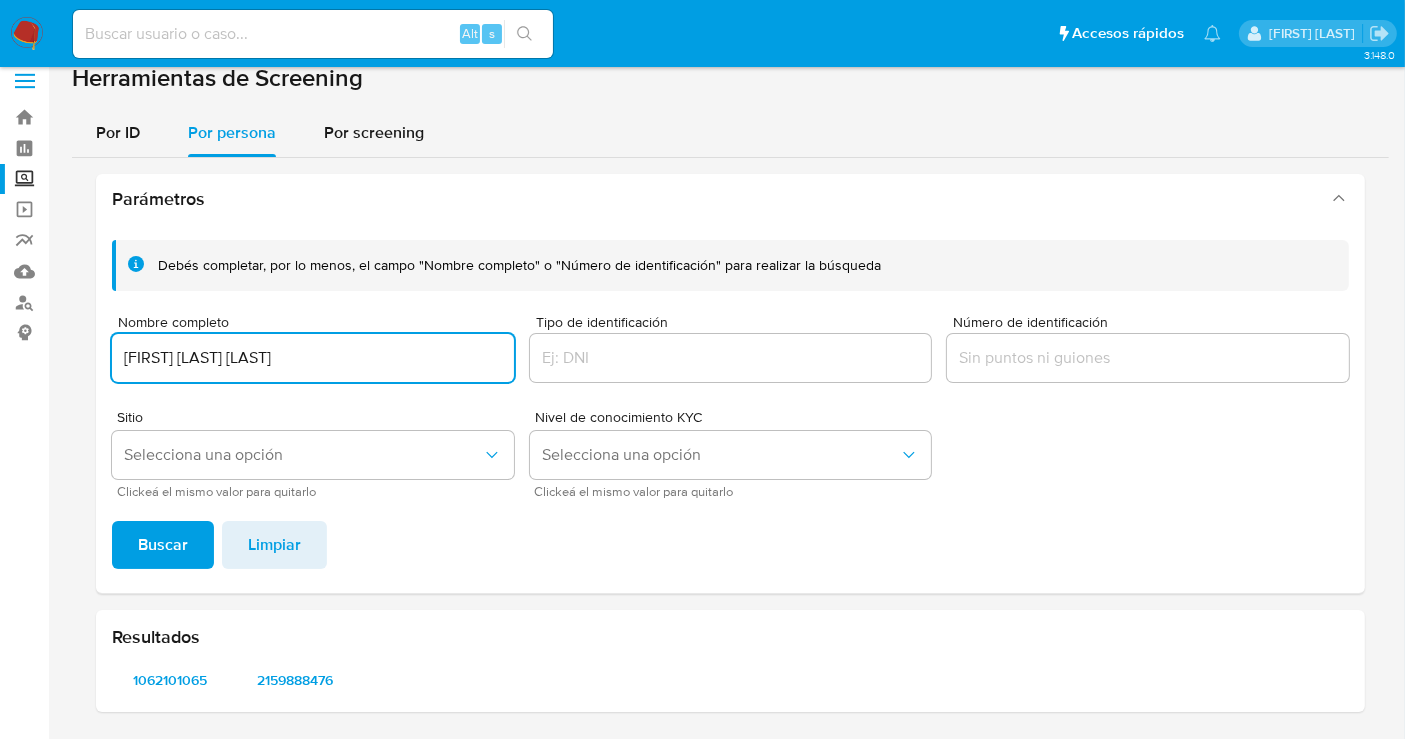 click on "MARIA ABELINA CAZAREZ AGUILAR" at bounding box center [313, 358] 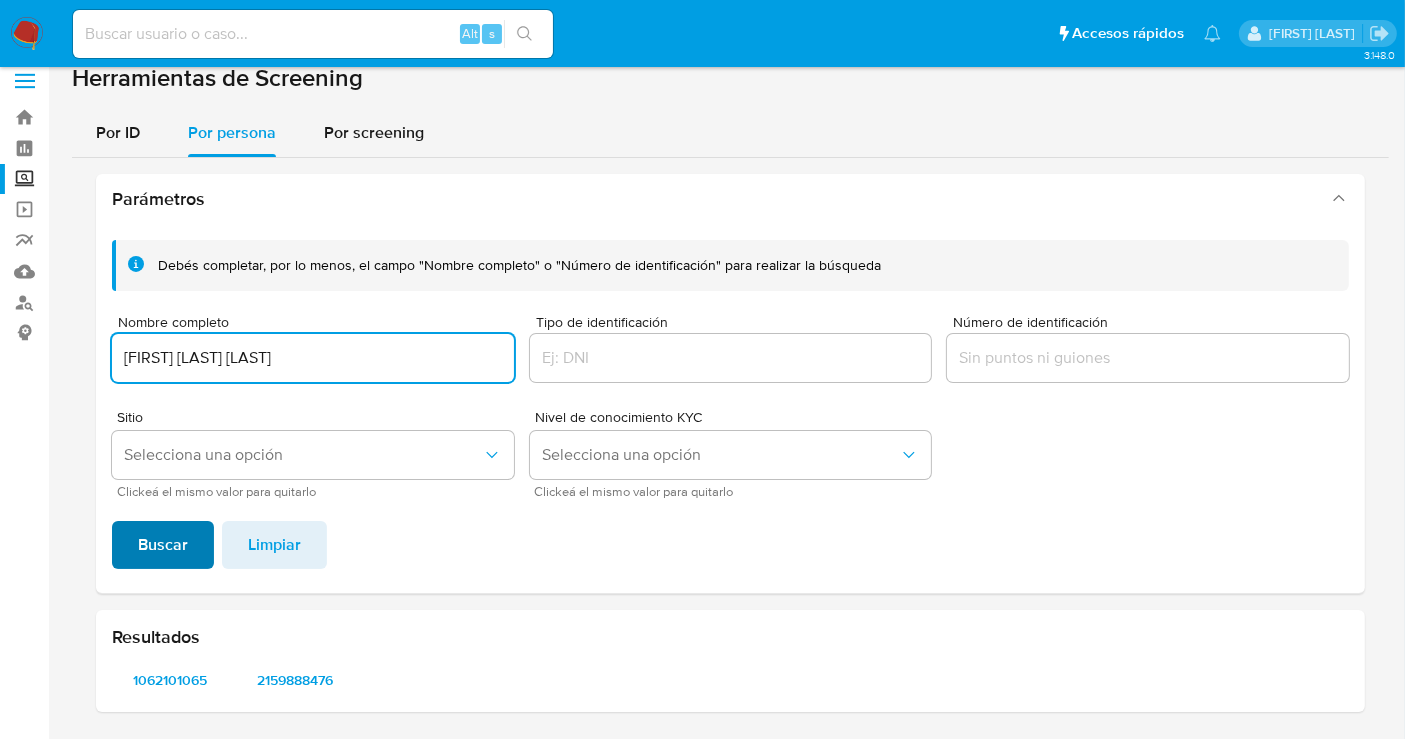 type on "CARLOS ALBERTO MARTINEZ LOPEZ" 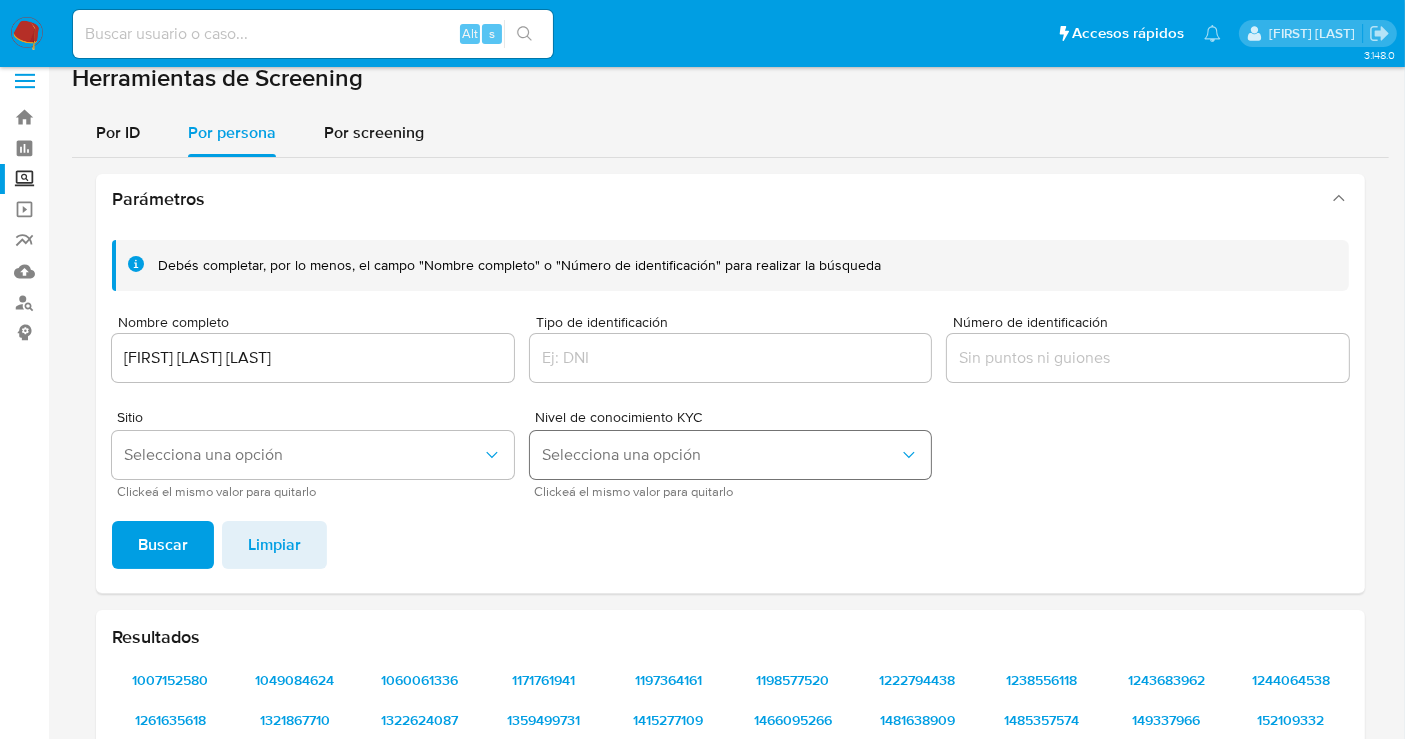 type 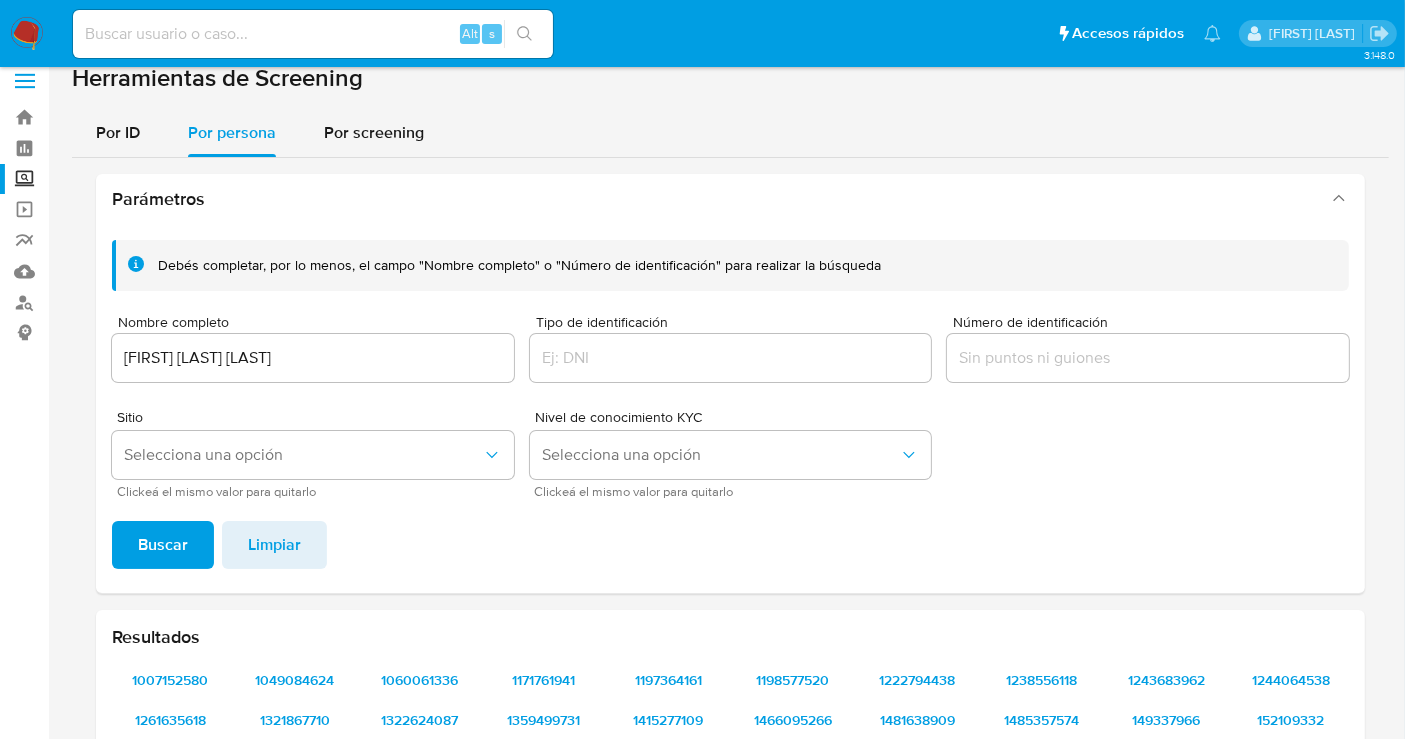 click on "CARLOS ALBERTO MARTINEZ LOPEZ" at bounding box center [313, 358] 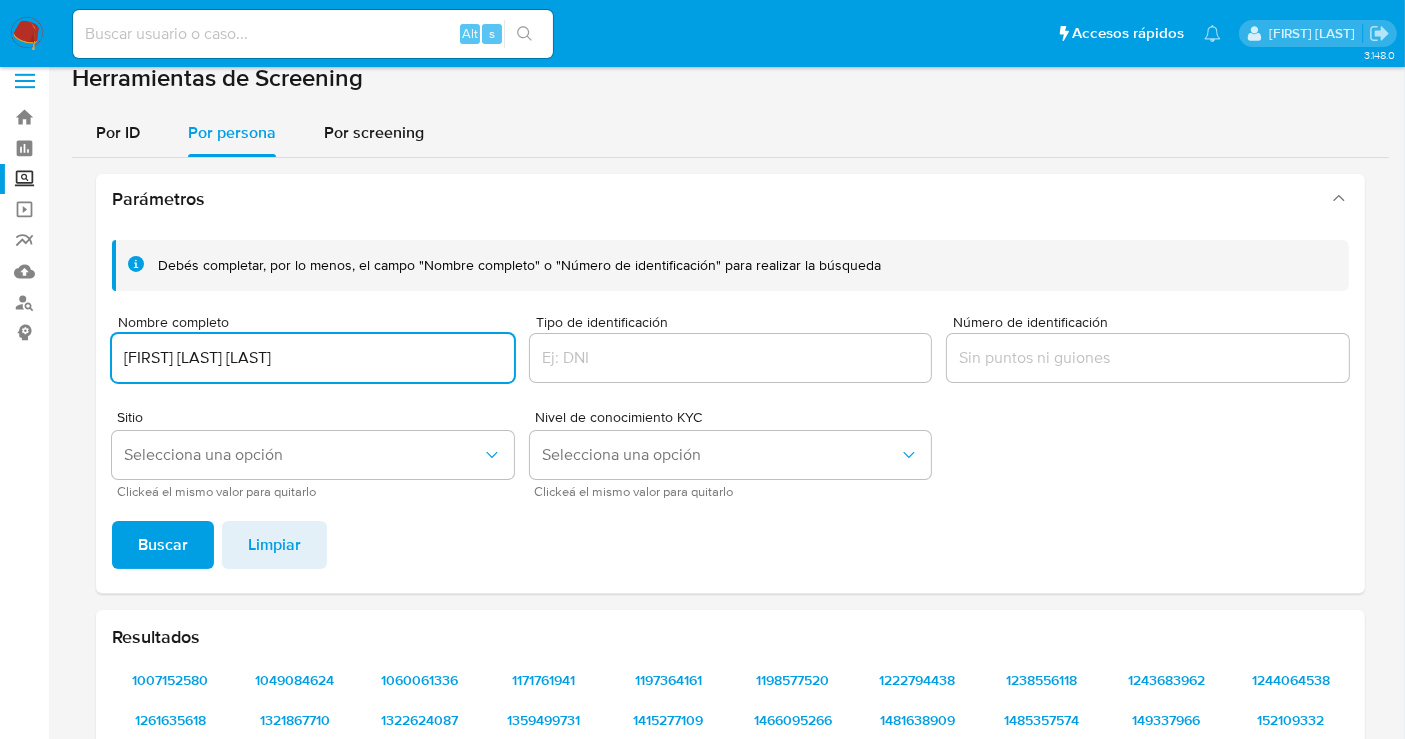 click on "CARLOS ALBERTO MARTINEZ LOPEZ" at bounding box center (313, 358) 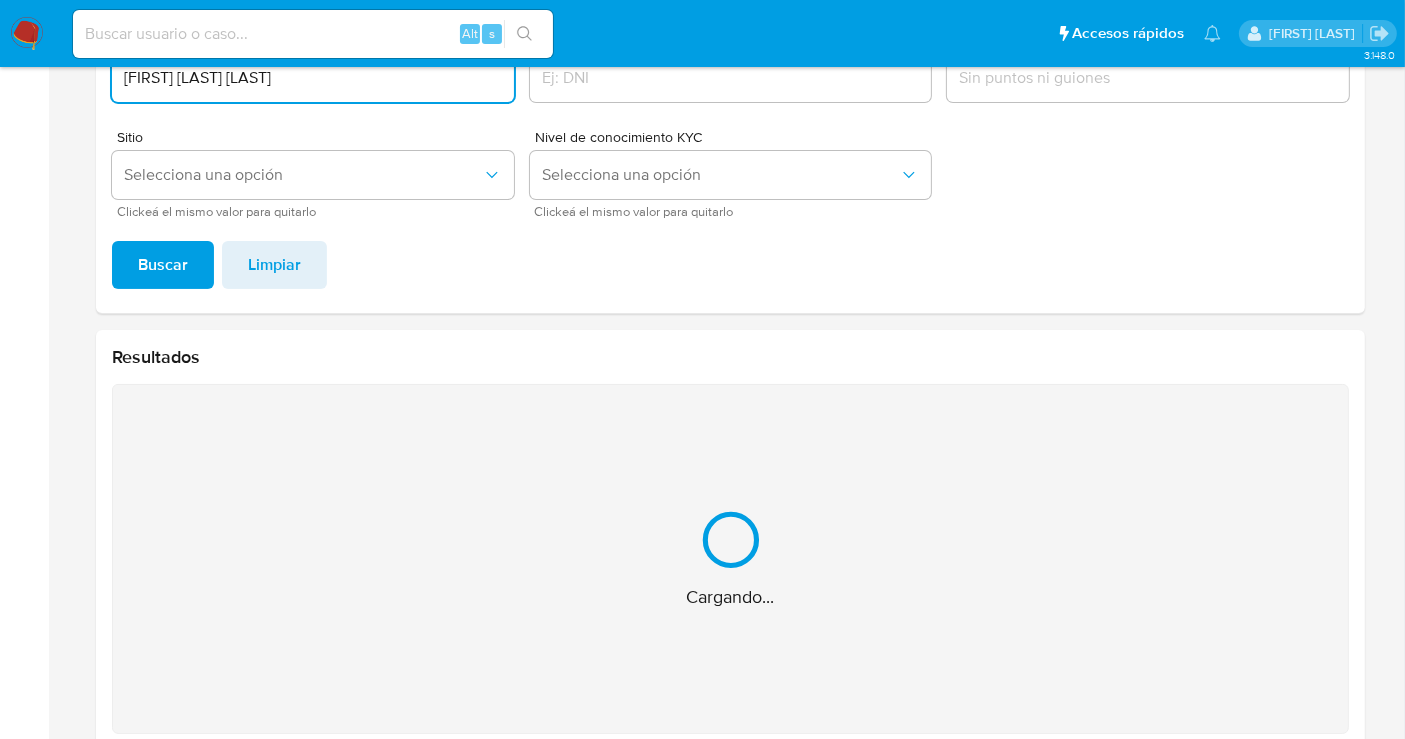 scroll, scrollTop: 17, scrollLeft: 0, axis: vertical 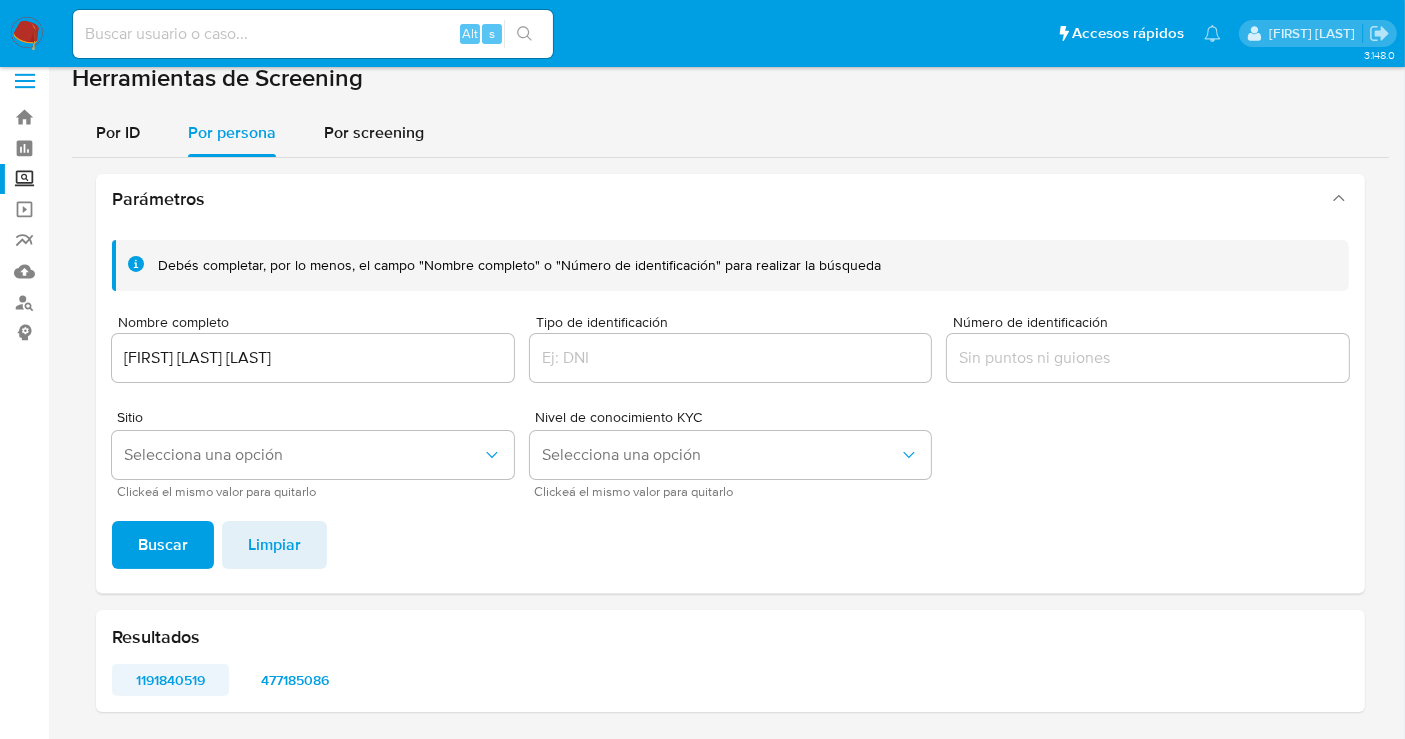 click on "1191840519" at bounding box center (170, 680) 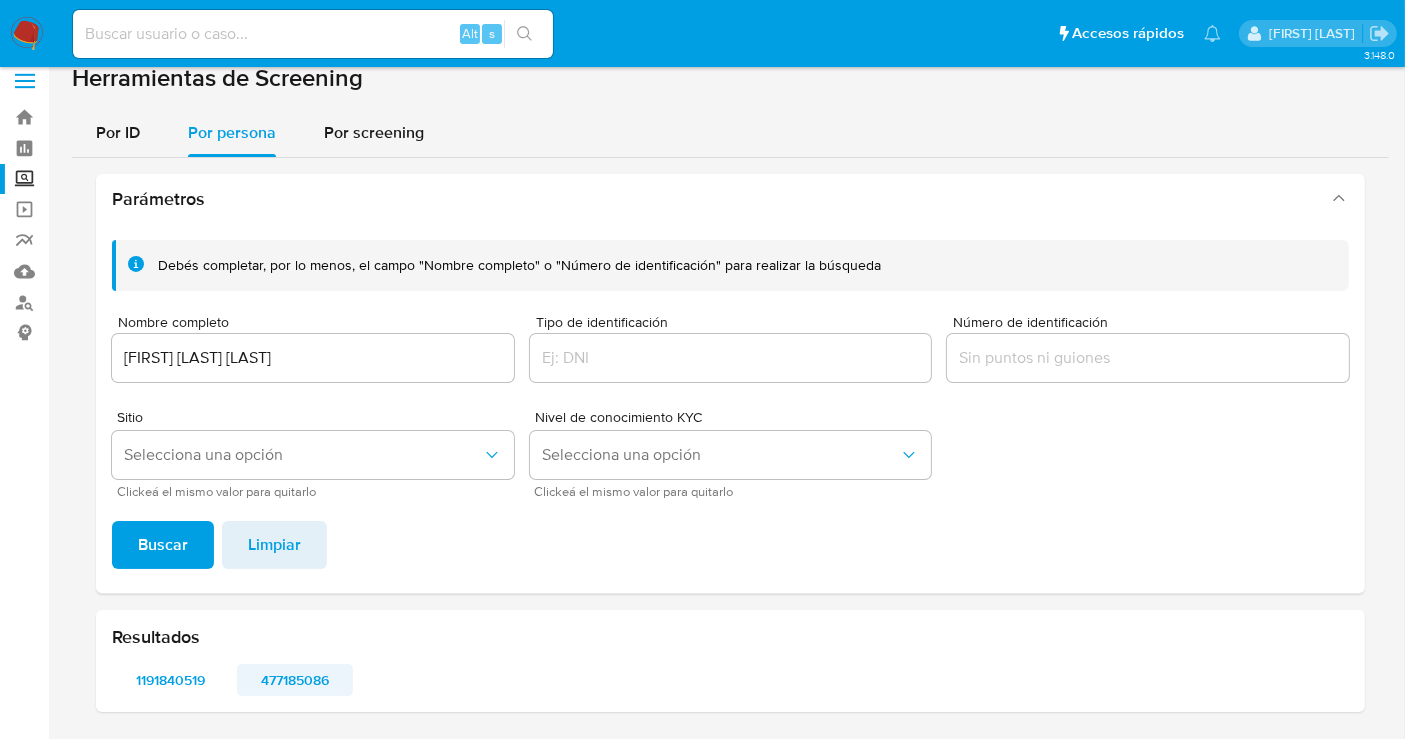 click on "477185086" at bounding box center [295, 680] 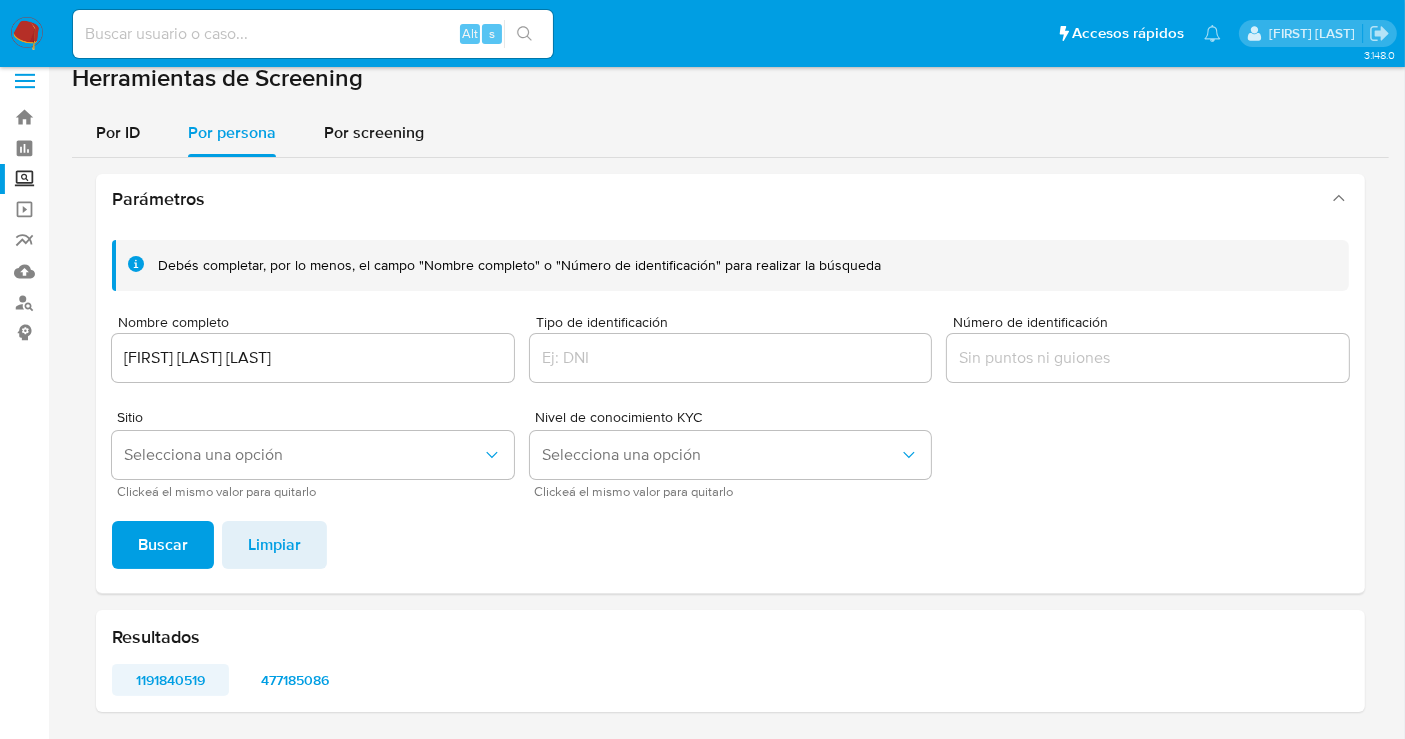 click on "1191840519" at bounding box center (170, 680) 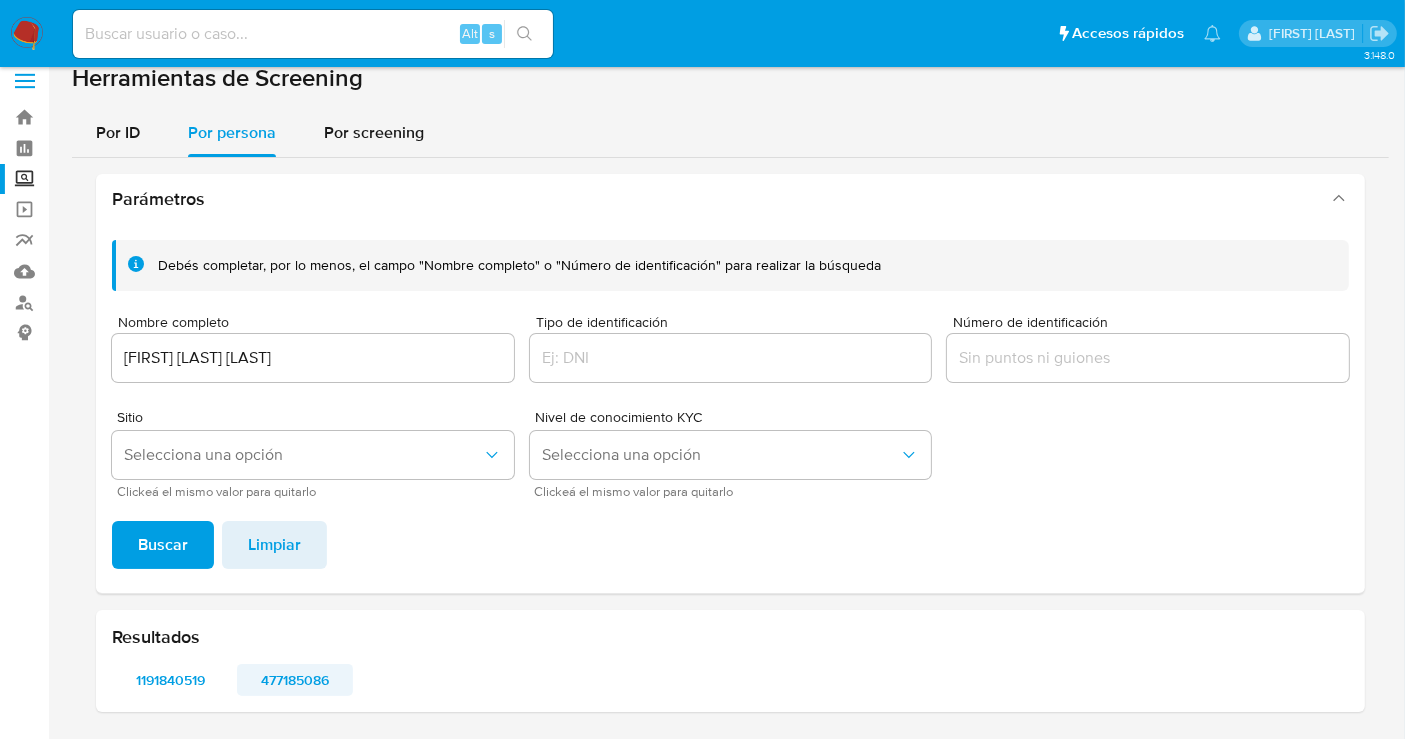 click on "477185086" at bounding box center [295, 680] 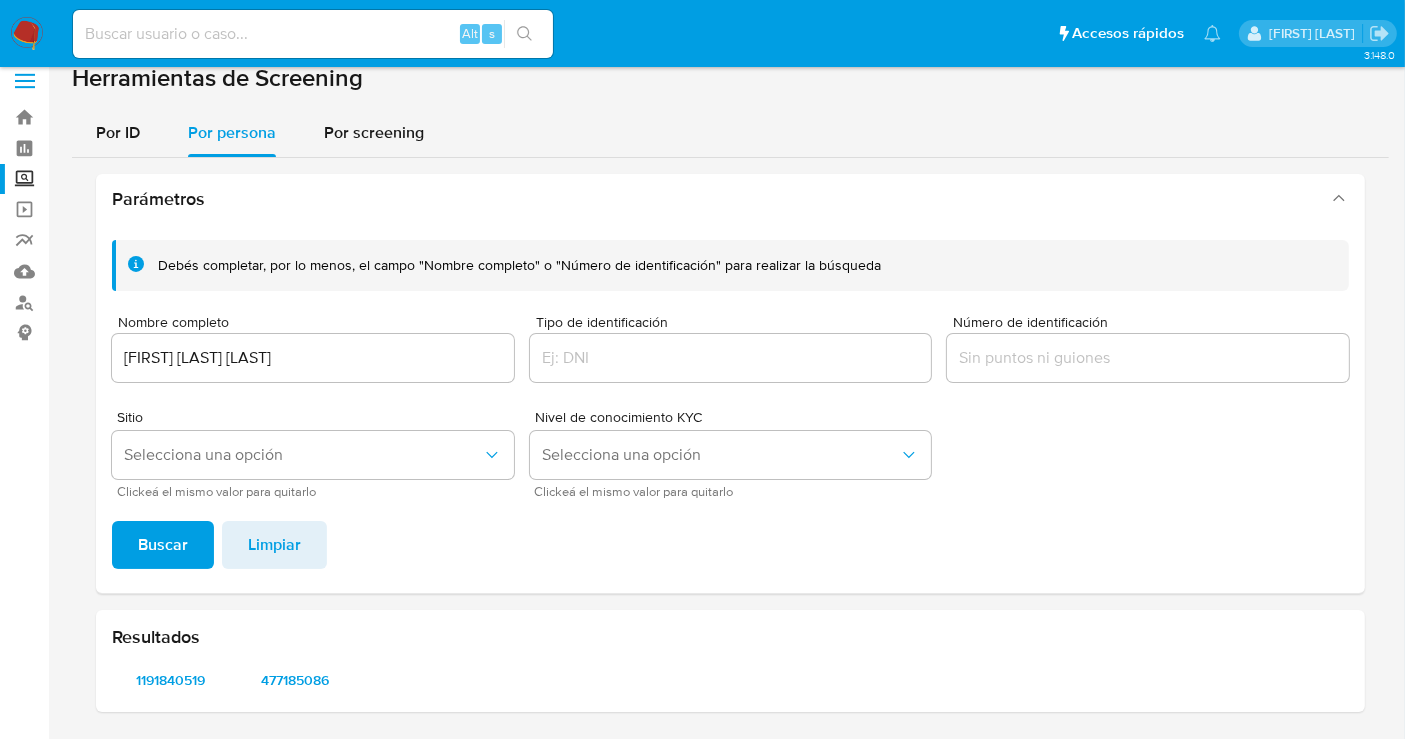 click on "ROSA MARIA ROCHIN MORENO" at bounding box center (313, 358) 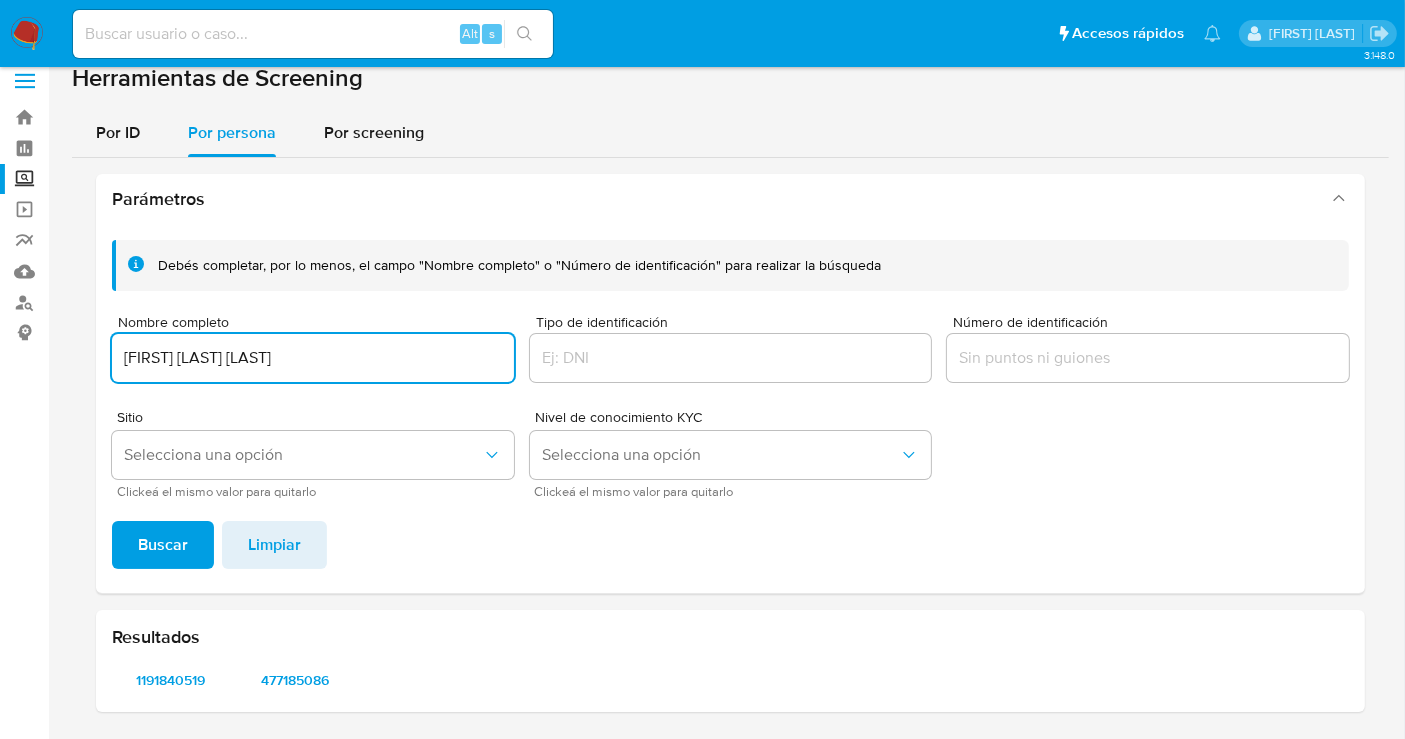 click on "ROSA MARIA ROCHIN MORENO" at bounding box center [313, 358] 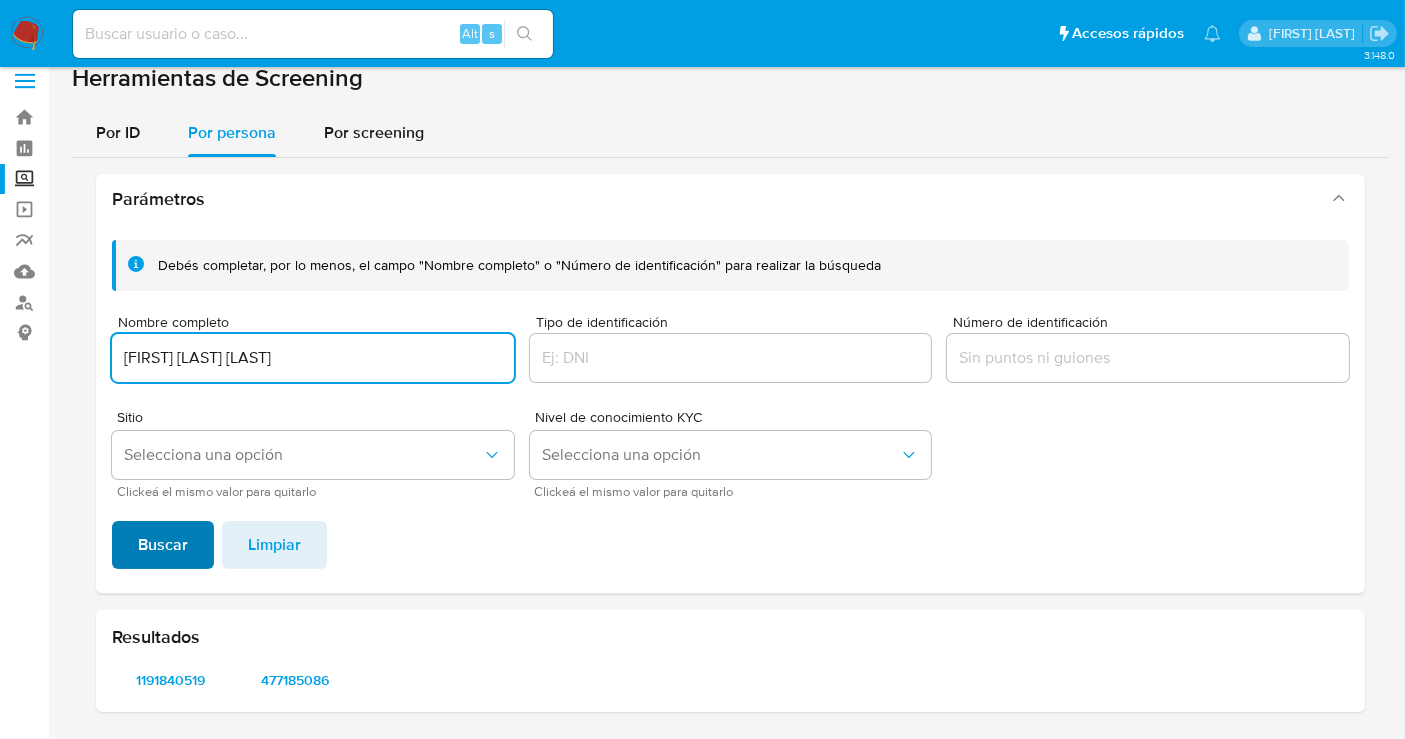 type on "MANUEL ARNOLDO MOLINA RADKE" 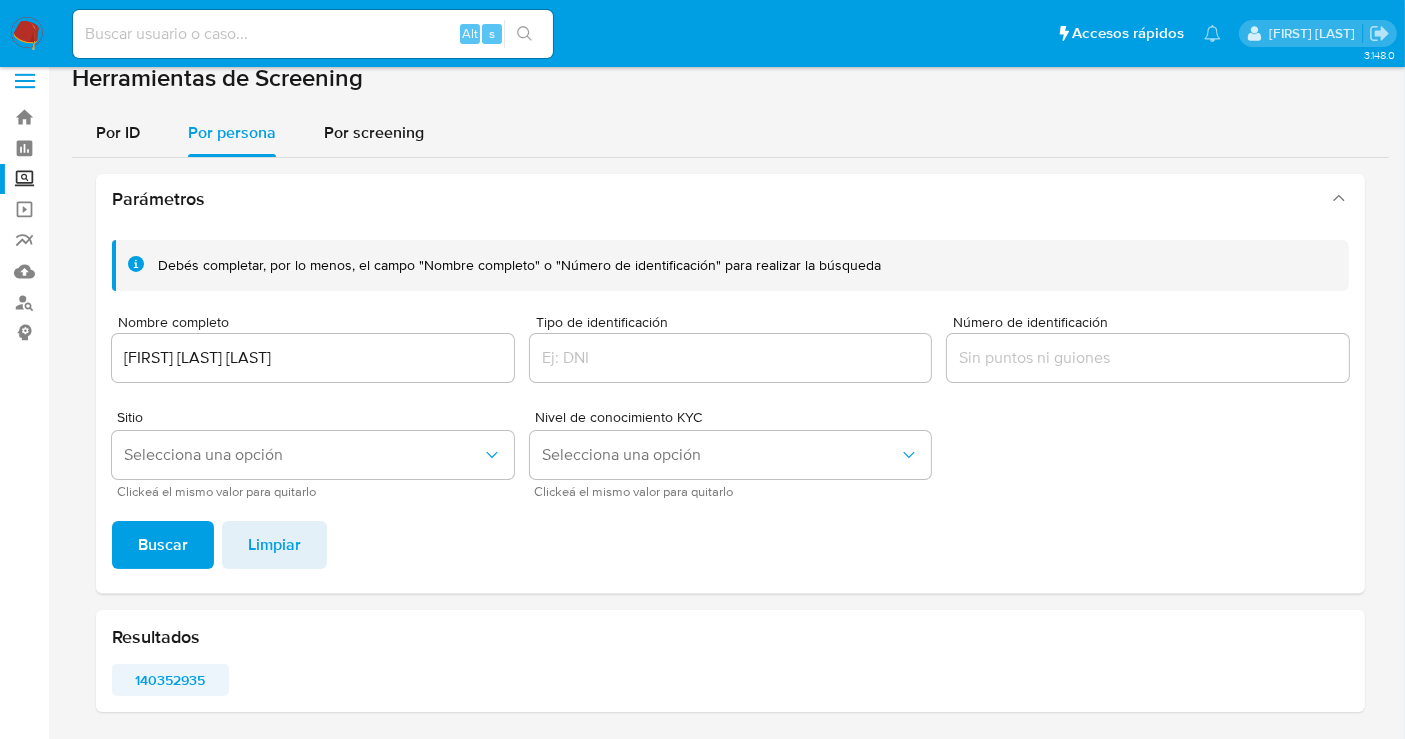 click on "140352935" at bounding box center (170, 680) 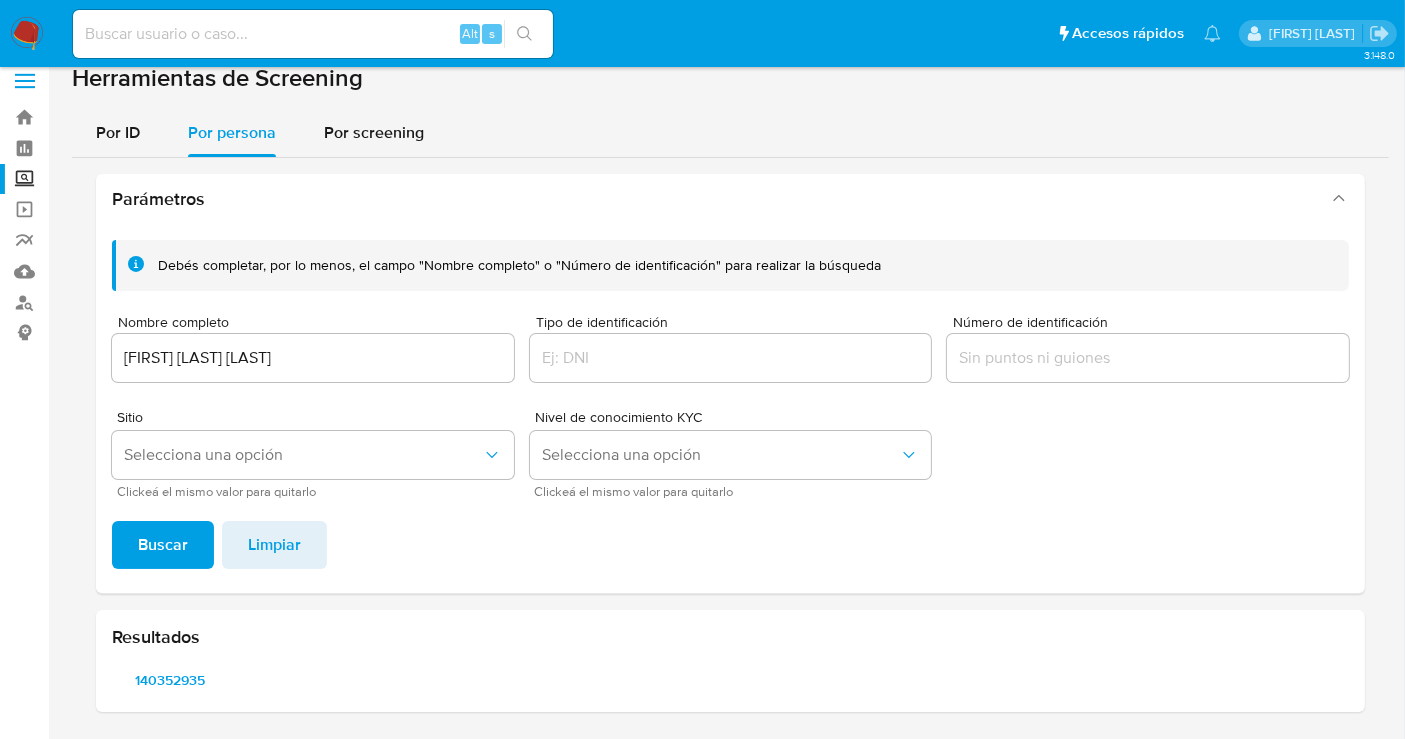 type 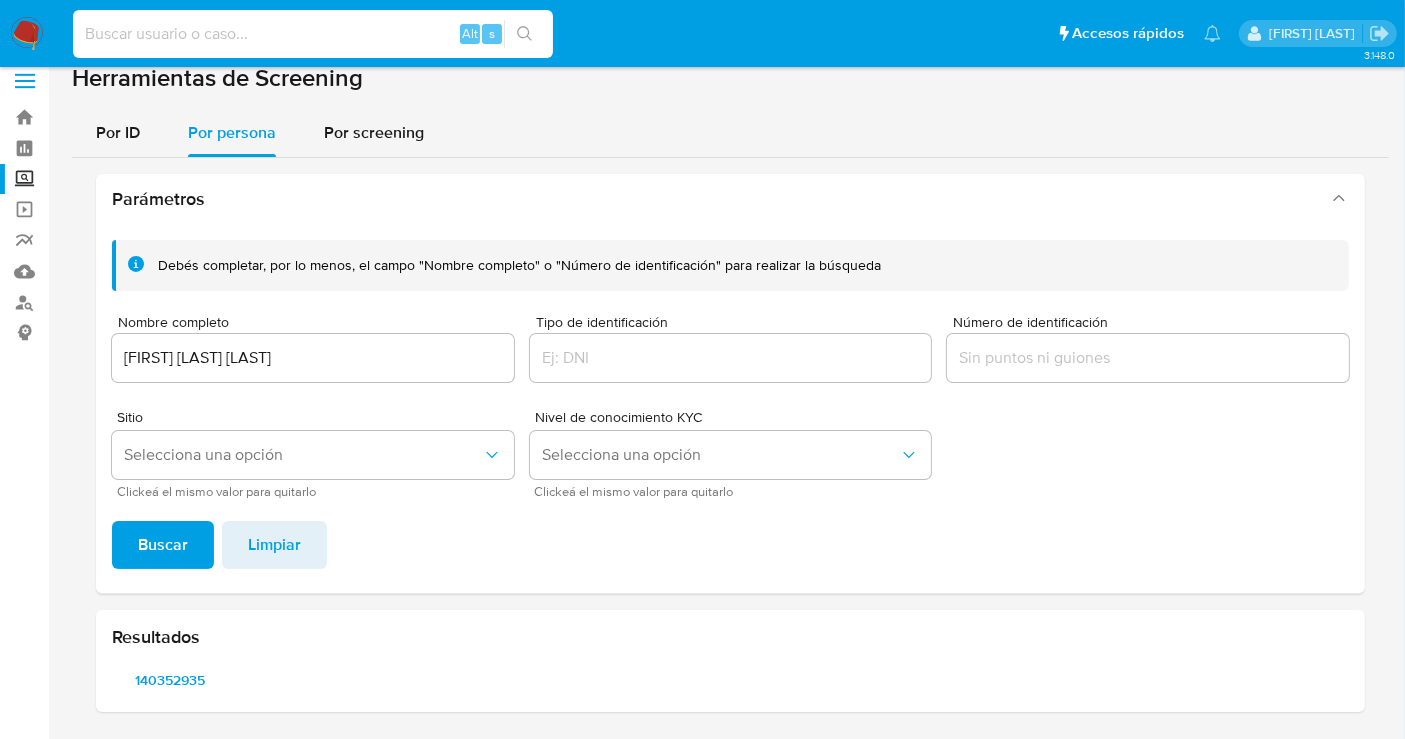 click at bounding box center [313, 34] 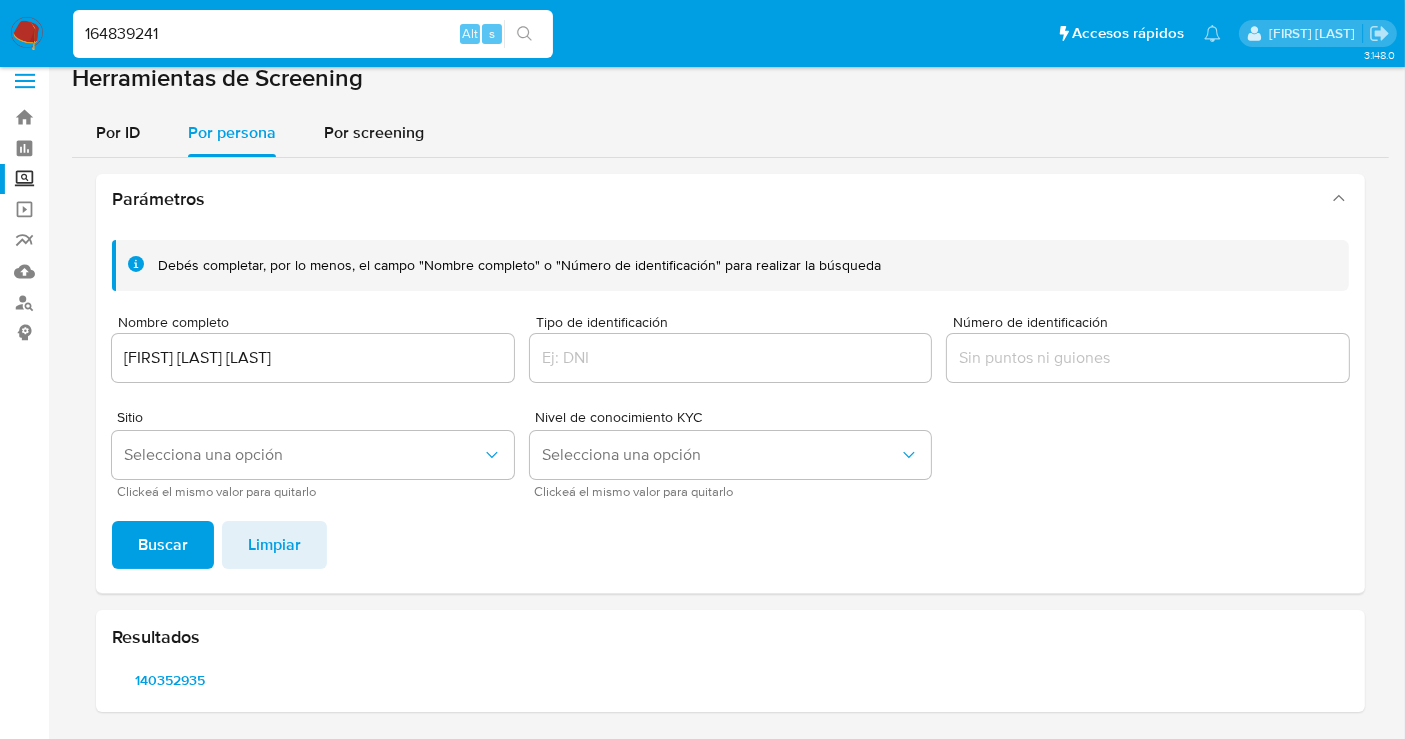 type on "164839241" 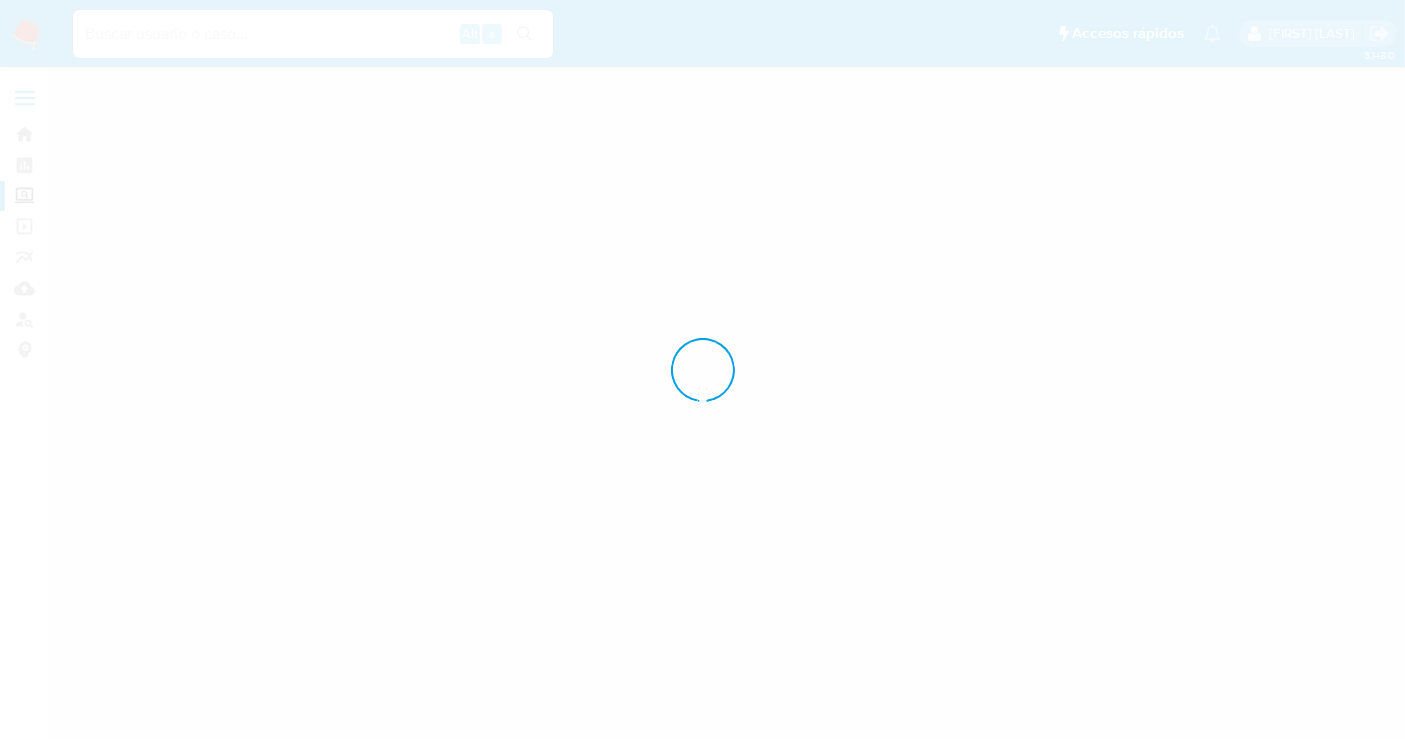 scroll, scrollTop: 0, scrollLeft: 0, axis: both 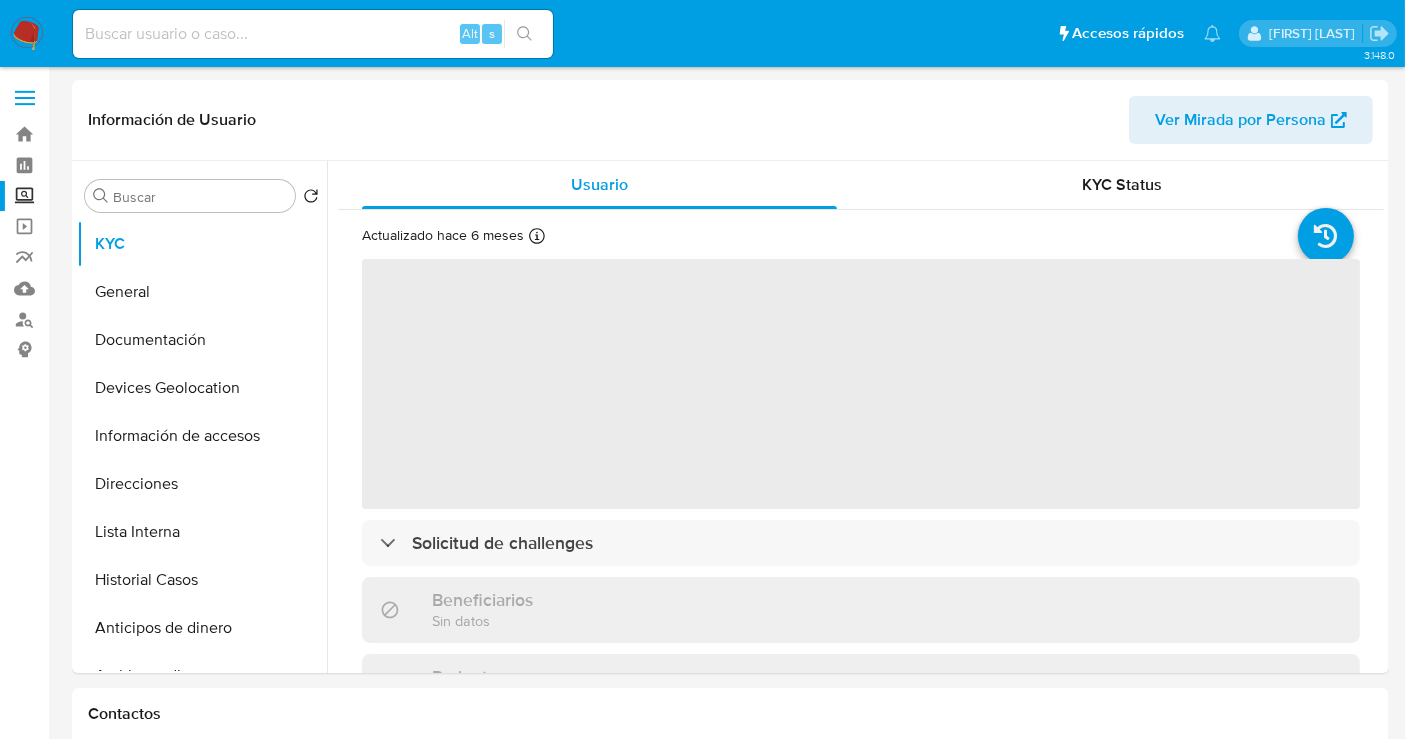 select on "10" 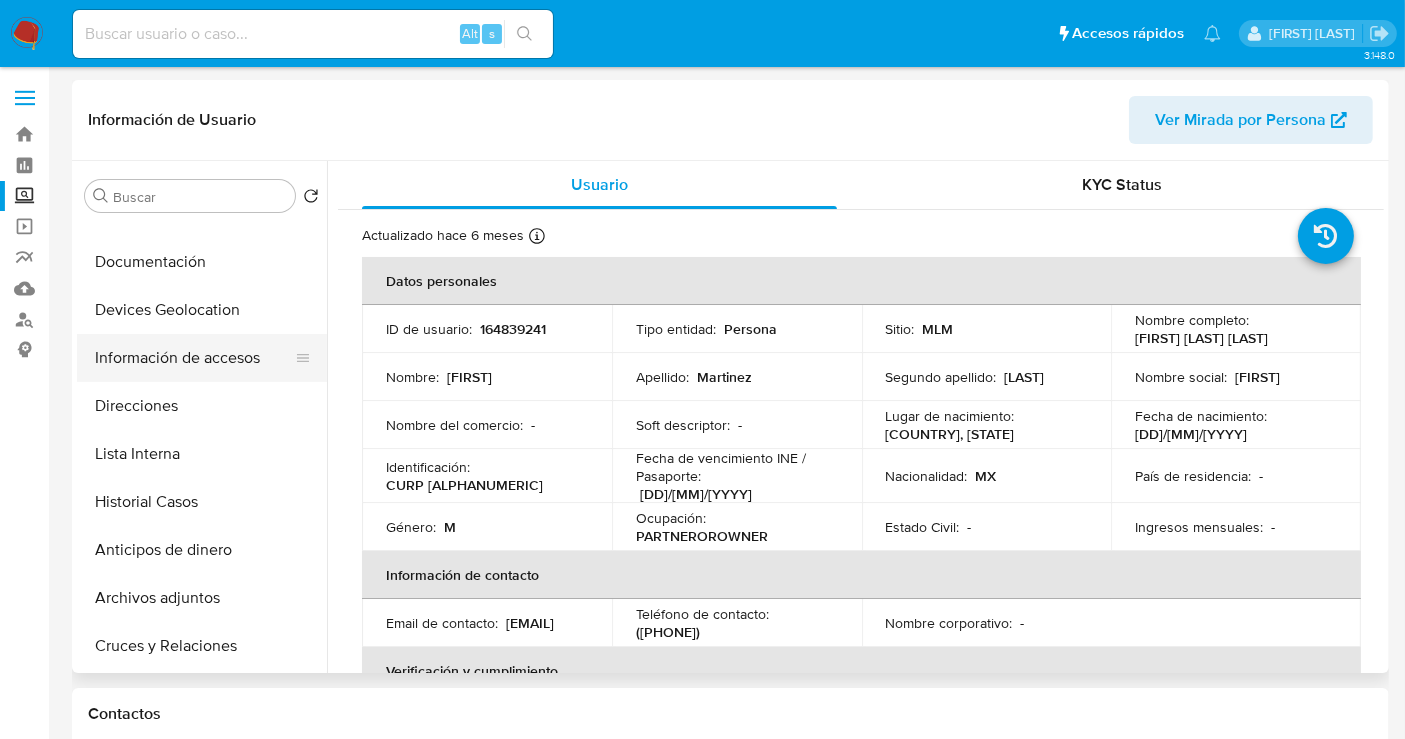 scroll, scrollTop: 111, scrollLeft: 0, axis: vertical 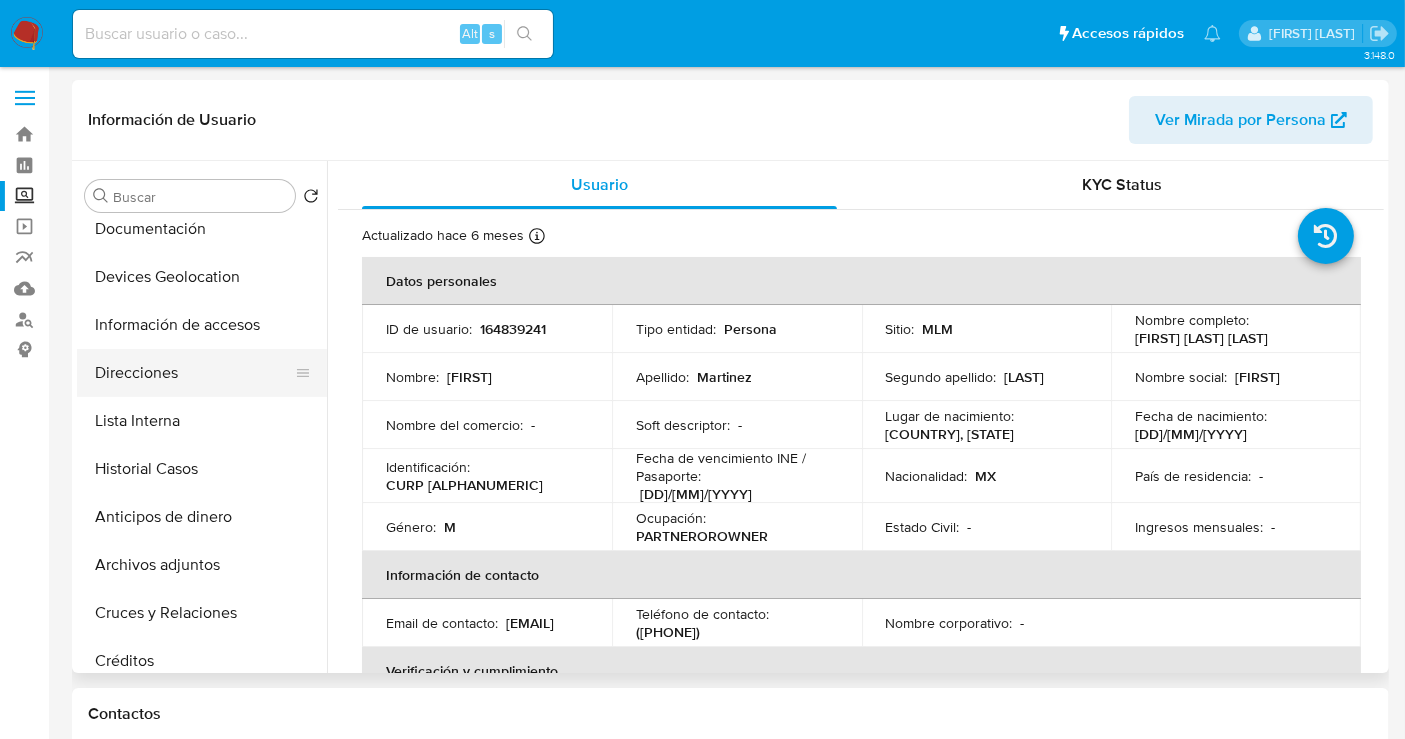 click on "Direcciones" at bounding box center (194, 373) 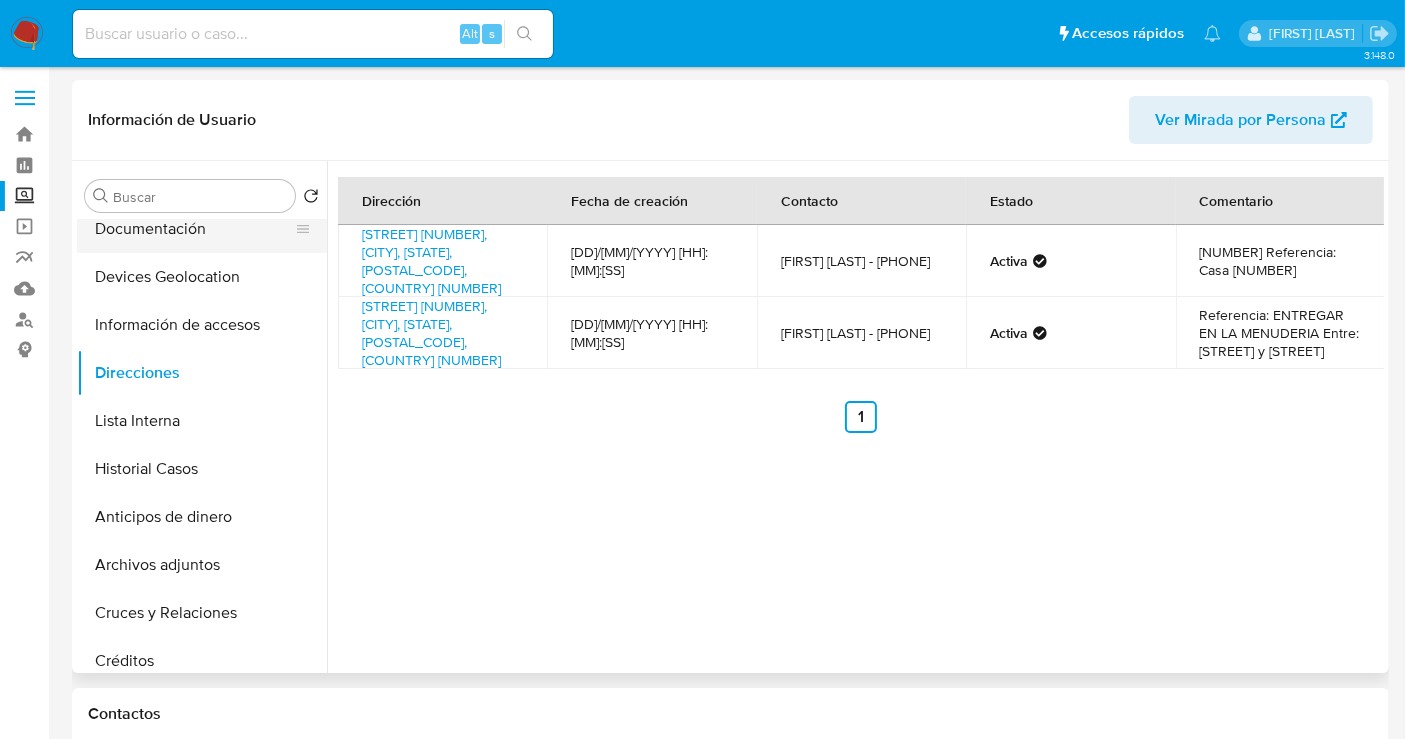 click on "Documentación" at bounding box center (194, 229) 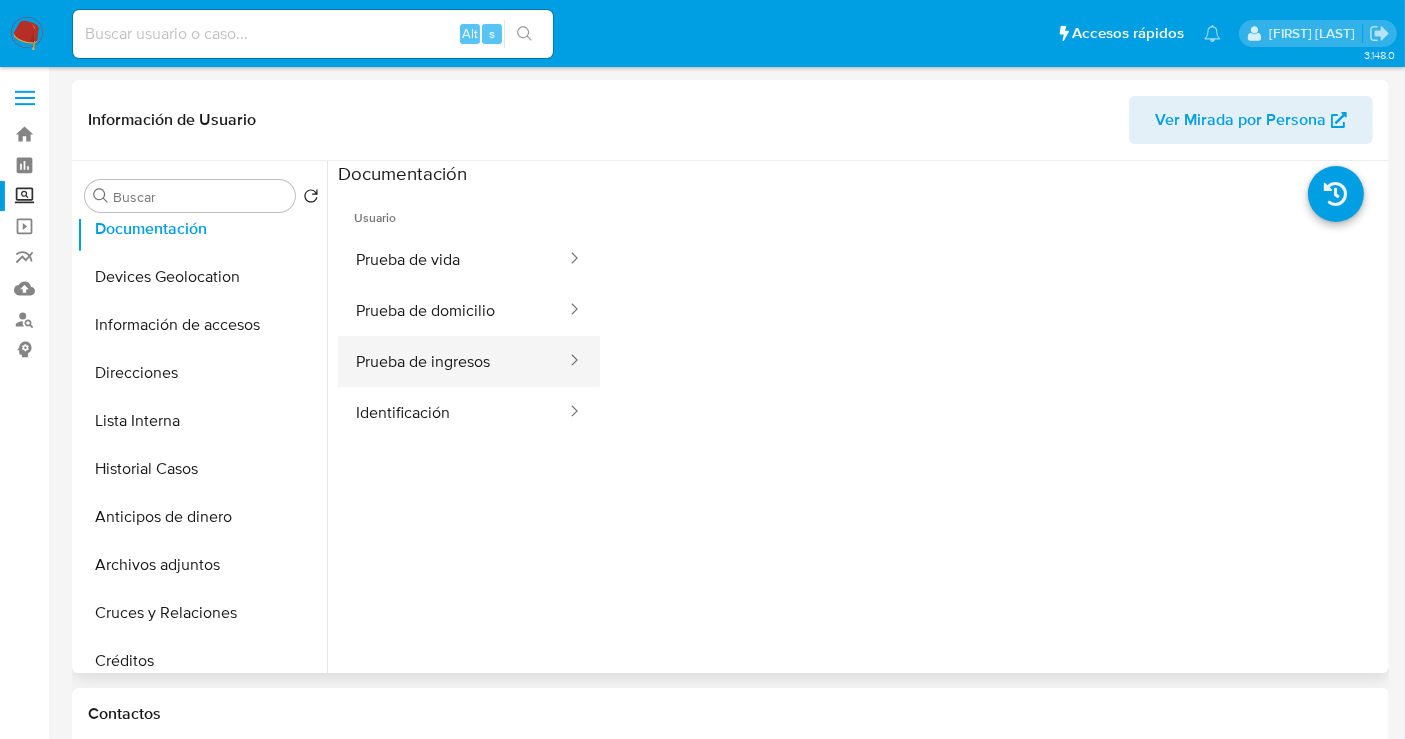 click on "Prueba de ingresos" at bounding box center (453, 361) 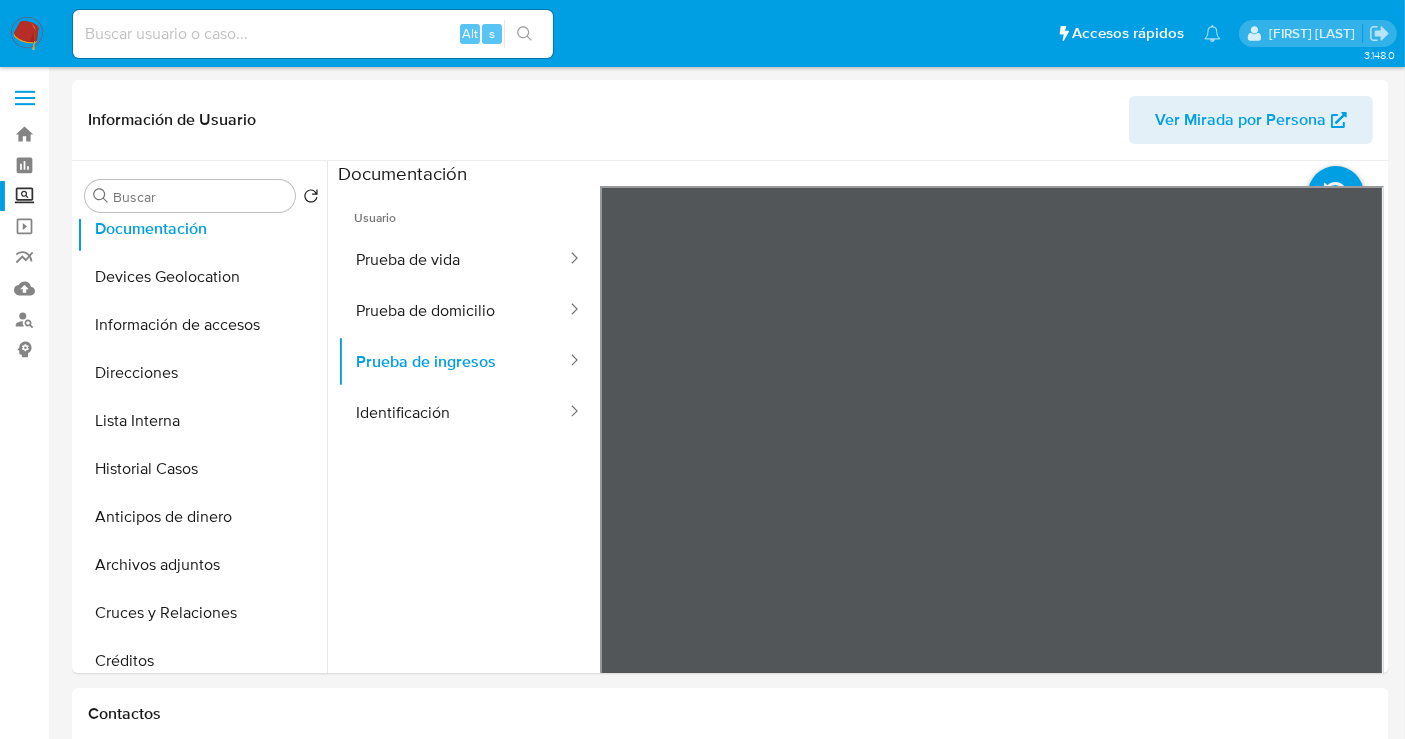 type 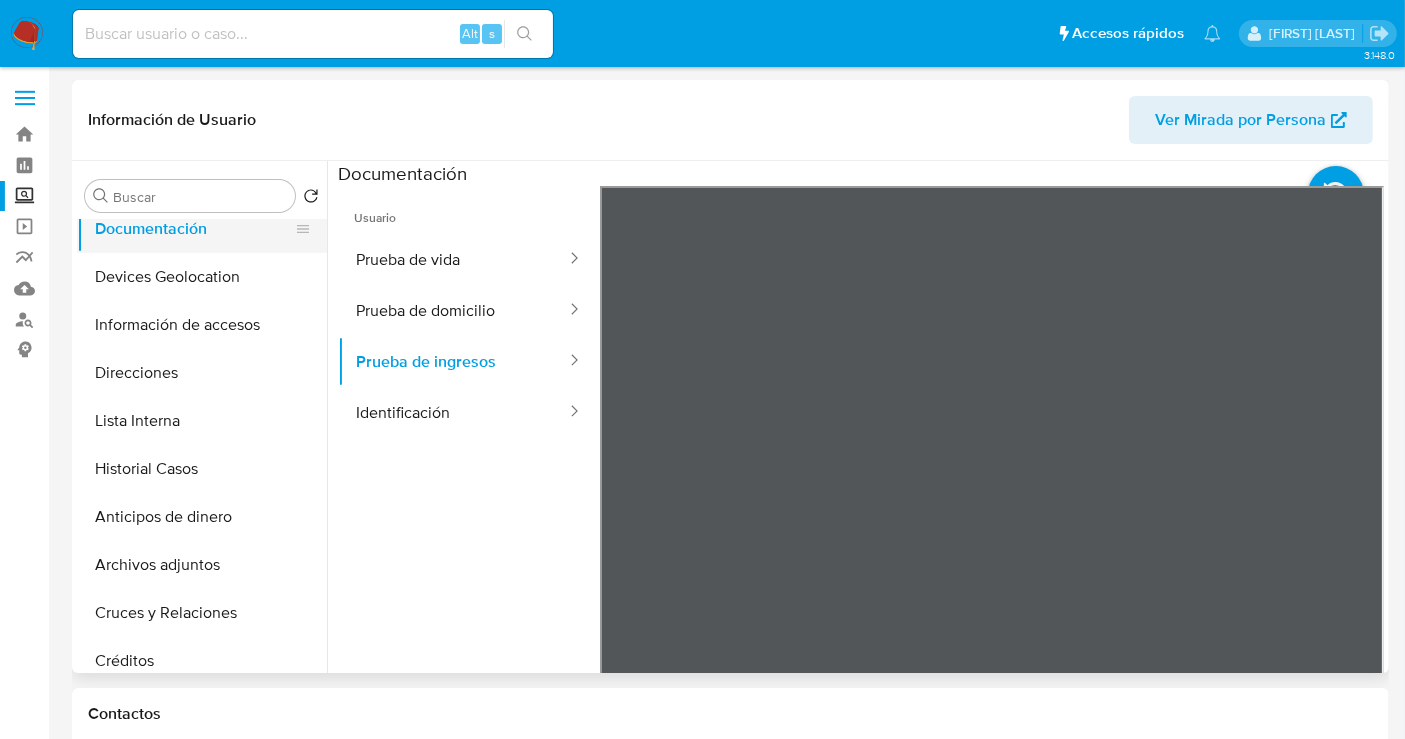 click on "Documentación" at bounding box center [194, 229] 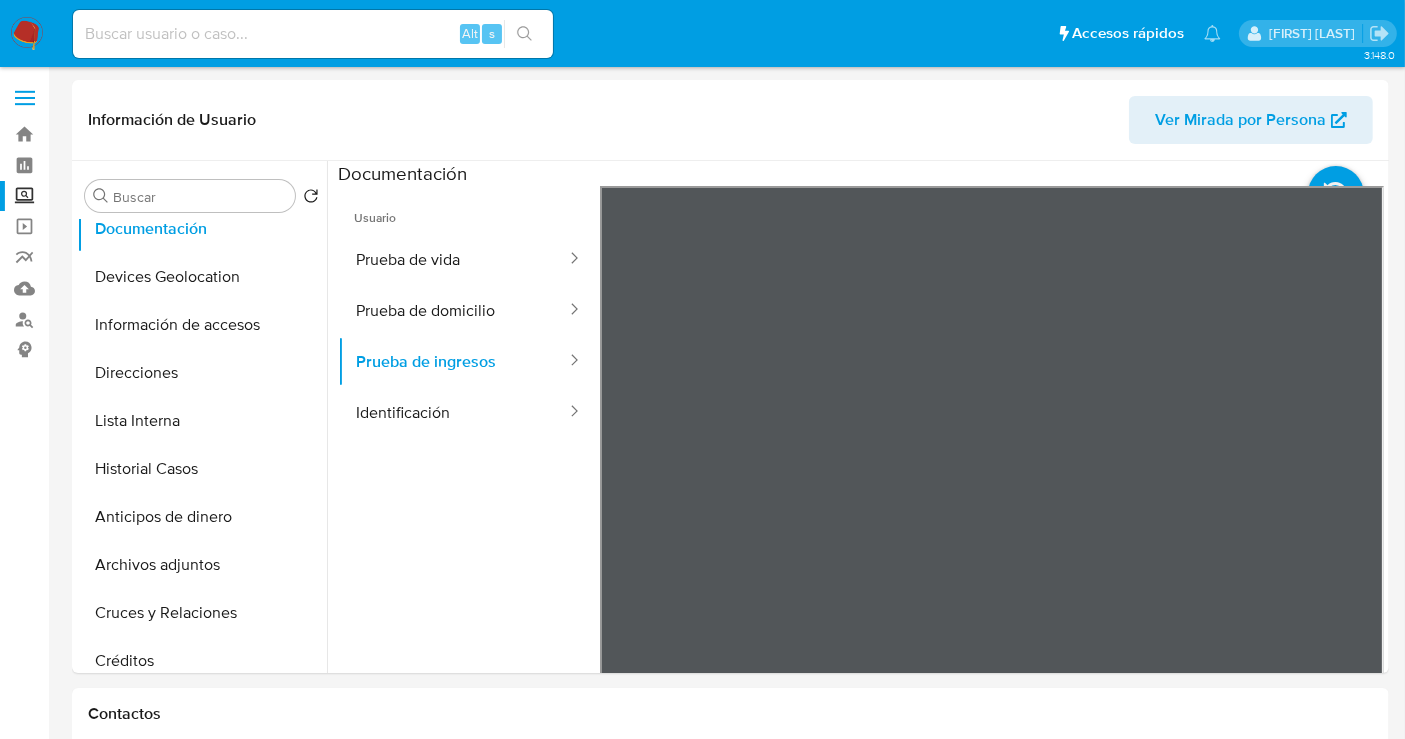 click at bounding box center [27, 34] 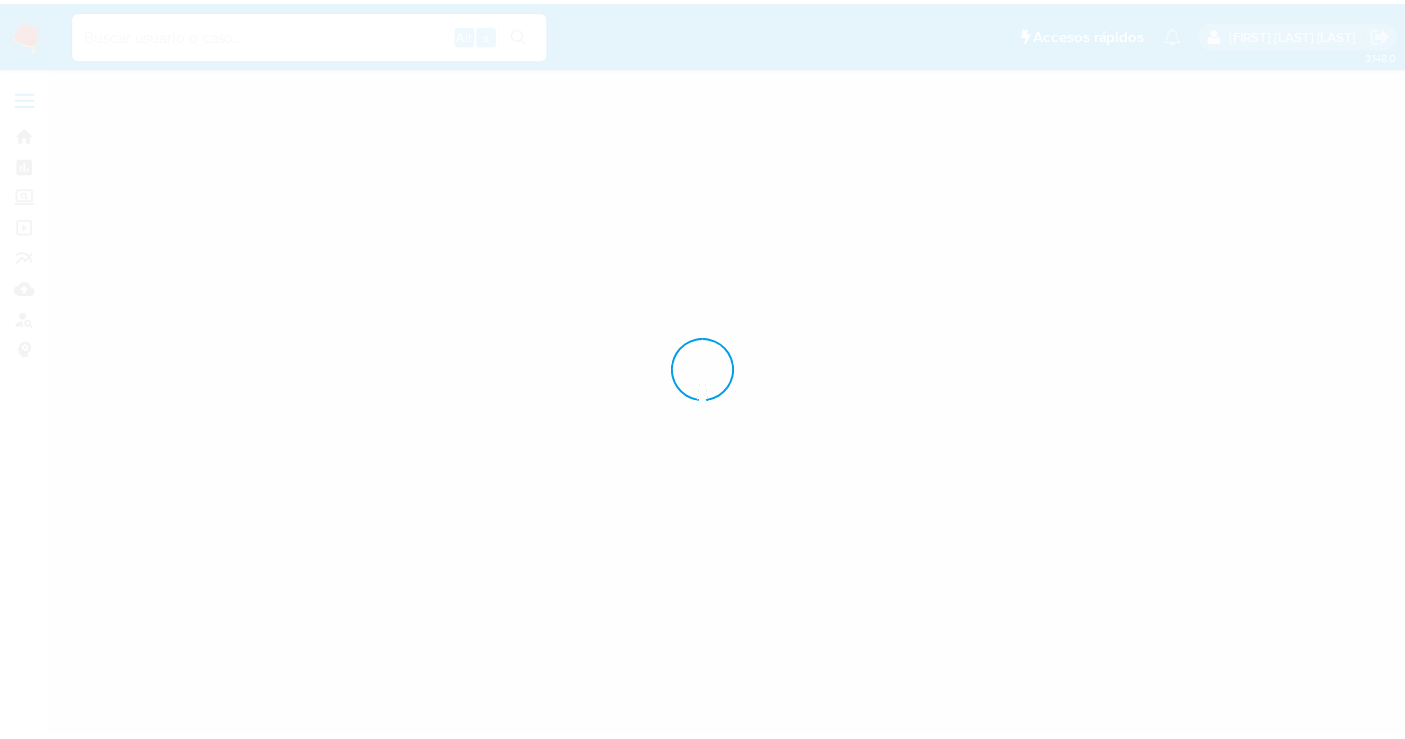 scroll, scrollTop: 0, scrollLeft: 0, axis: both 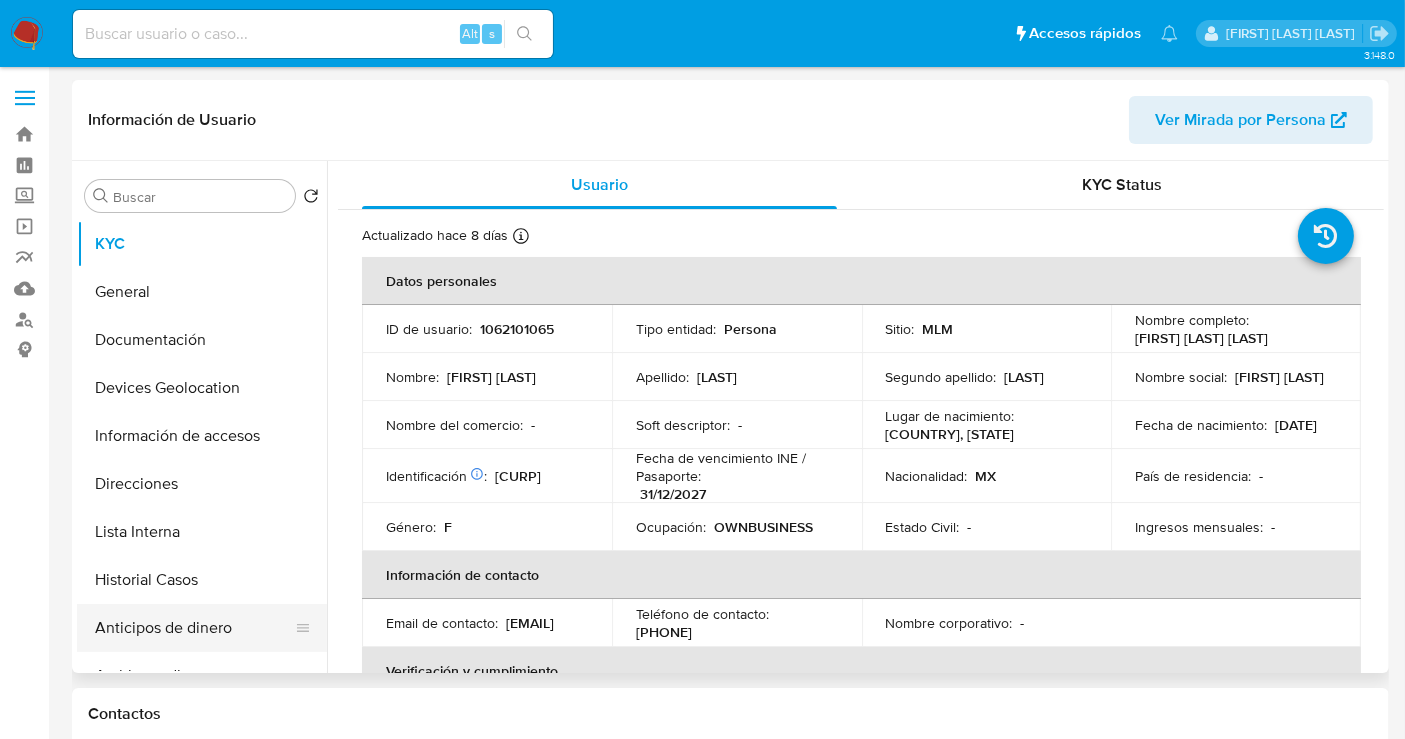 select on "10" 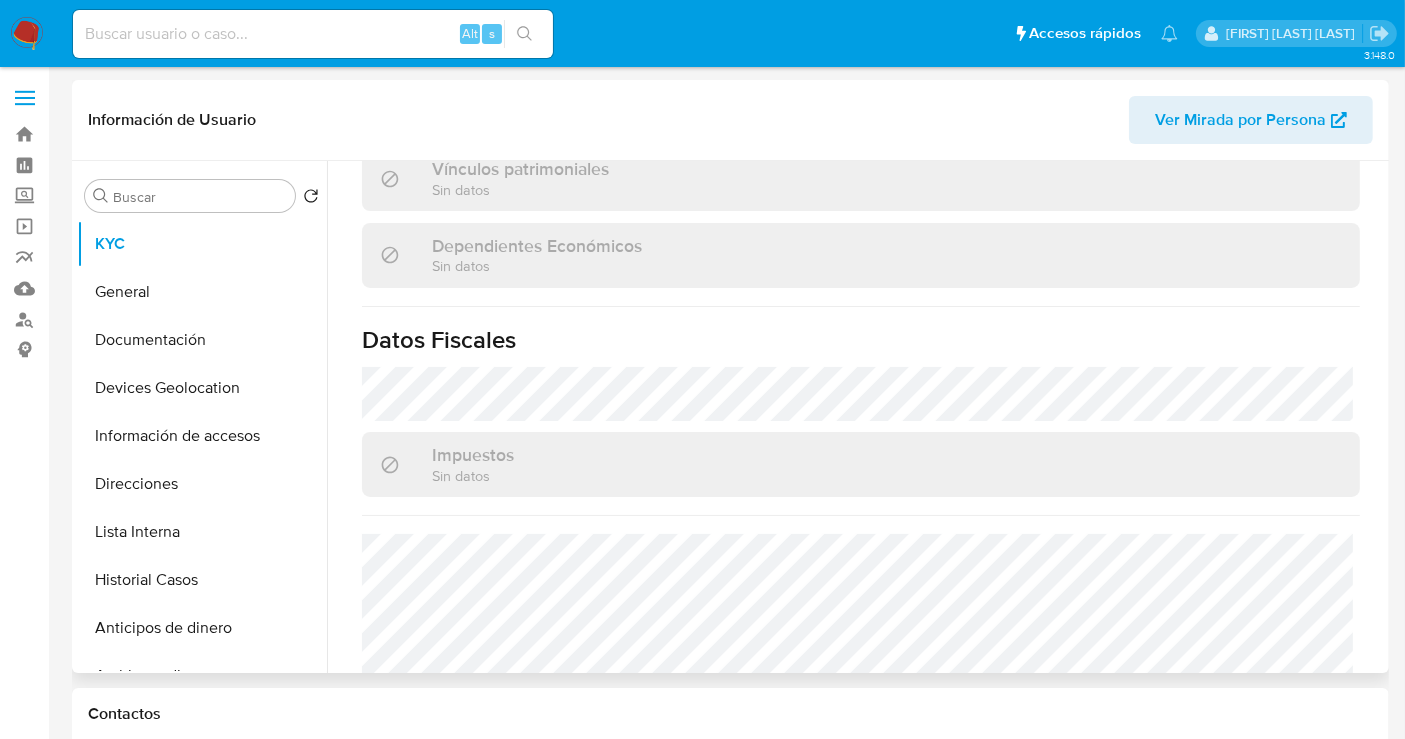 scroll, scrollTop: 1262, scrollLeft: 0, axis: vertical 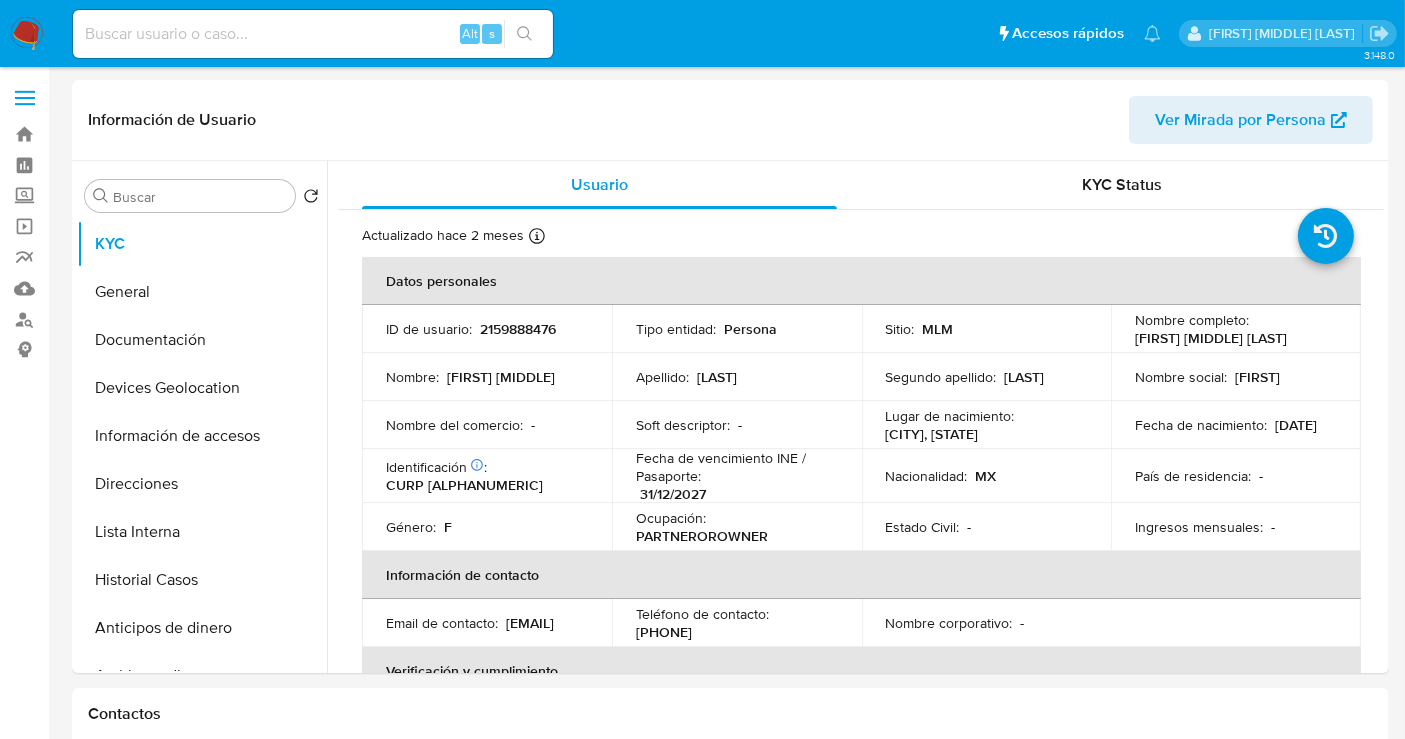 select on "10" 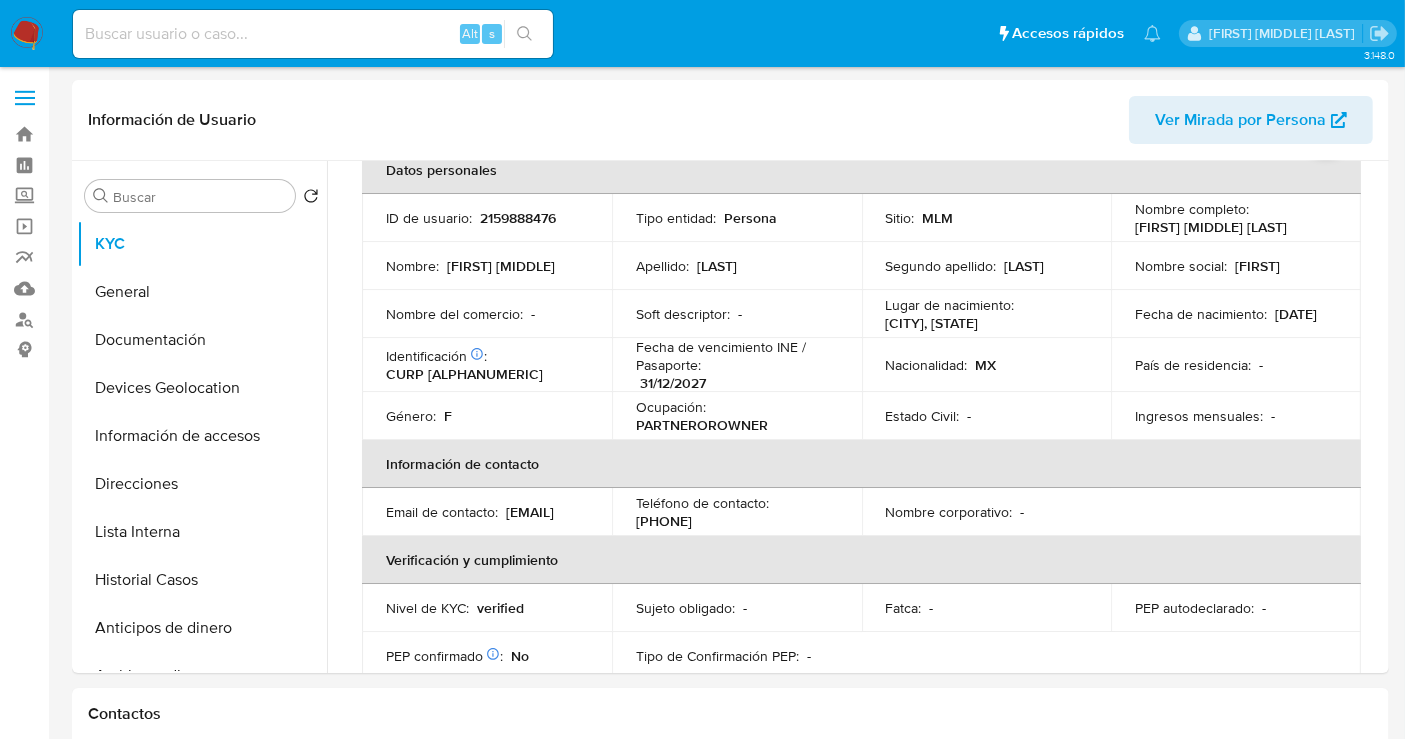 scroll, scrollTop: 0, scrollLeft: 0, axis: both 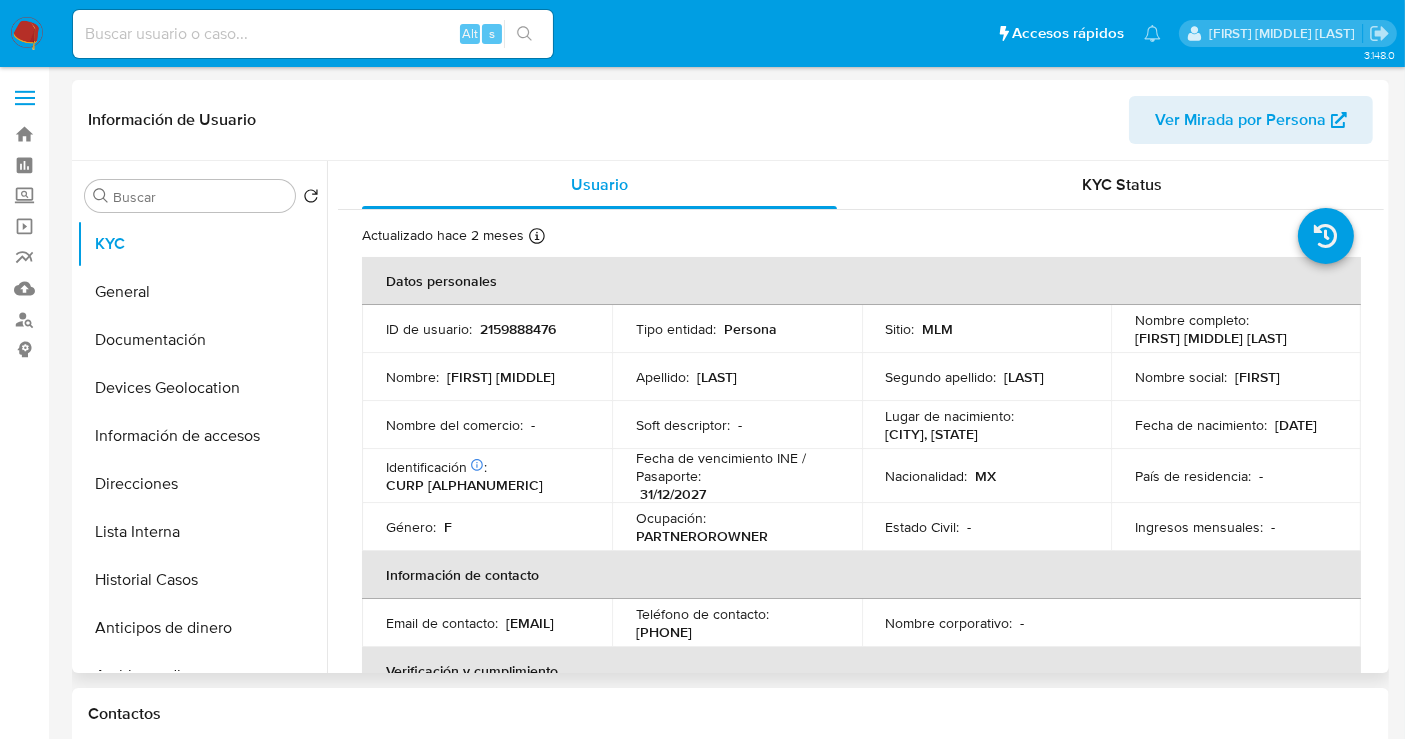 click on "2159888476" at bounding box center [518, 329] 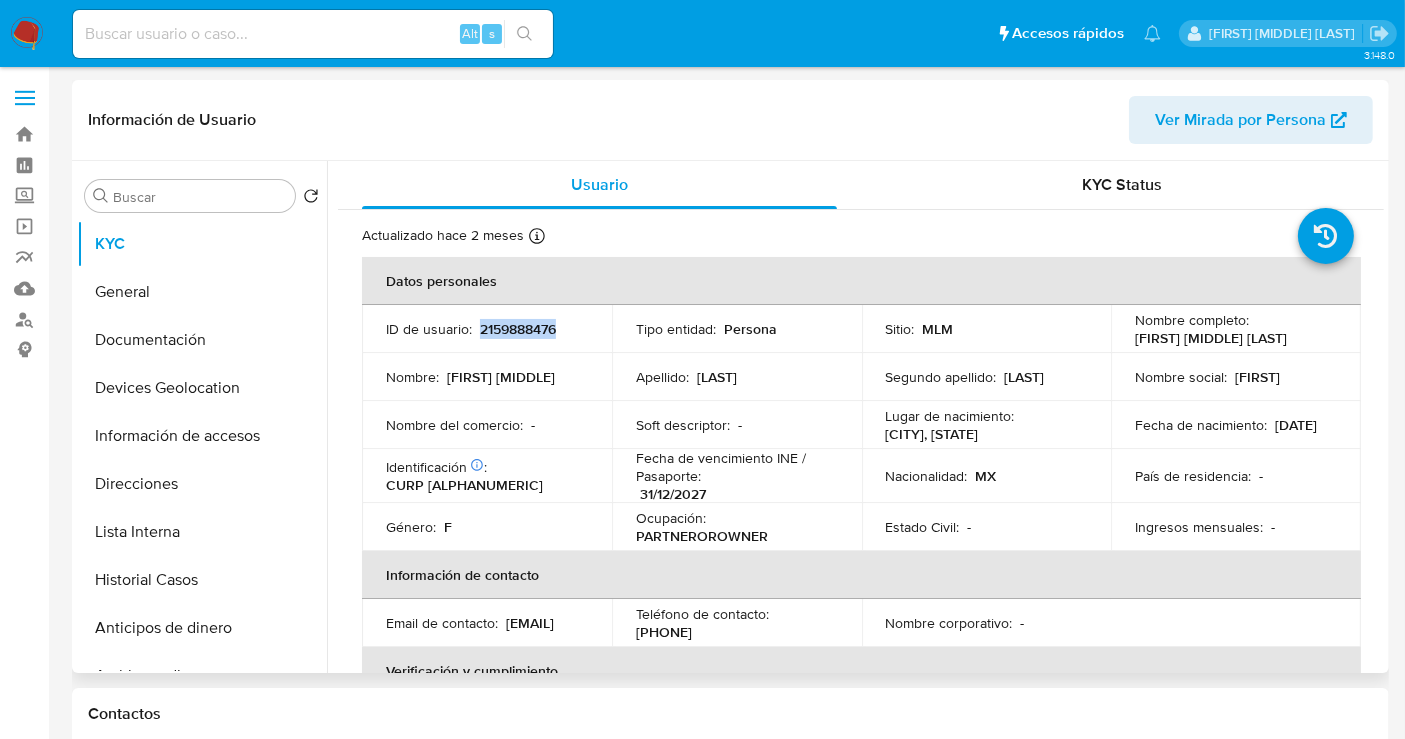 click on "2159888476" at bounding box center [518, 329] 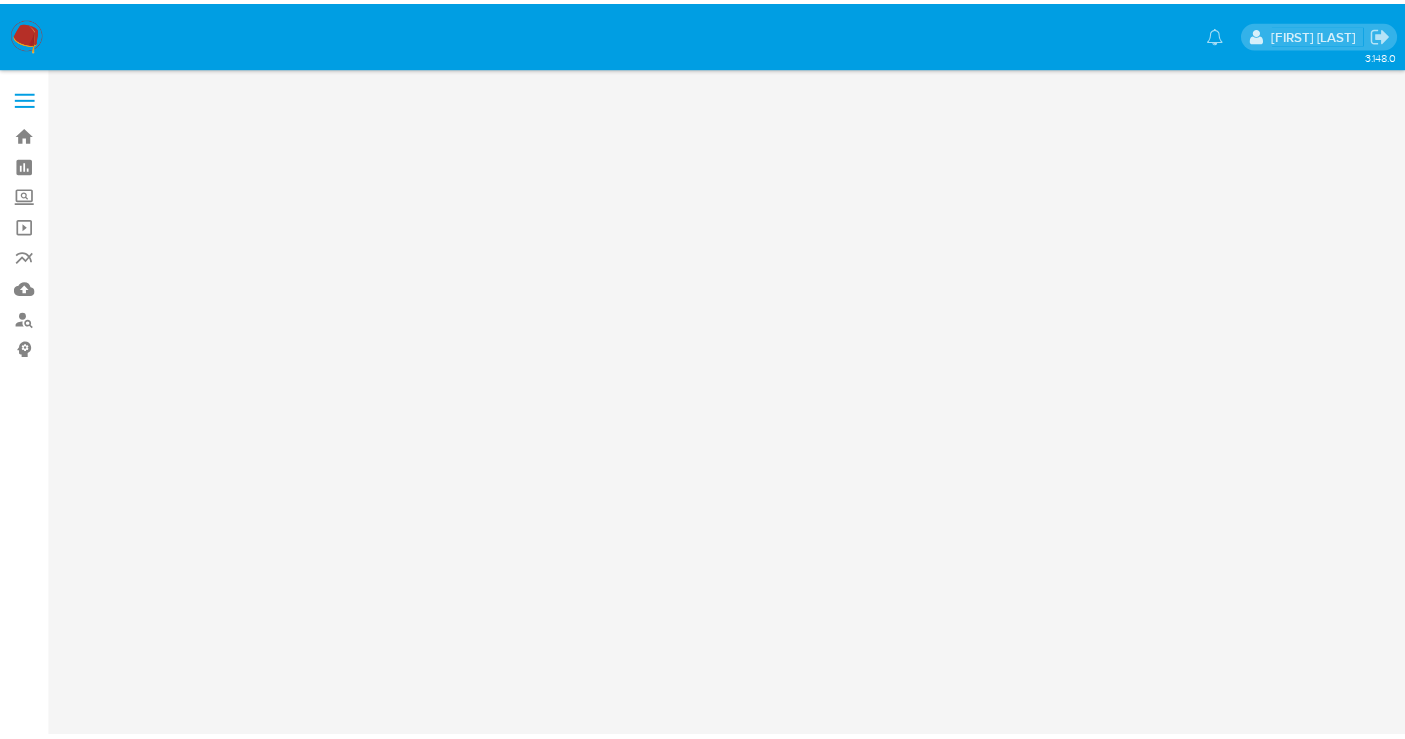 scroll, scrollTop: 0, scrollLeft: 0, axis: both 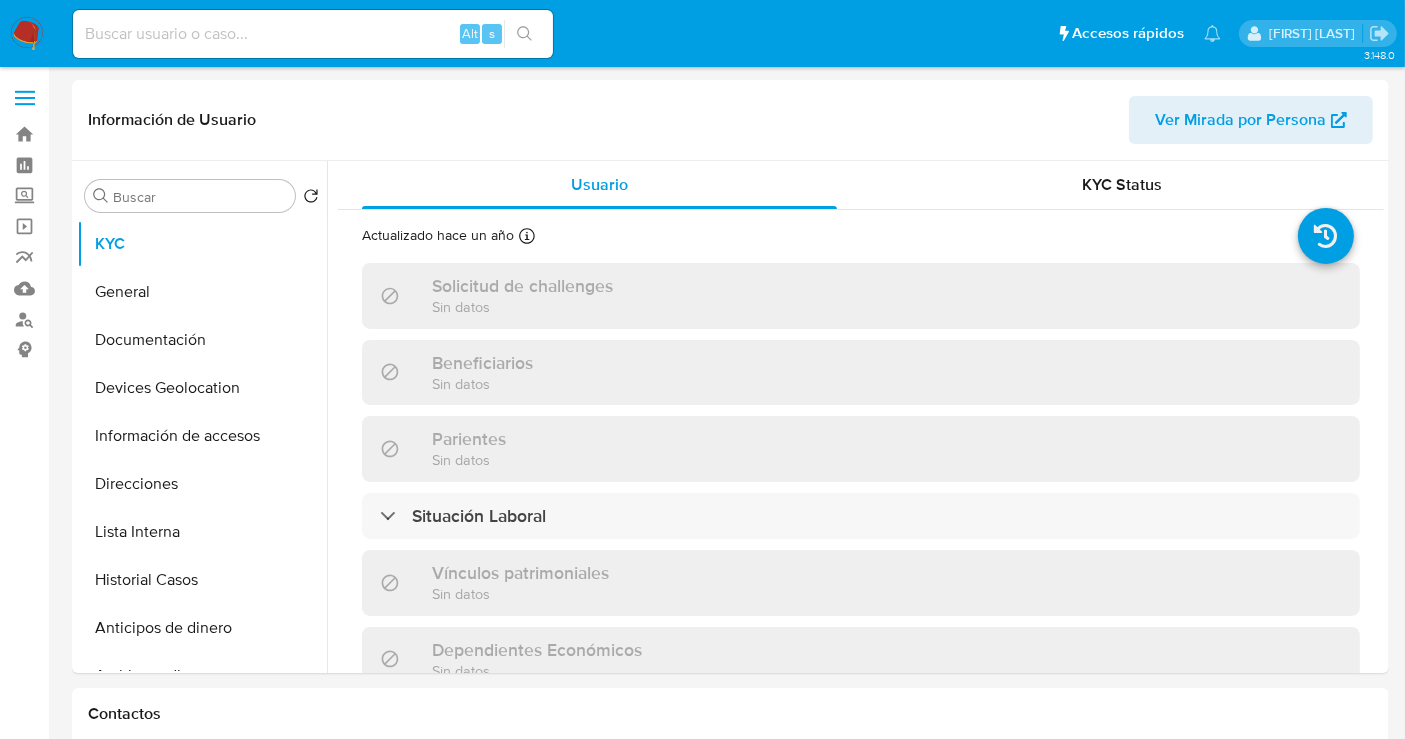select on "10" 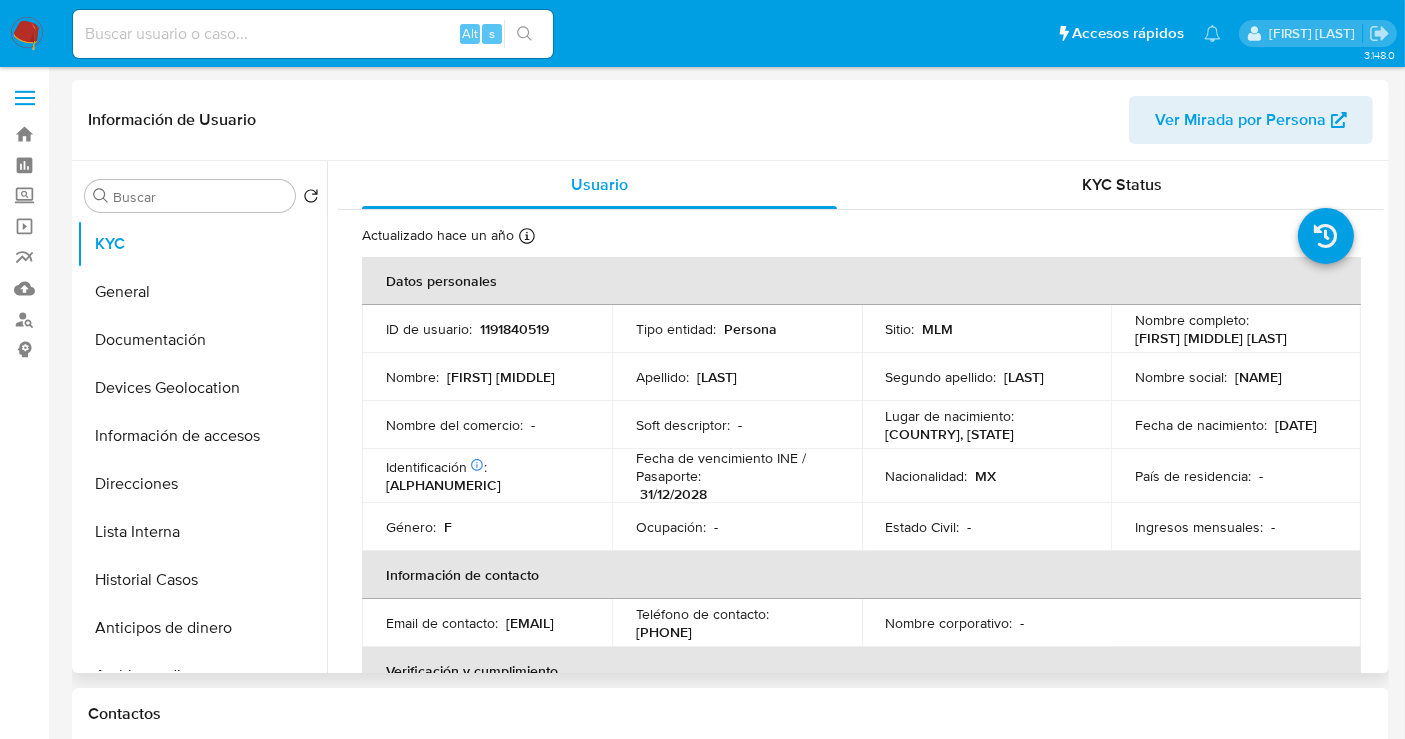 click on "1191840519" at bounding box center (514, 329) 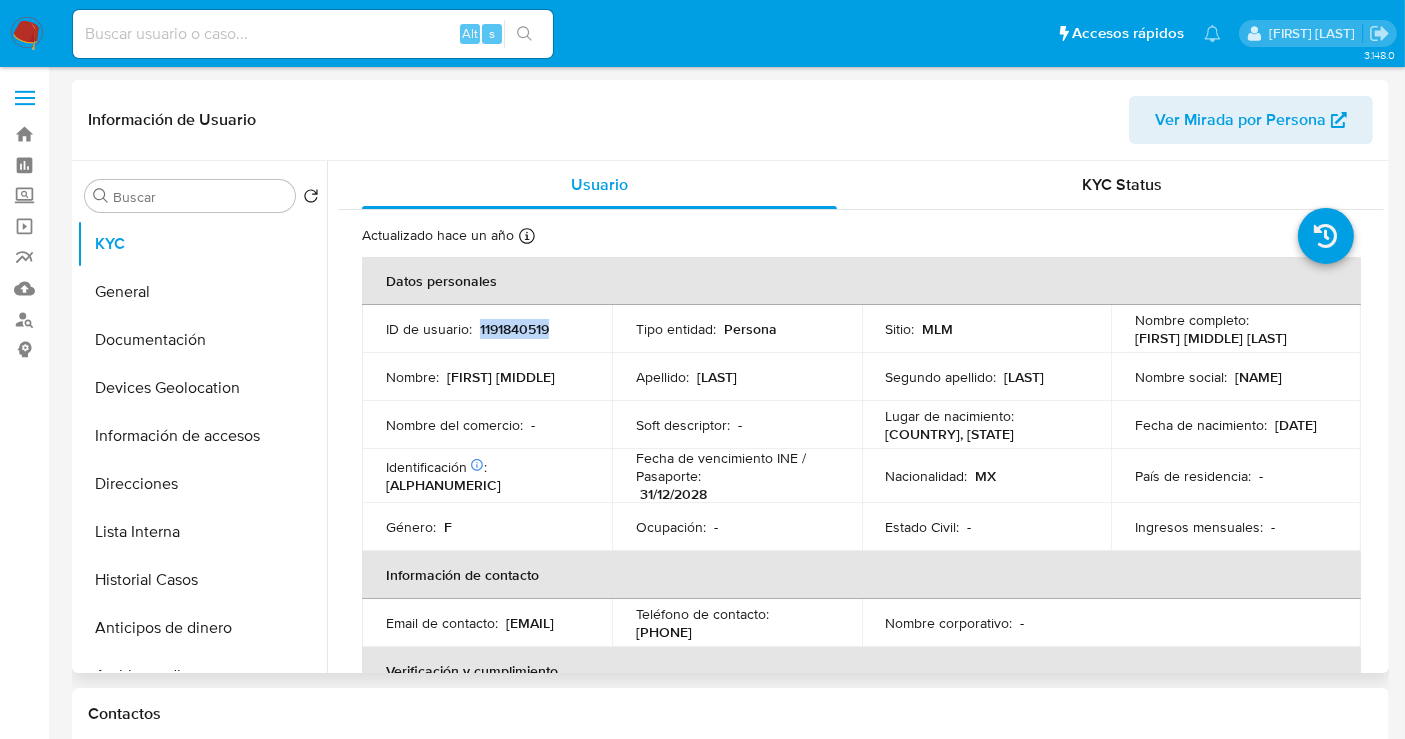 click on "1191840519" at bounding box center [514, 329] 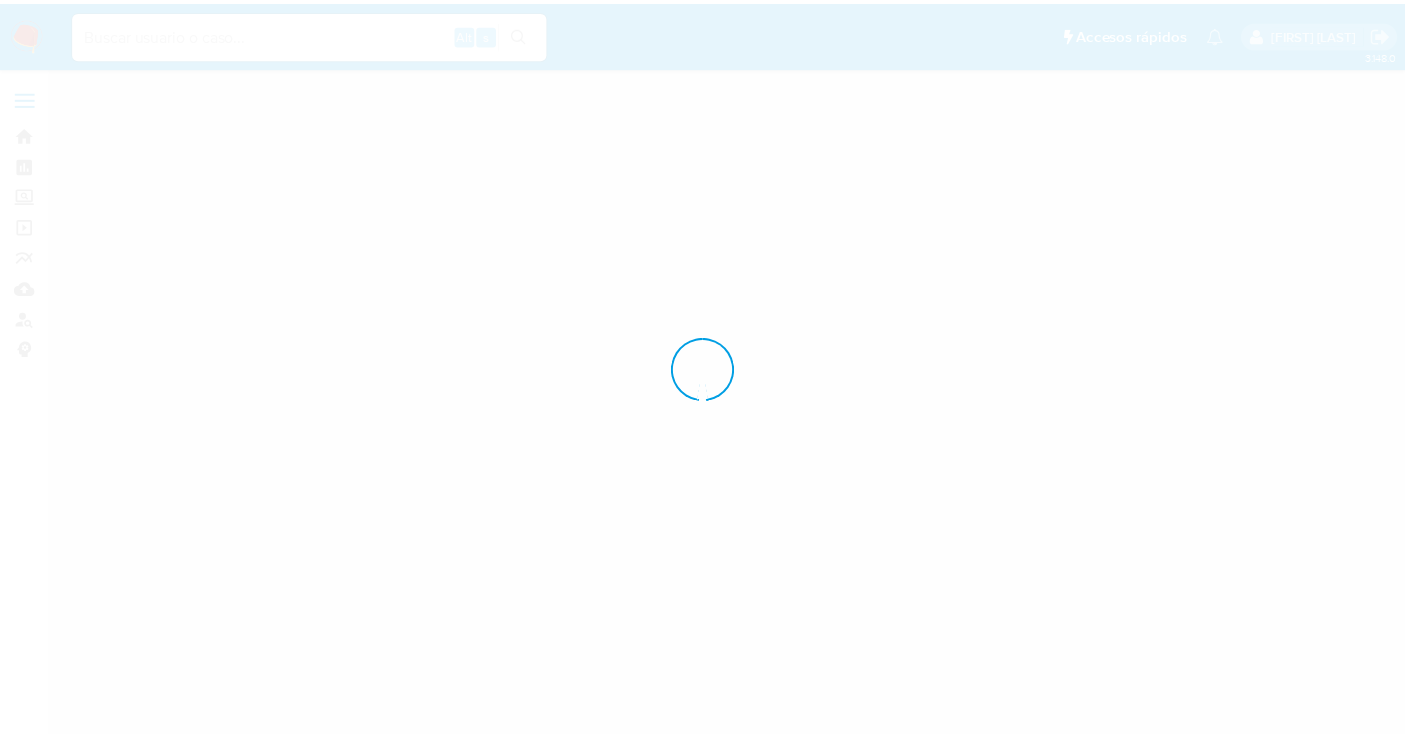 scroll, scrollTop: 0, scrollLeft: 0, axis: both 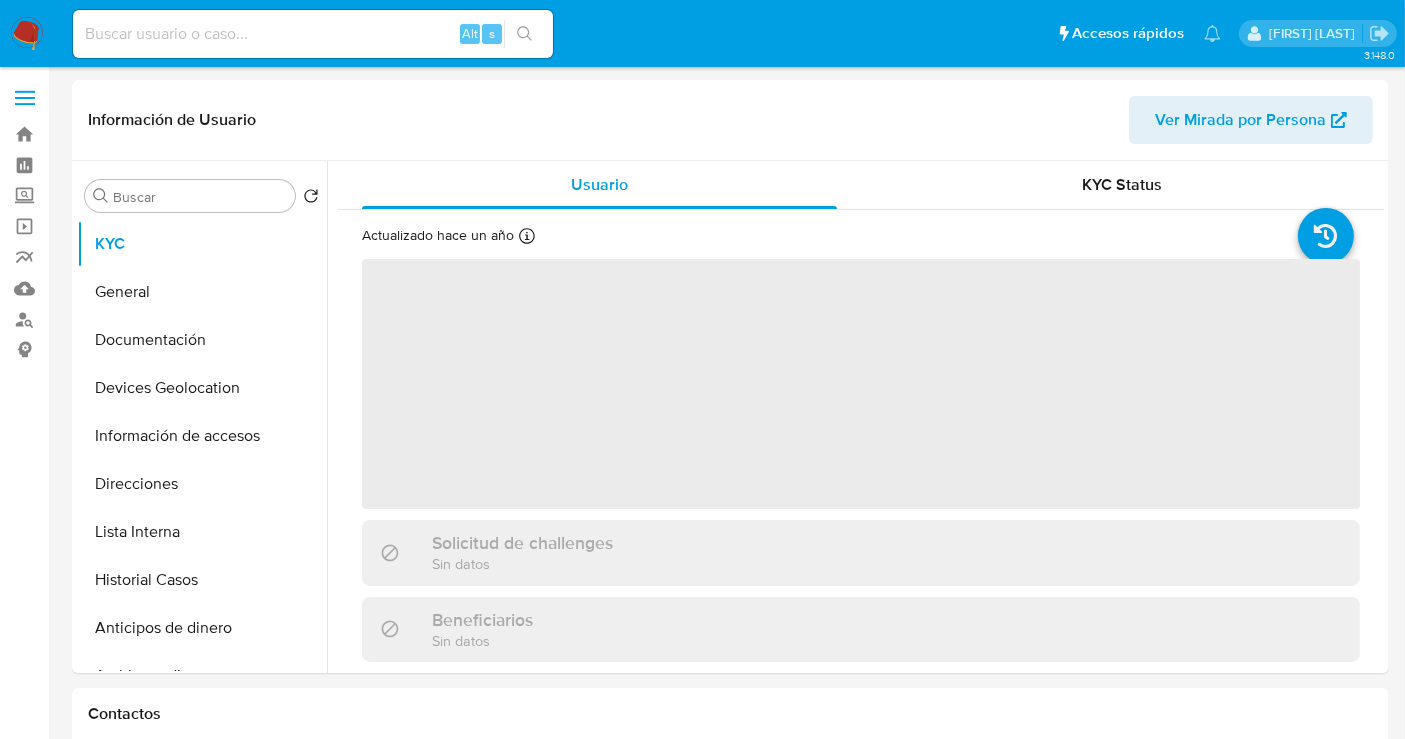 select on "10" 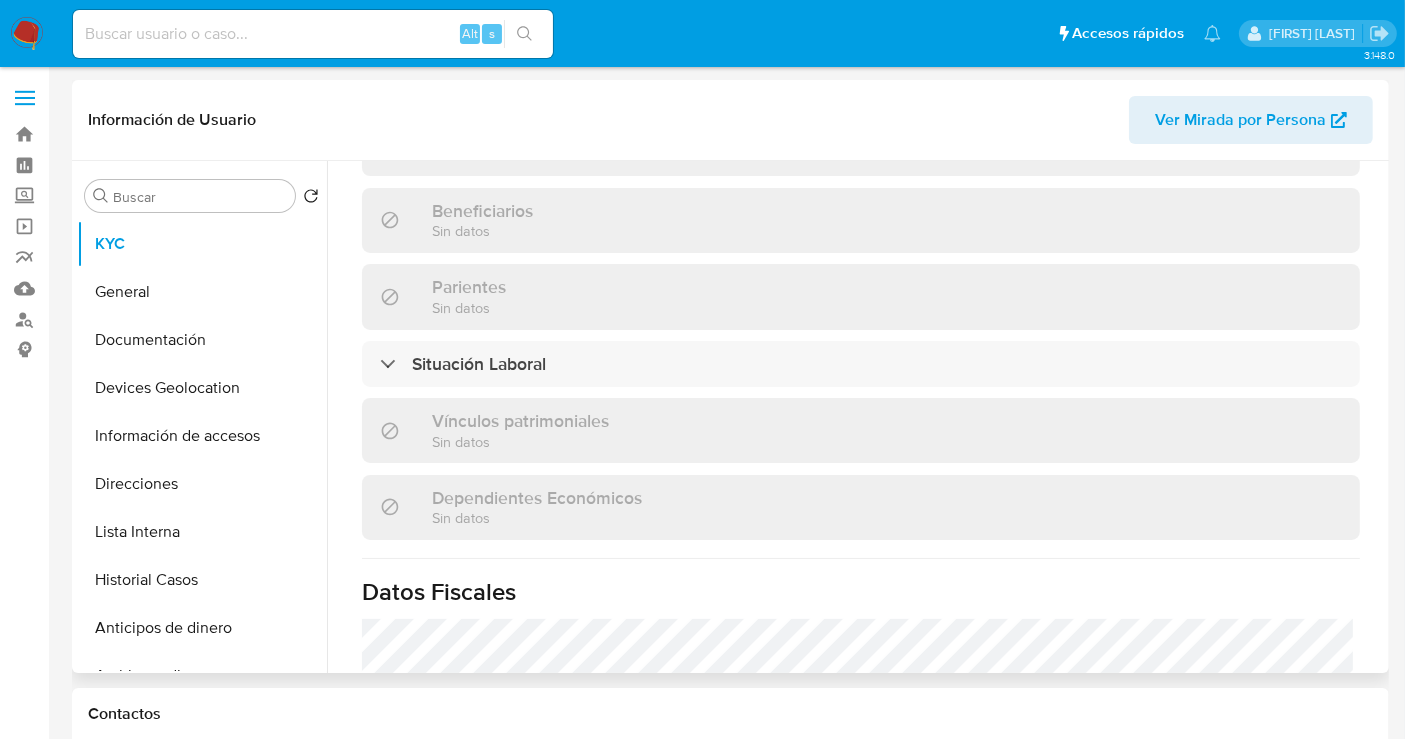 scroll, scrollTop: 1262, scrollLeft: 0, axis: vertical 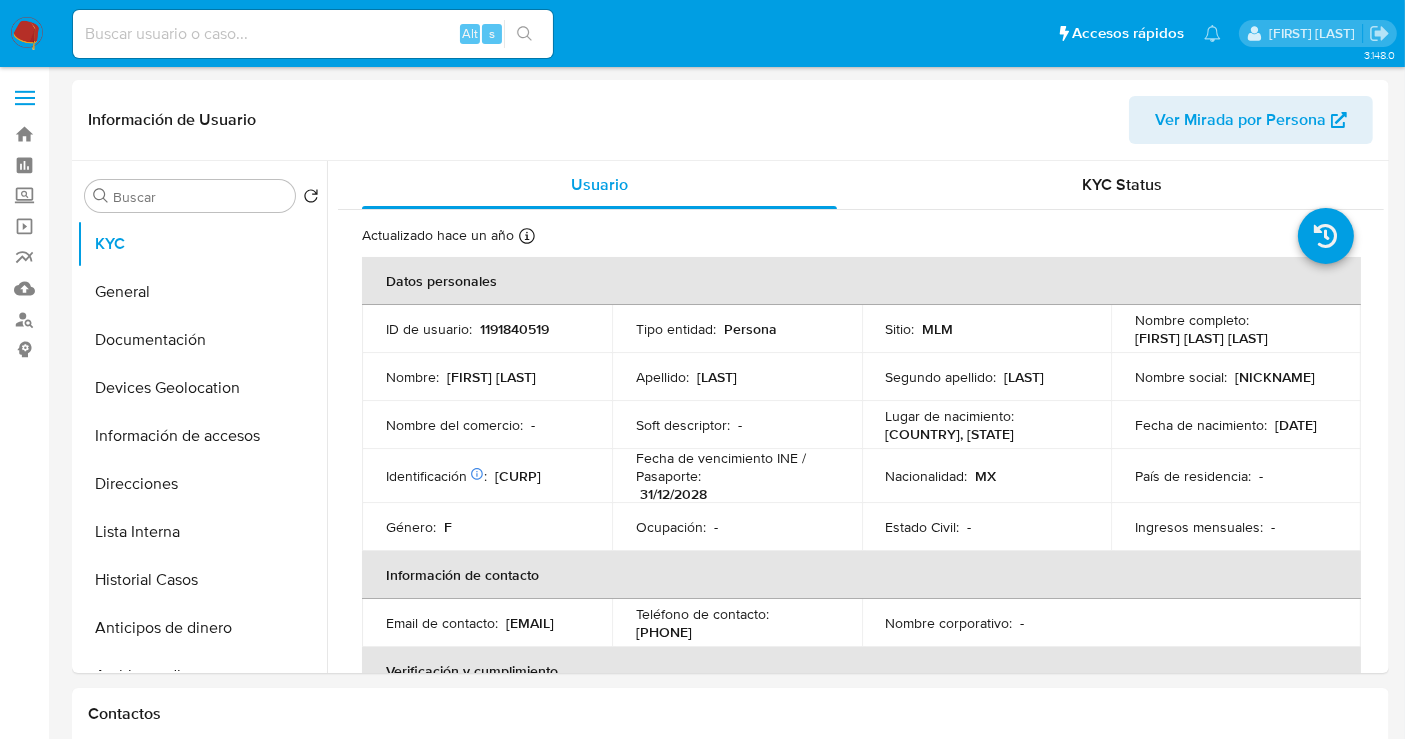 select on "10" 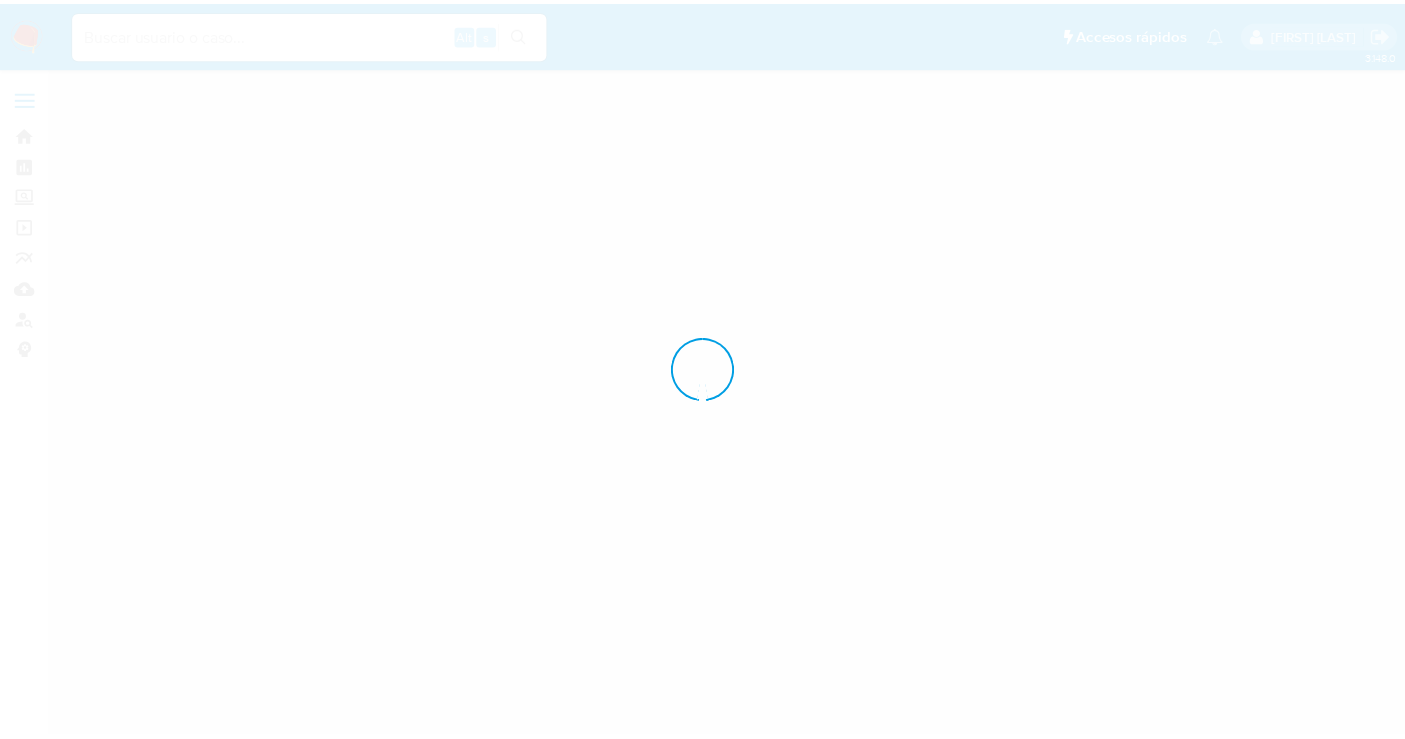 scroll, scrollTop: 0, scrollLeft: 0, axis: both 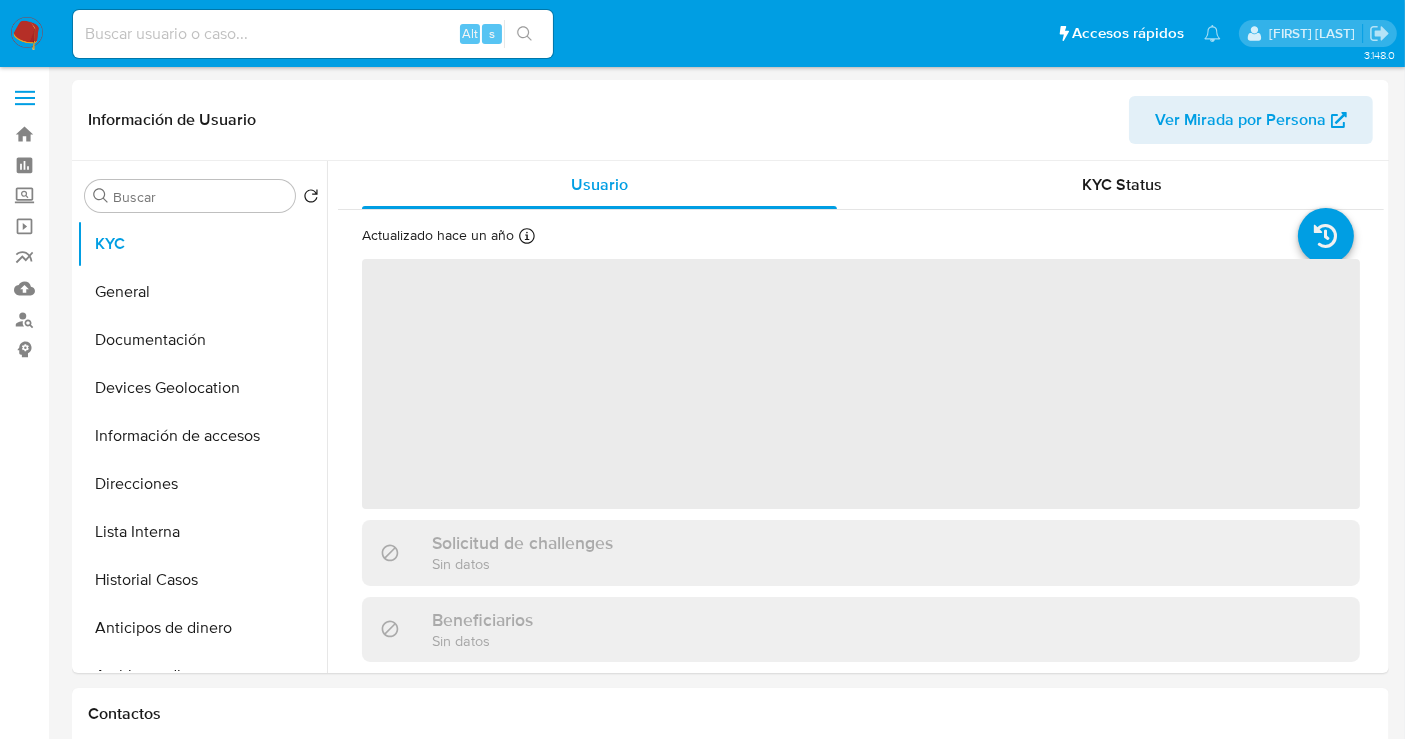 select on "10" 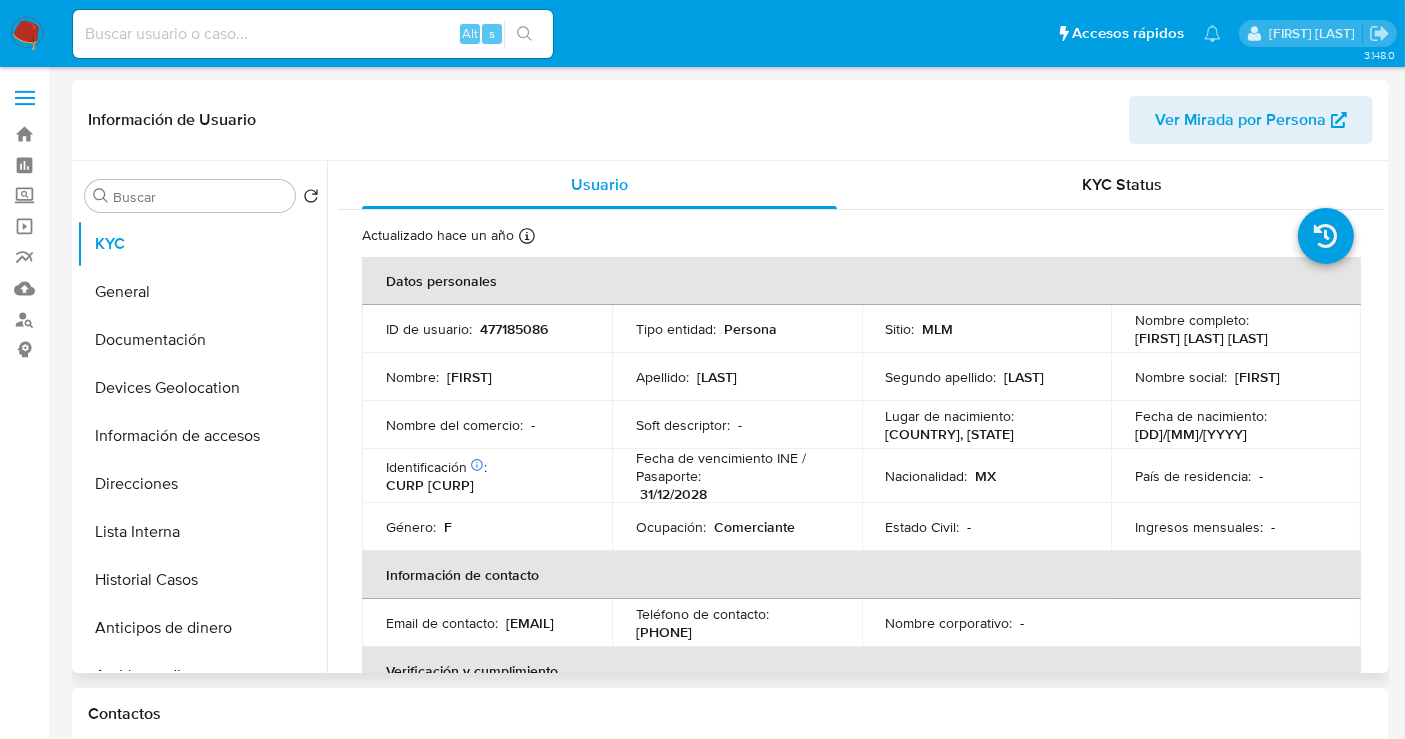 click on "477185086" at bounding box center (514, 329) 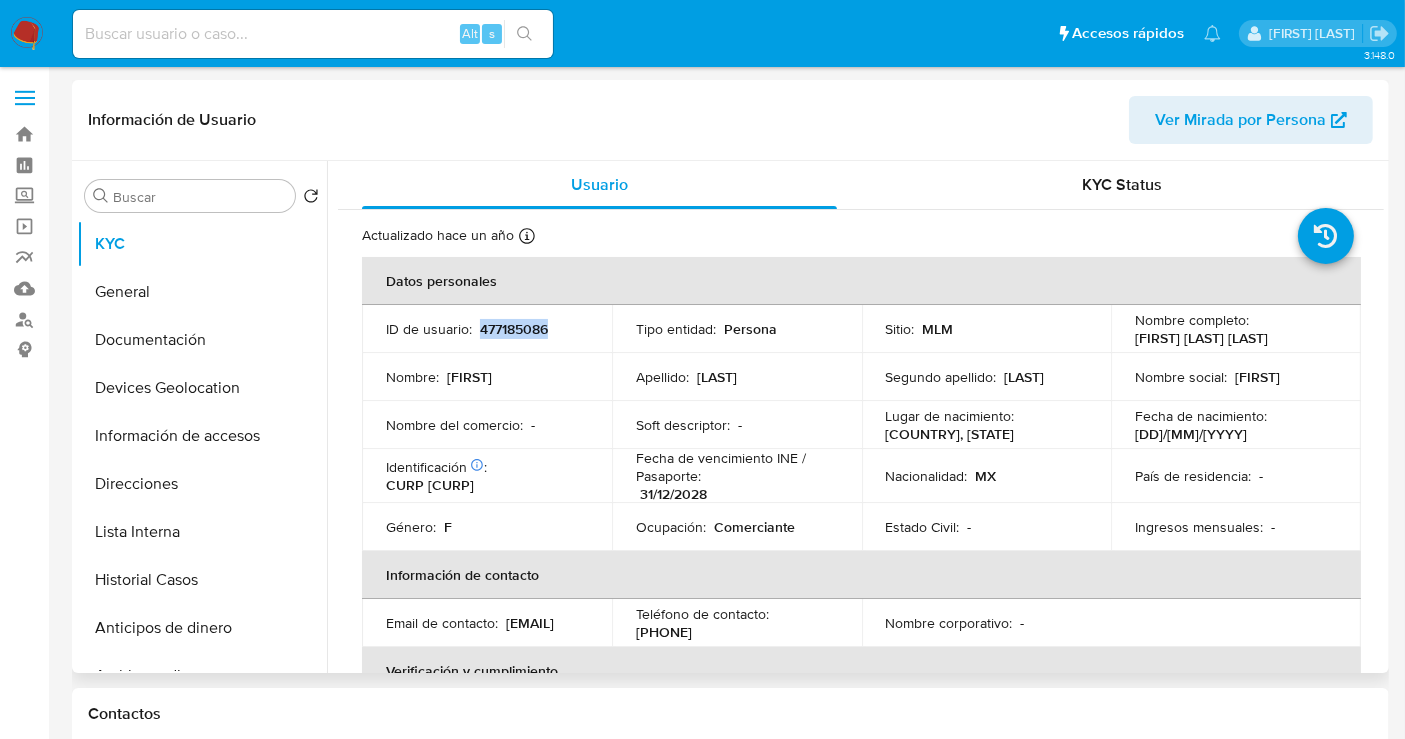 click on "477185086" at bounding box center [514, 329] 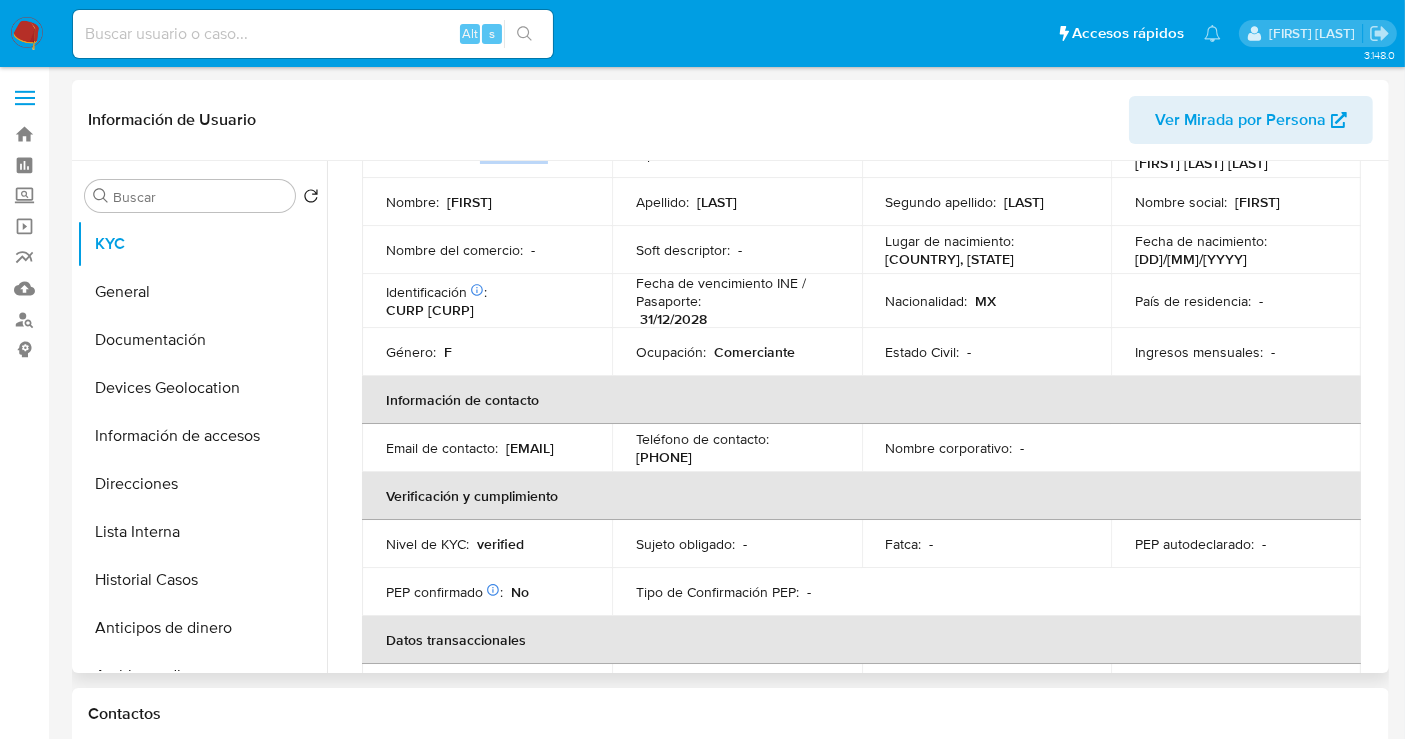 scroll, scrollTop: 222, scrollLeft: 0, axis: vertical 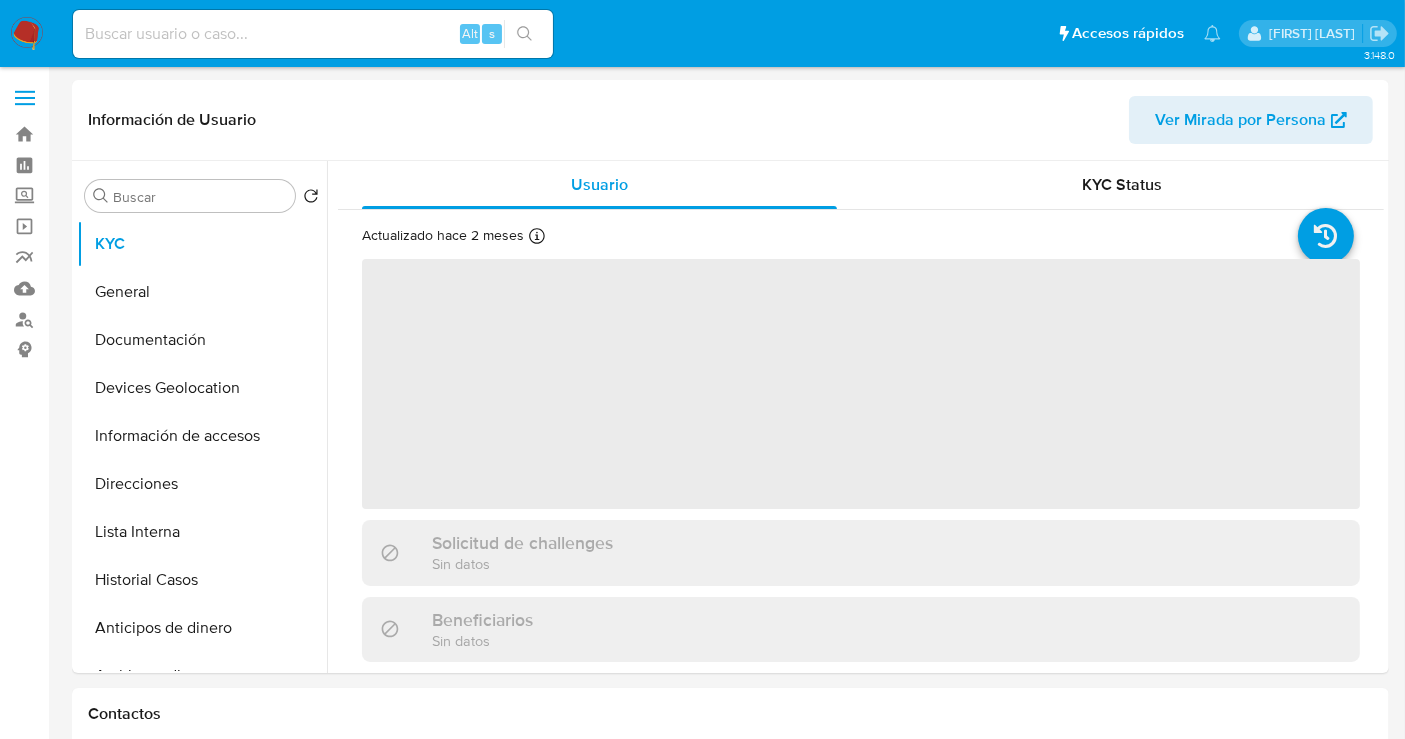 select on "10" 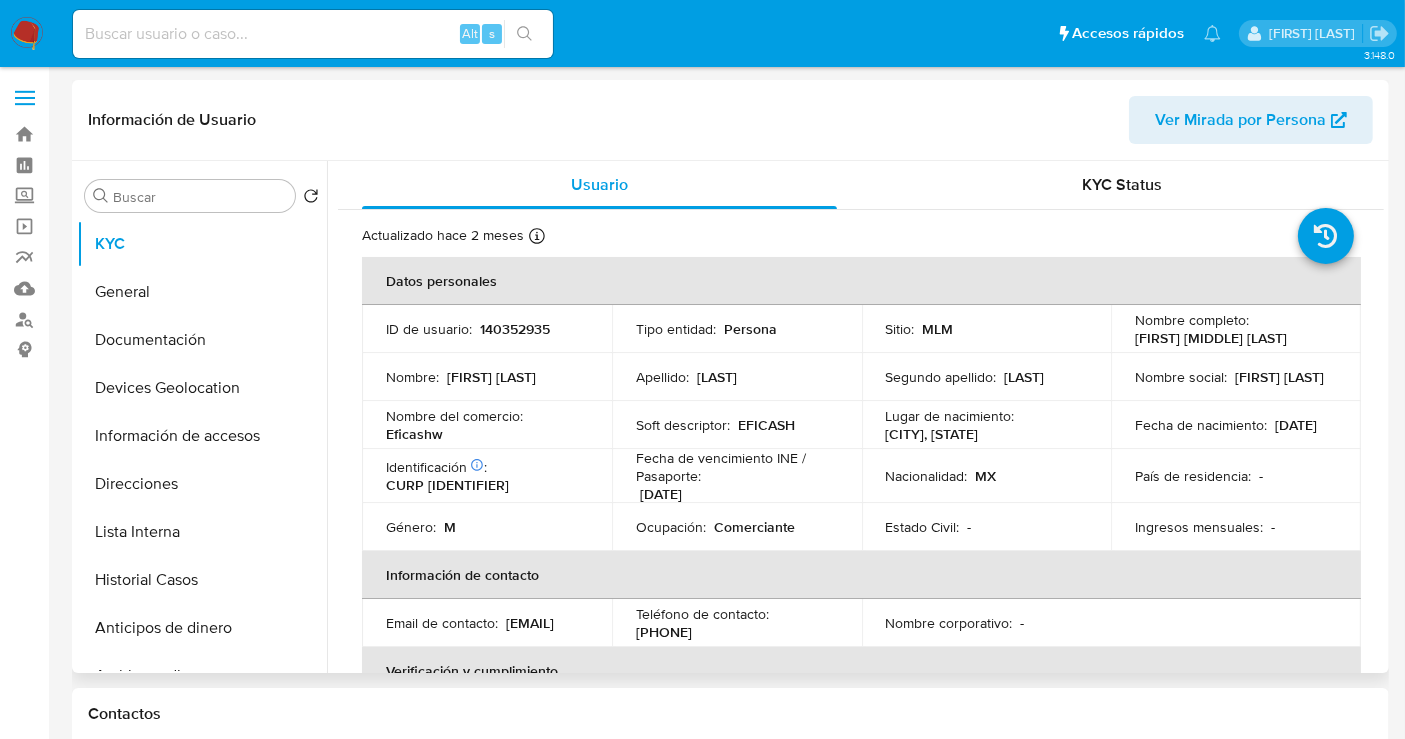 click on "140352935" at bounding box center (515, 329) 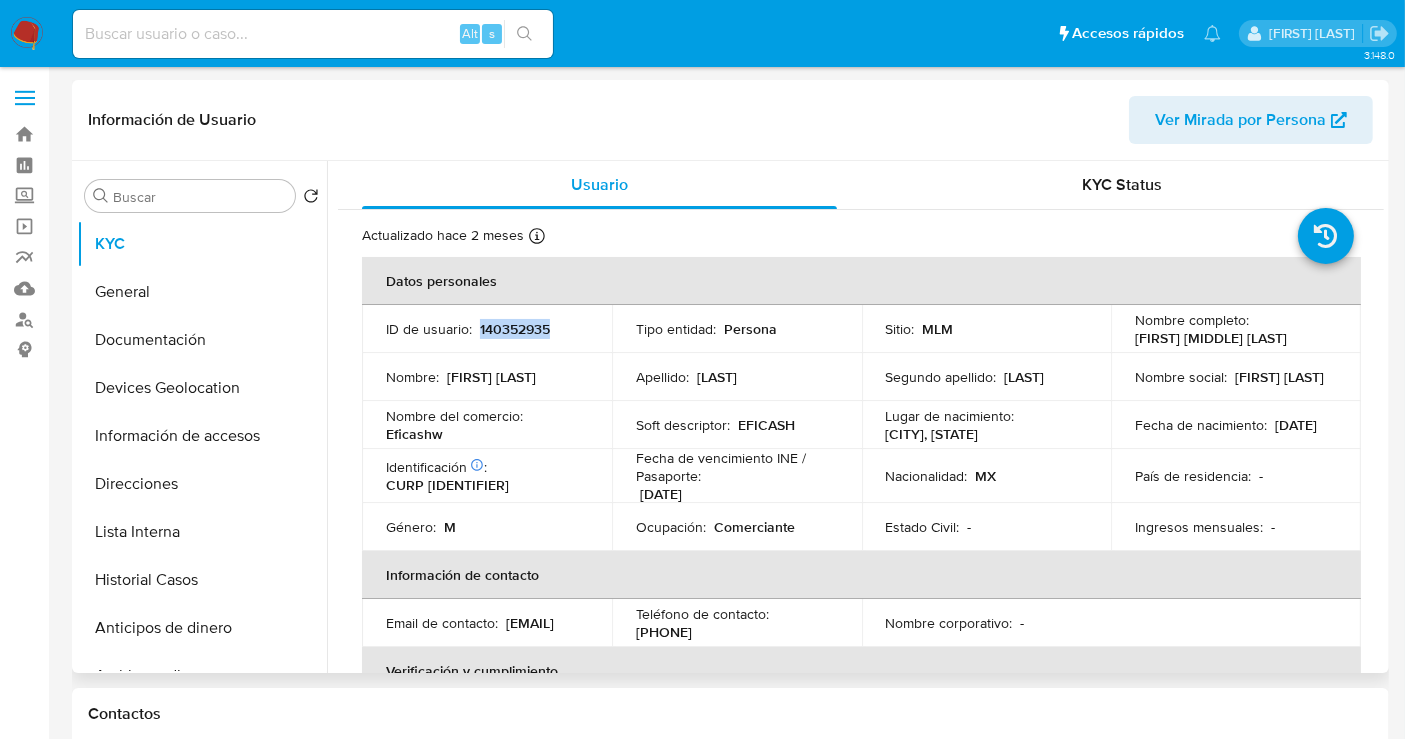 click on "140352935" at bounding box center (515, 329) 